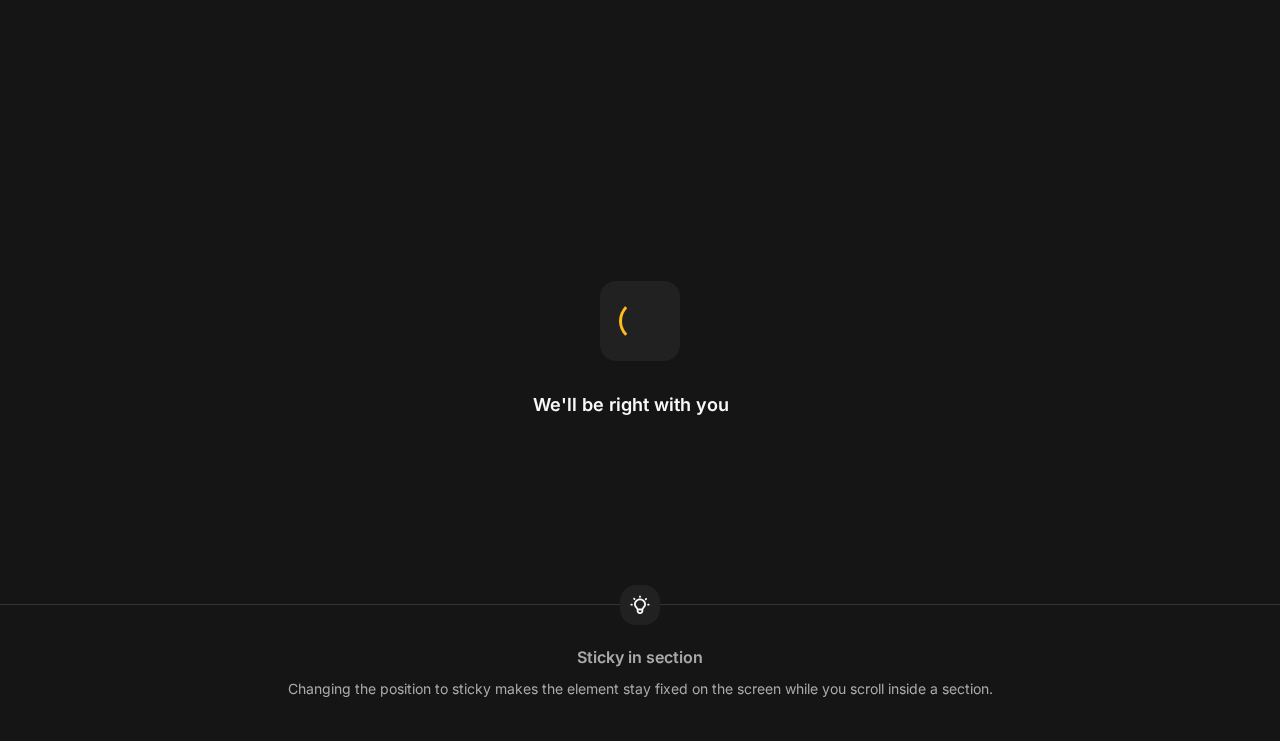 scroll, scrollTop: 0, scrollLeft: 0, axis: both 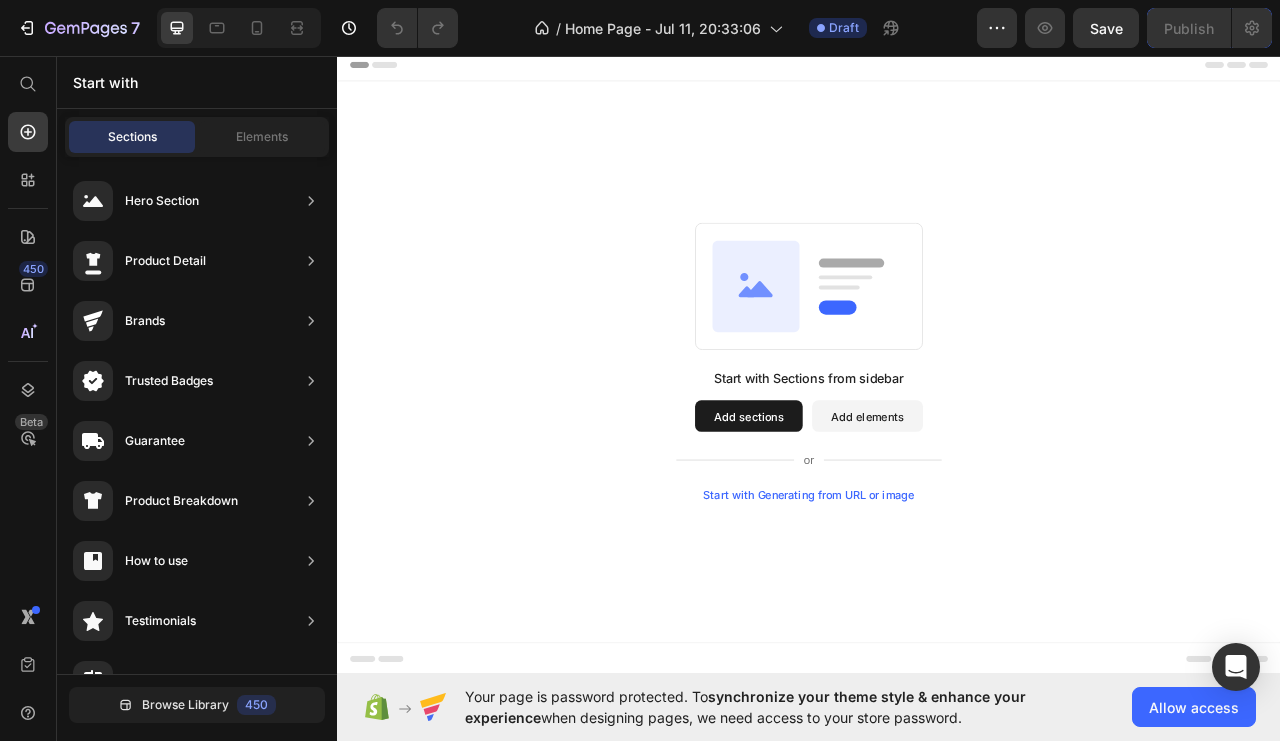 click on "Add sections" at bounding box center (860, 515) 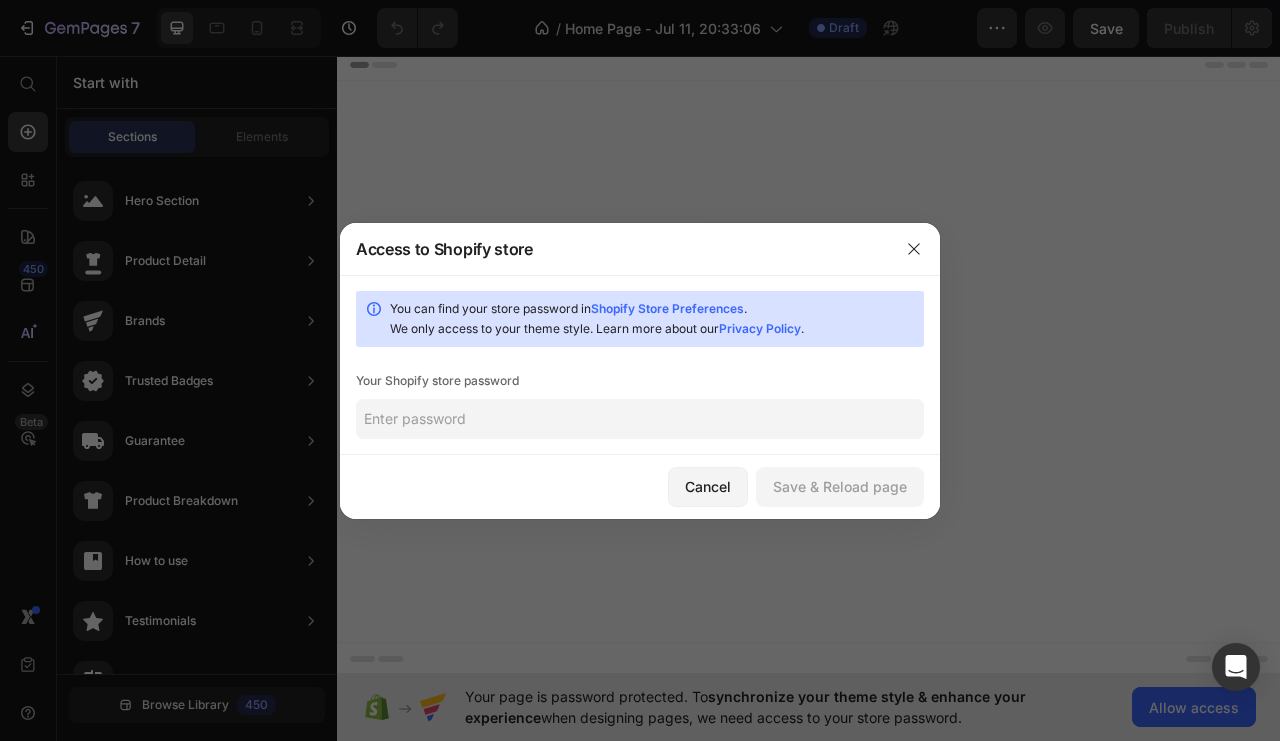 click 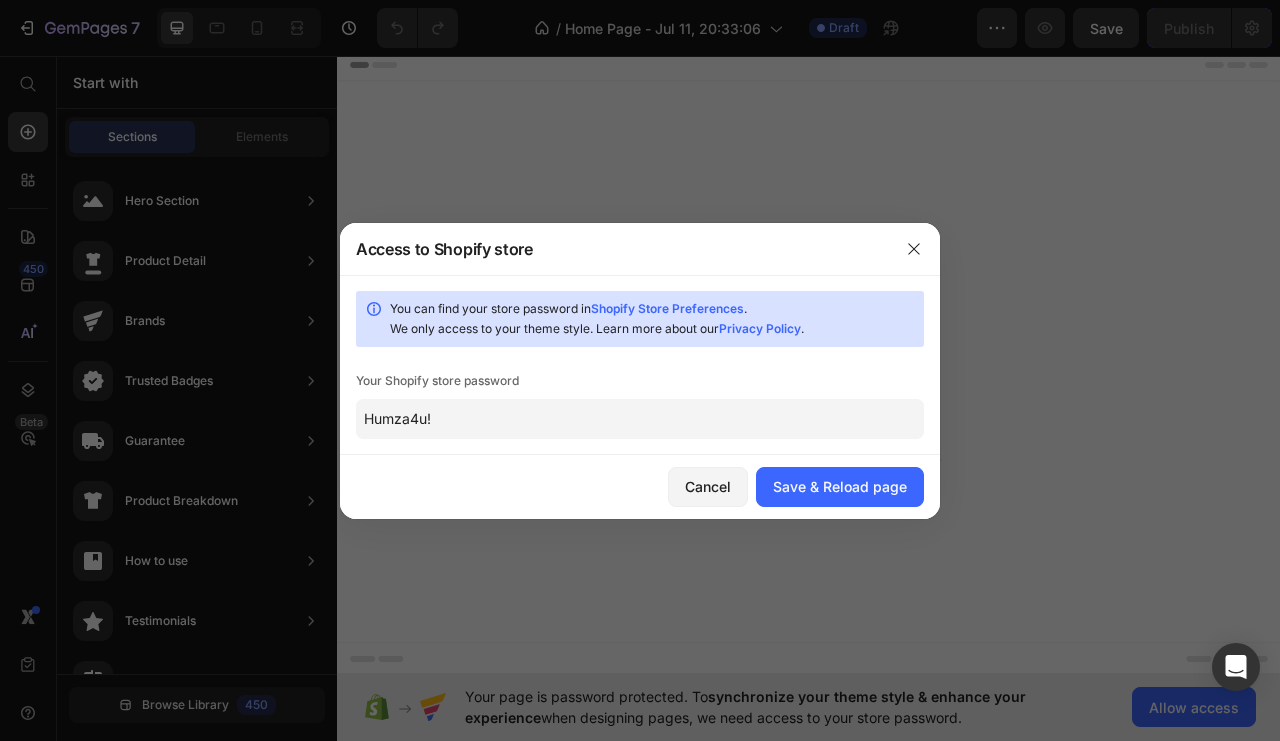 click on "Save & Reload page" at bounding box center [840, 486] 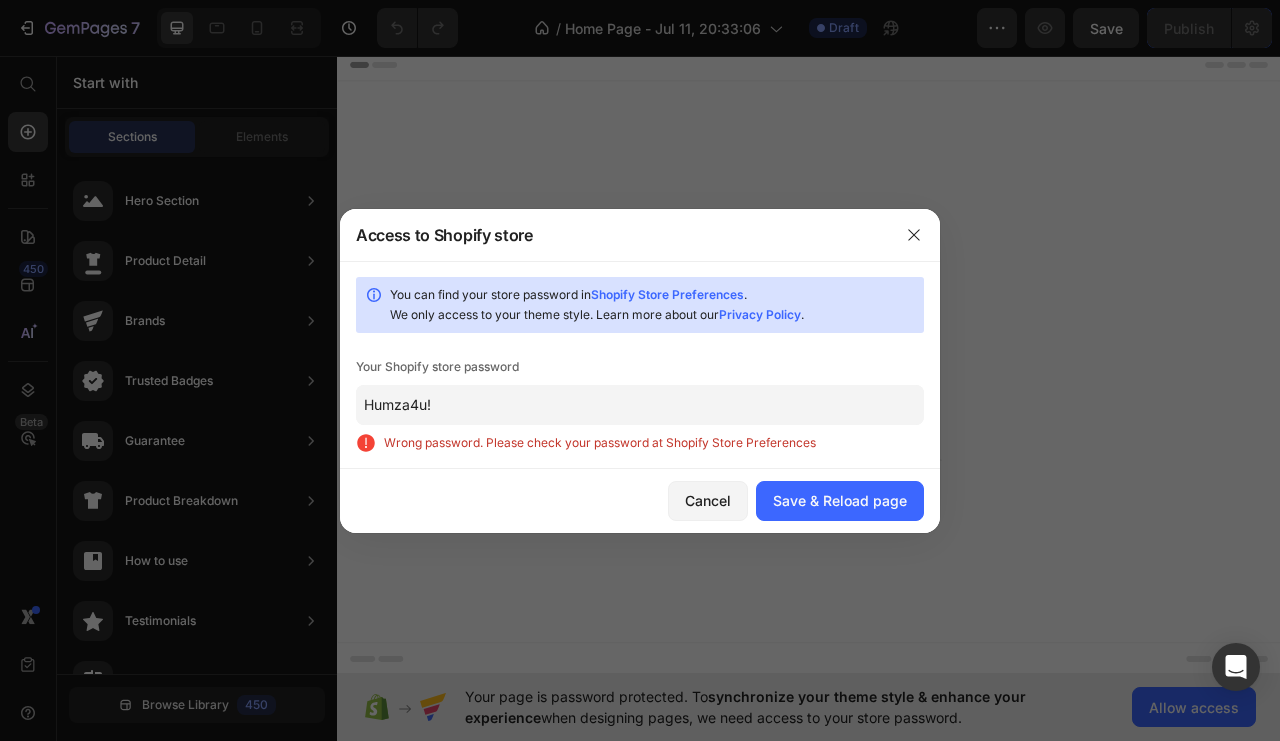 click on "Shopify Store Preferences" at bounding box center (667, 294) 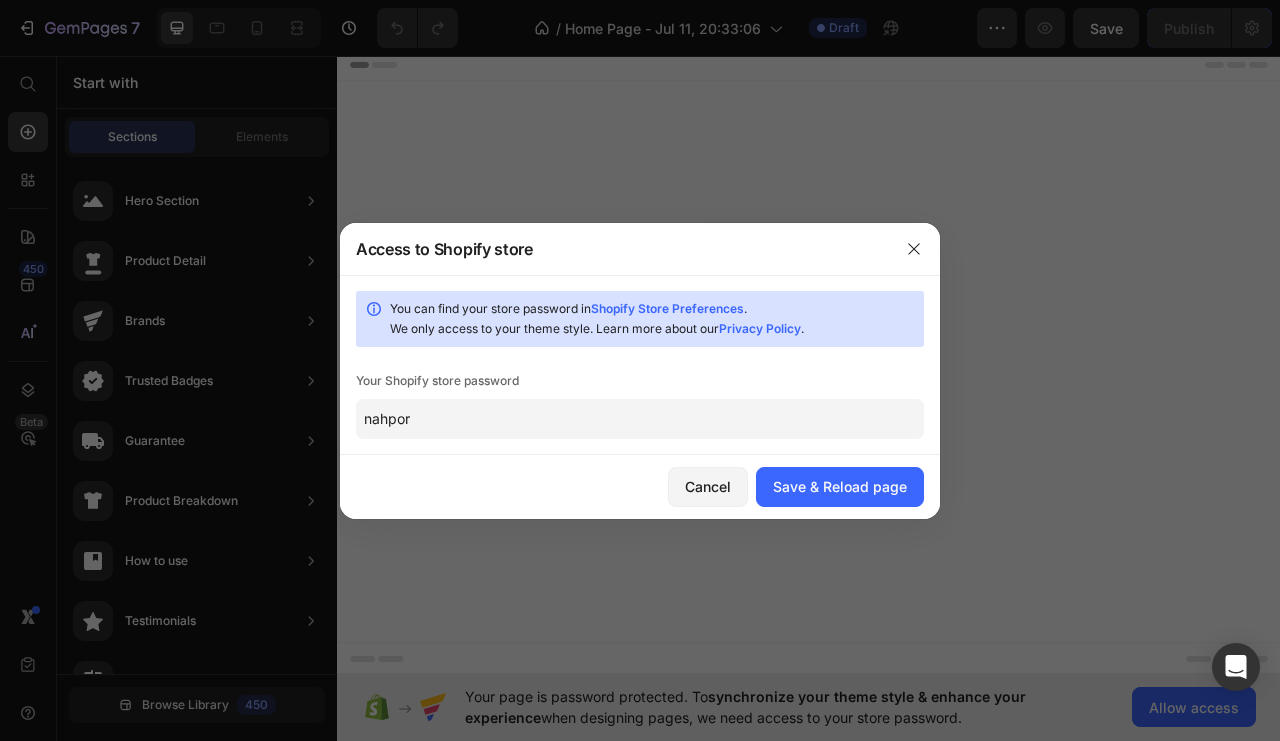 type on "nahpor" 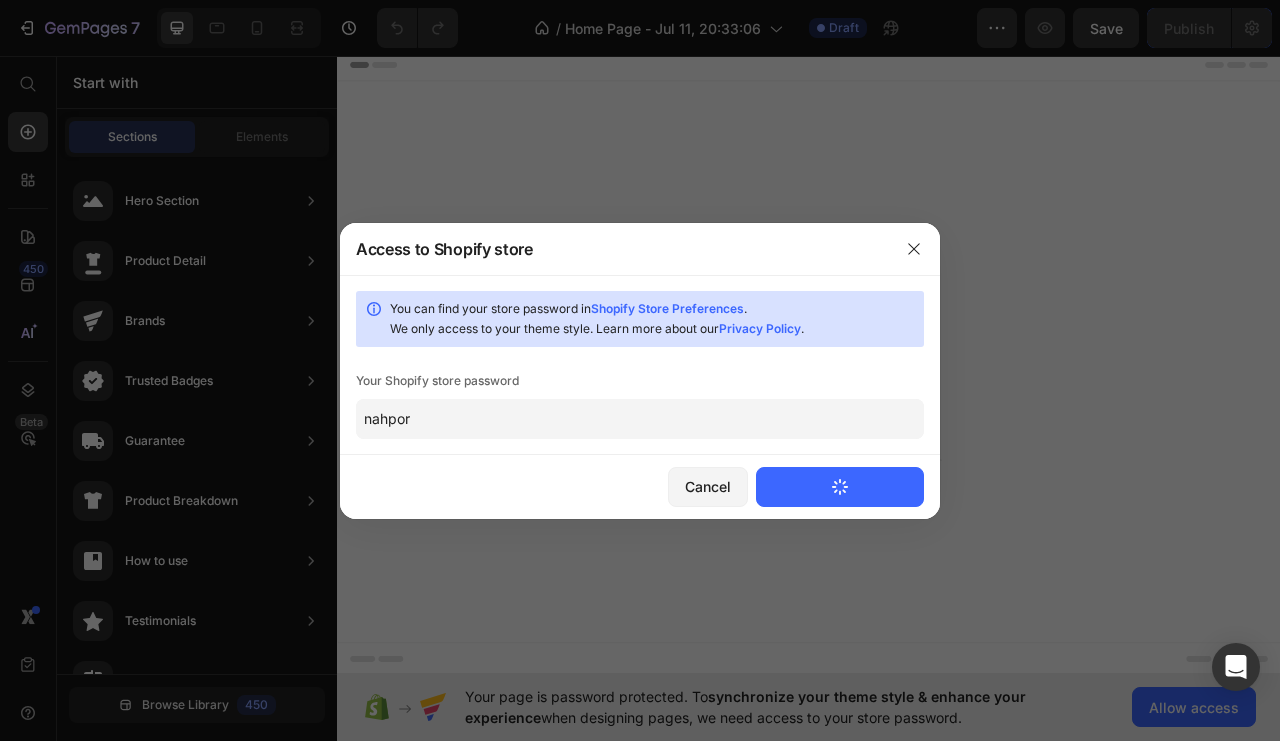 type 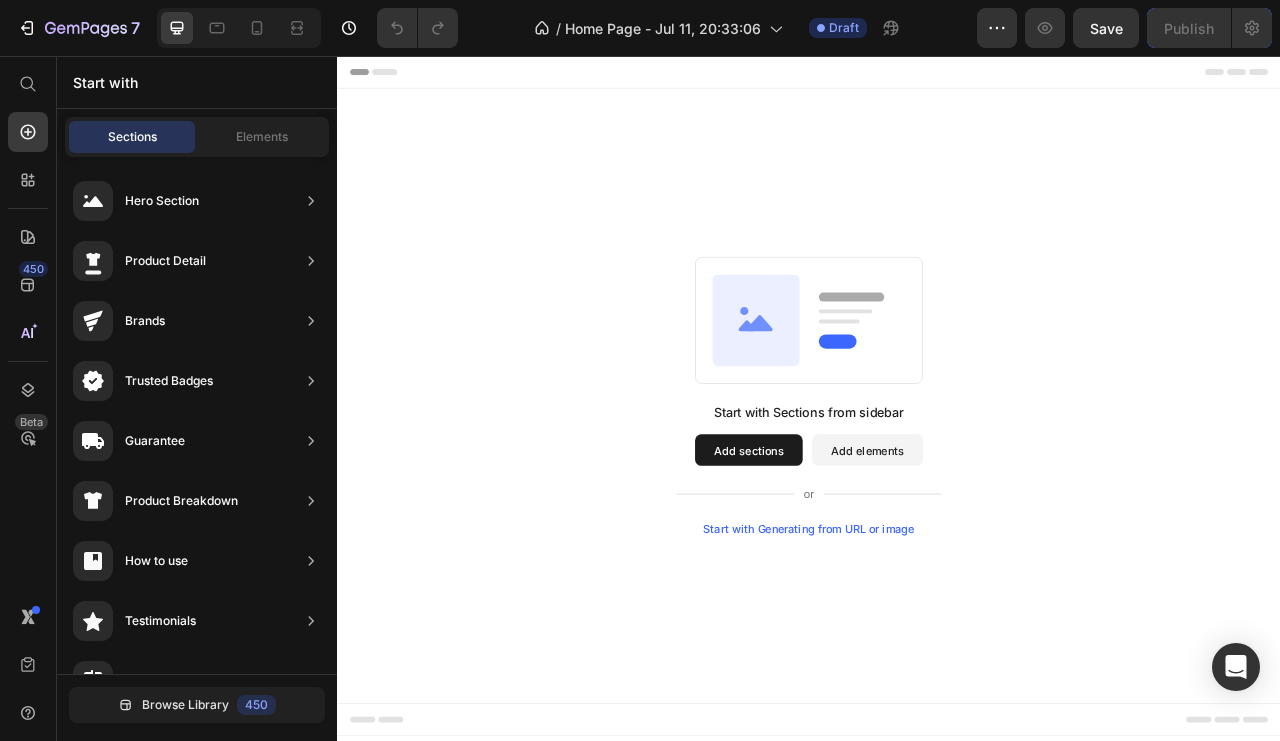 scroll, scrollTop: 0, scrollLeft: 0, axis: both 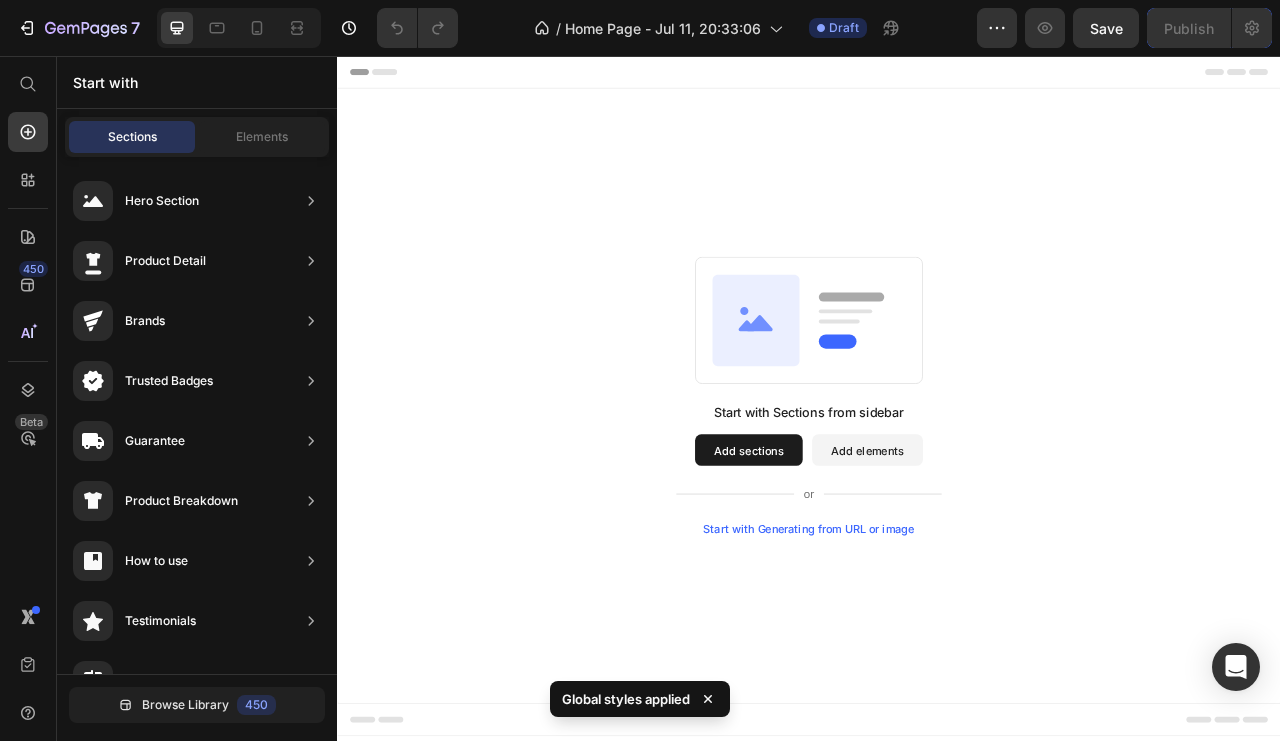click on "Add sections" at bounding box center [860, 557] 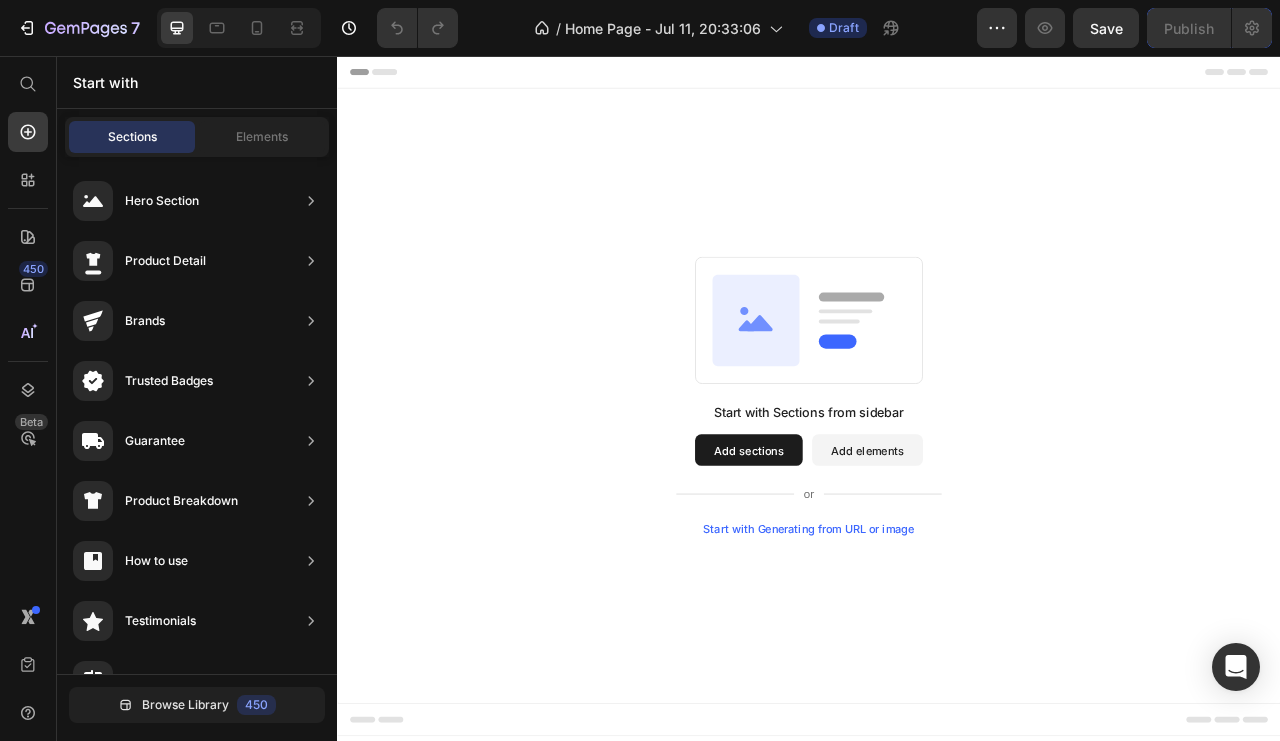click on "Elements" at bounding box center [262, 137] 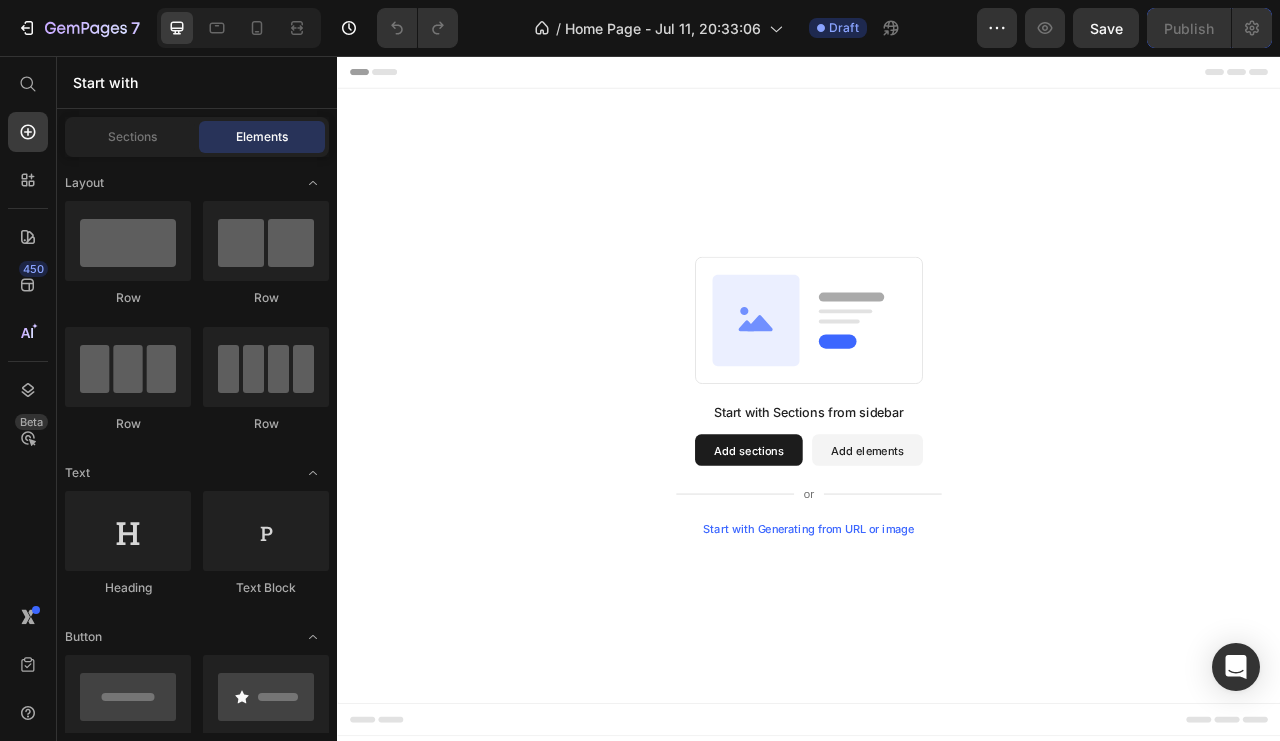 click on "Sections" 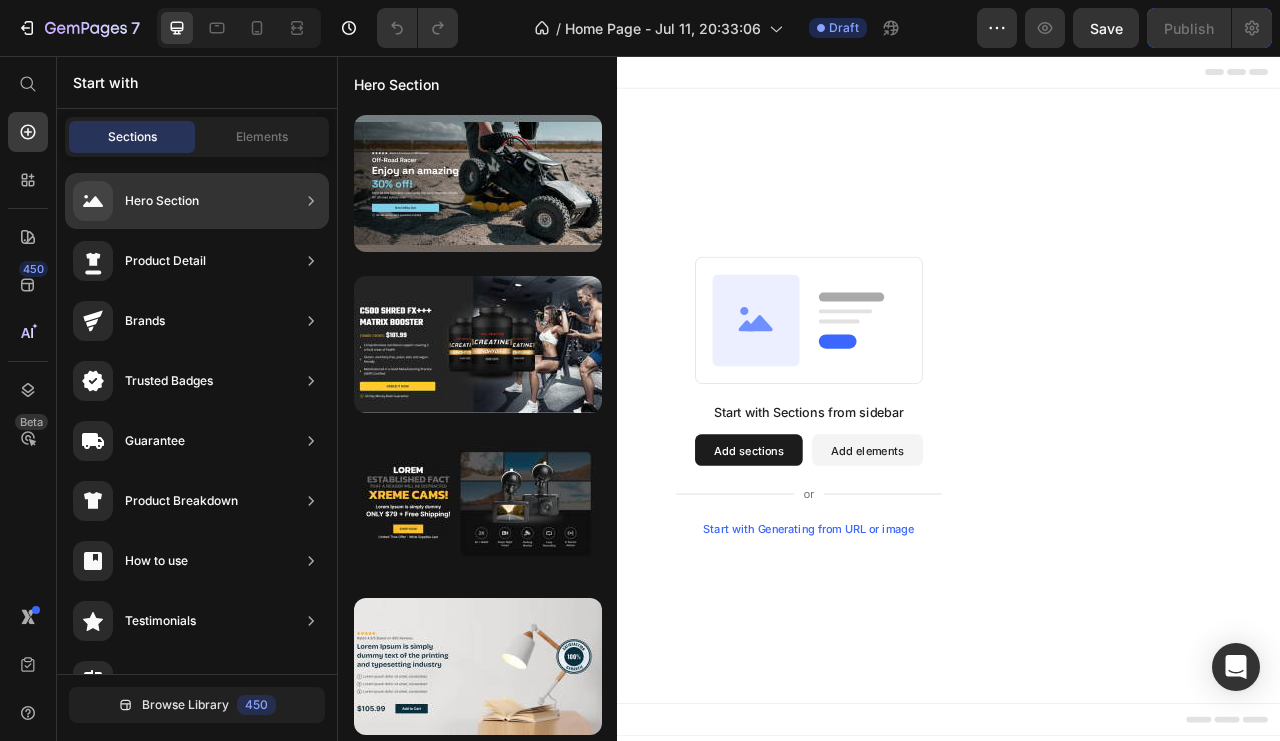 click at bounding box center [478, 183] 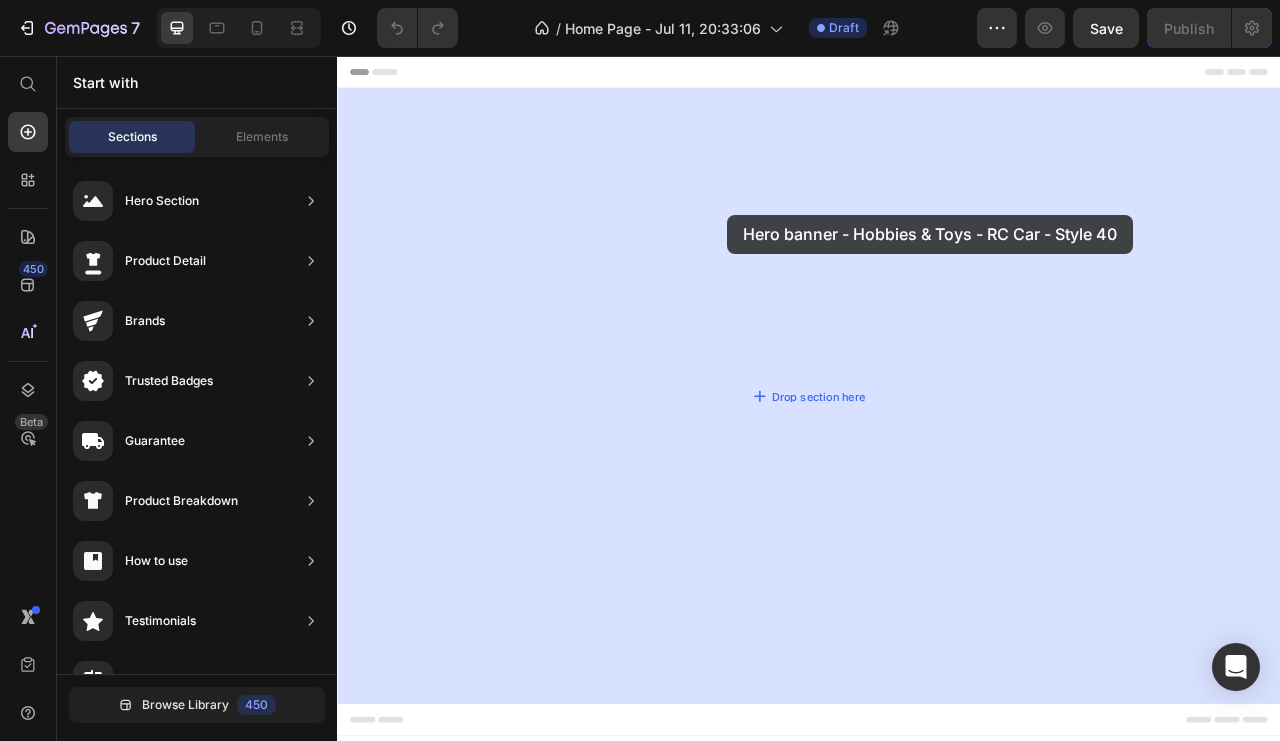 drag, startPoint x: 822, startPoint y: 247, endPoint x: 818, endPoint y: 258, distance: 11.7046995 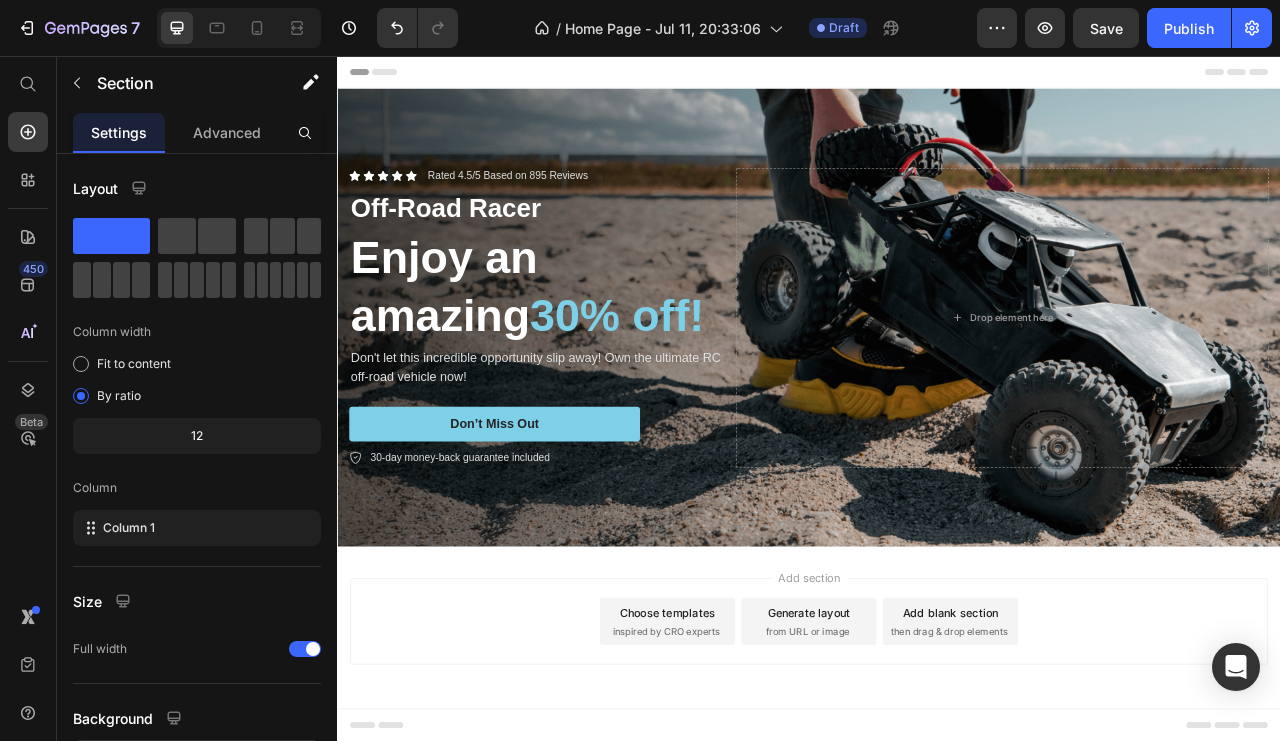click on "Header" at bounding box center [937, 76] 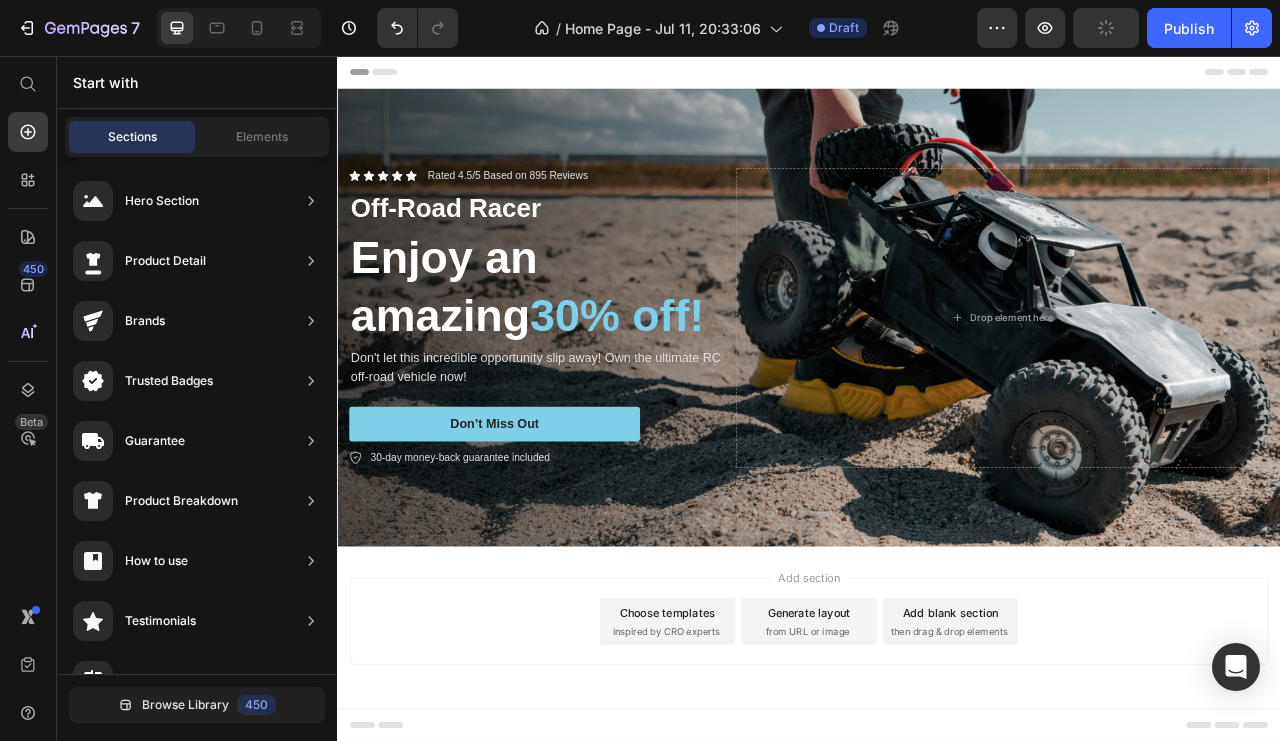 click on "inspired by CRO experts" at bounding box center (755, 788) 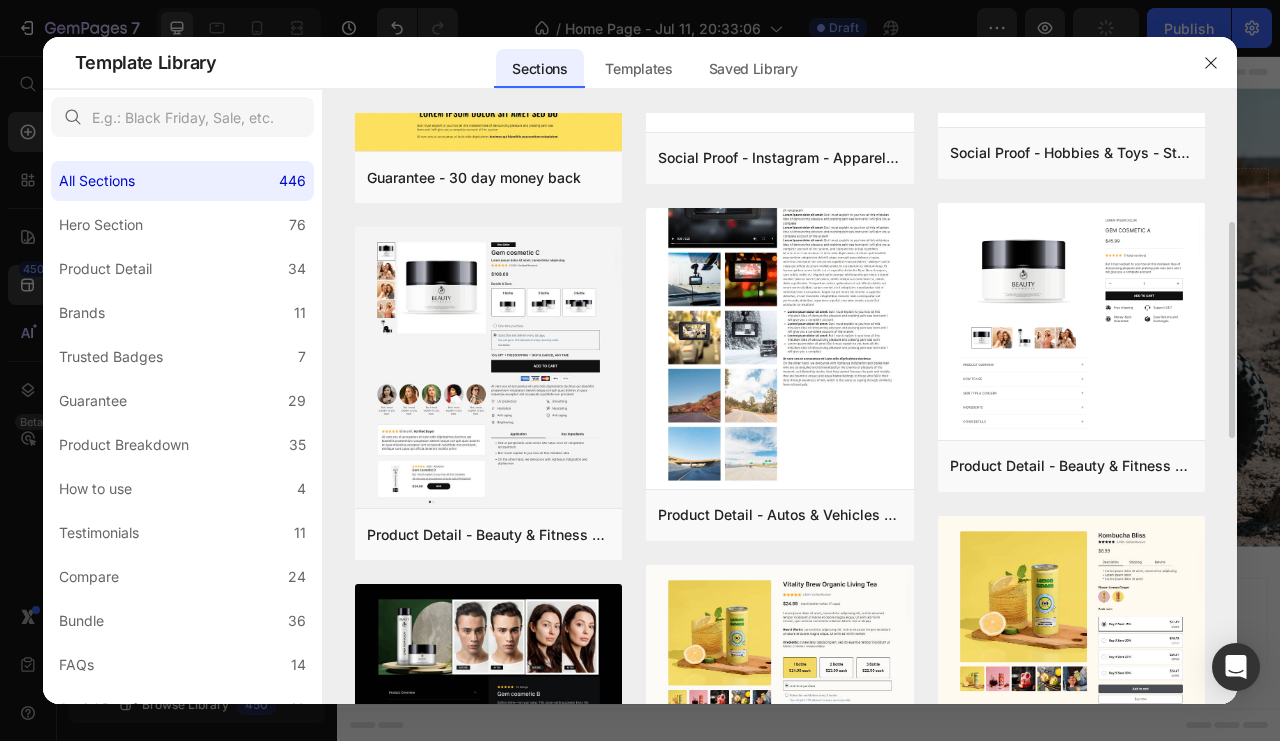 scroll, scrollTop: 0, scrollLeft: 0, axis: both 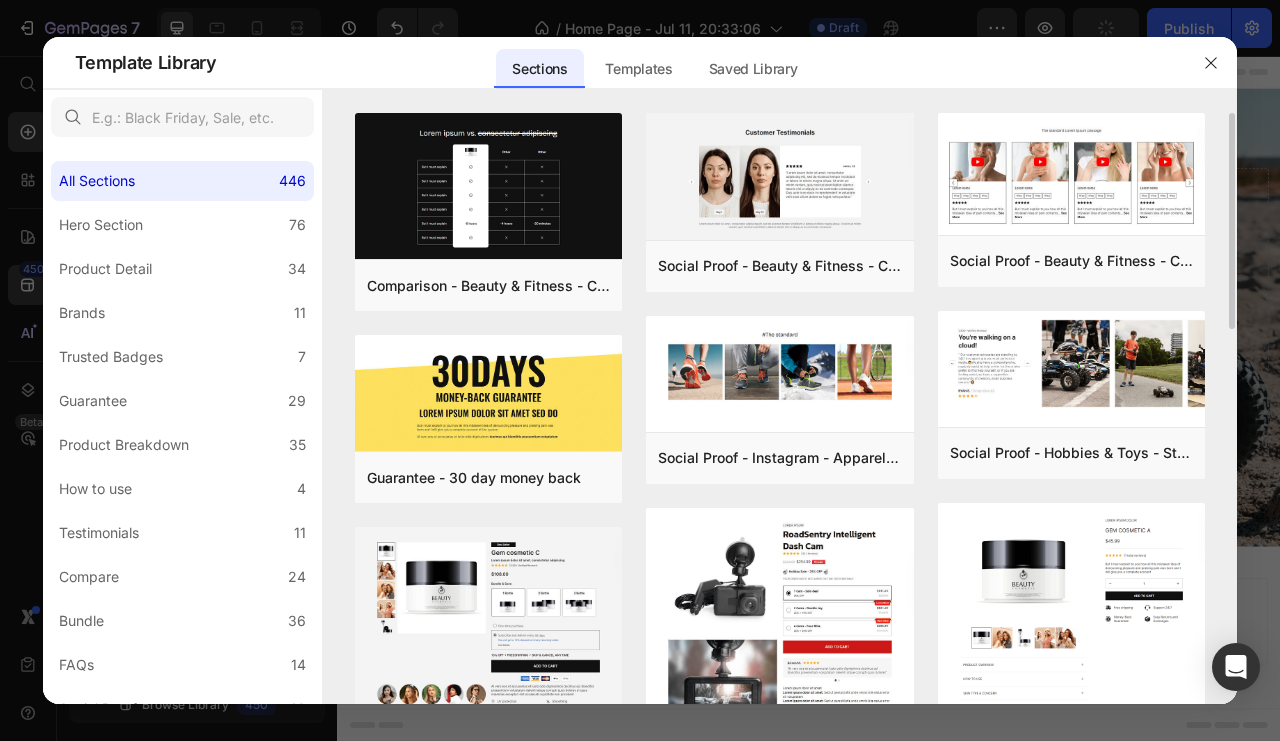 click on "Templates" 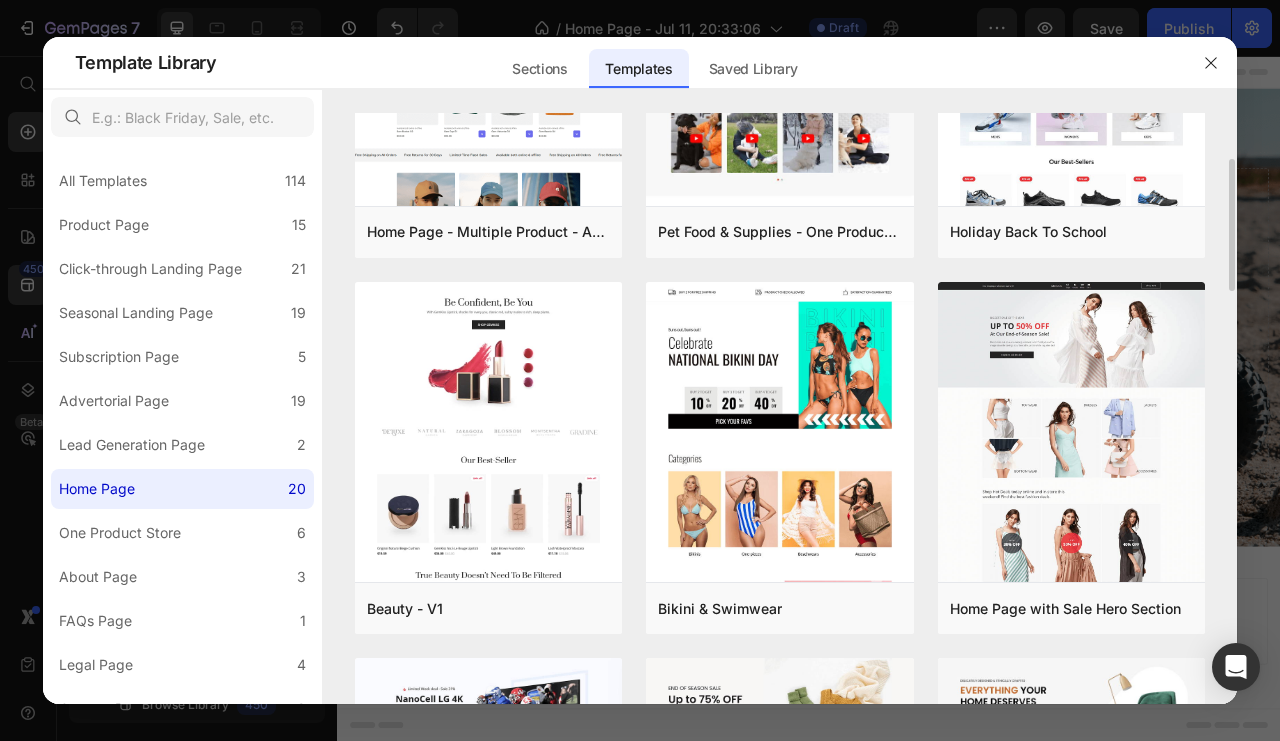 scroll, scrollTop: 0, scrollLeft: 0, axis: both 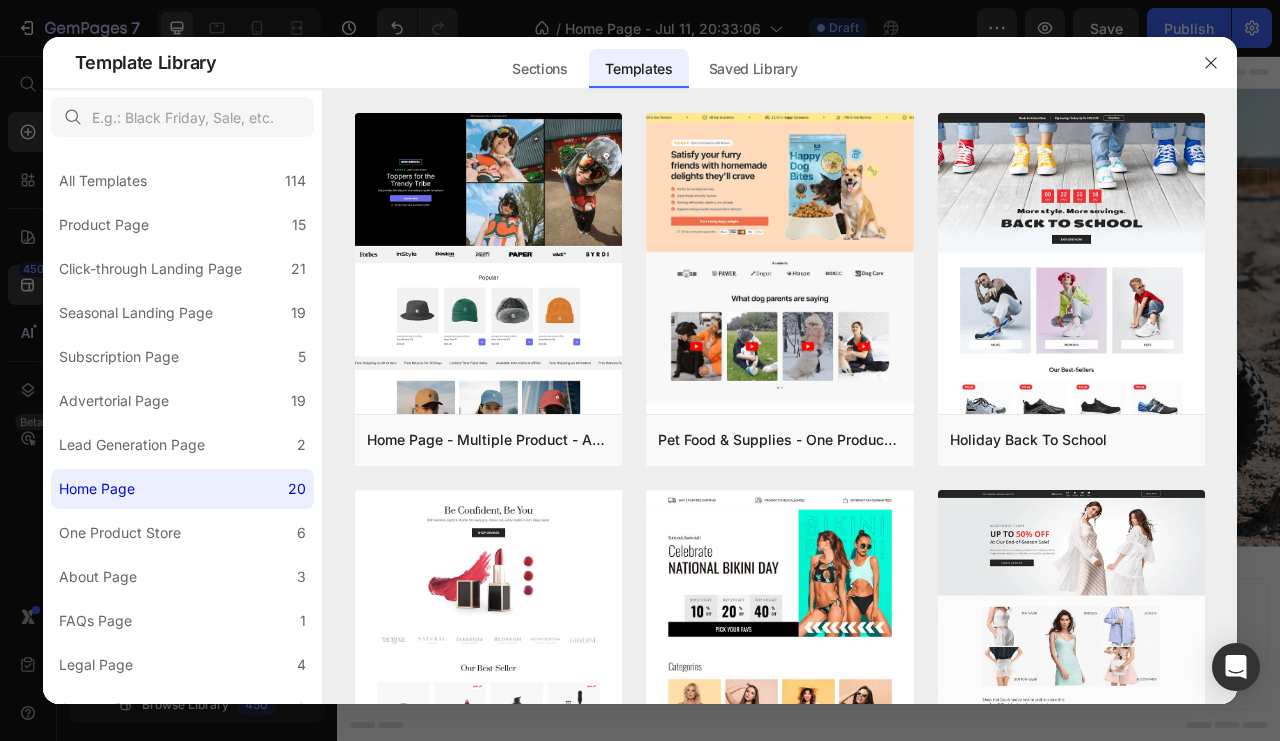 click on "Preview" at bounding box center (0, 0) 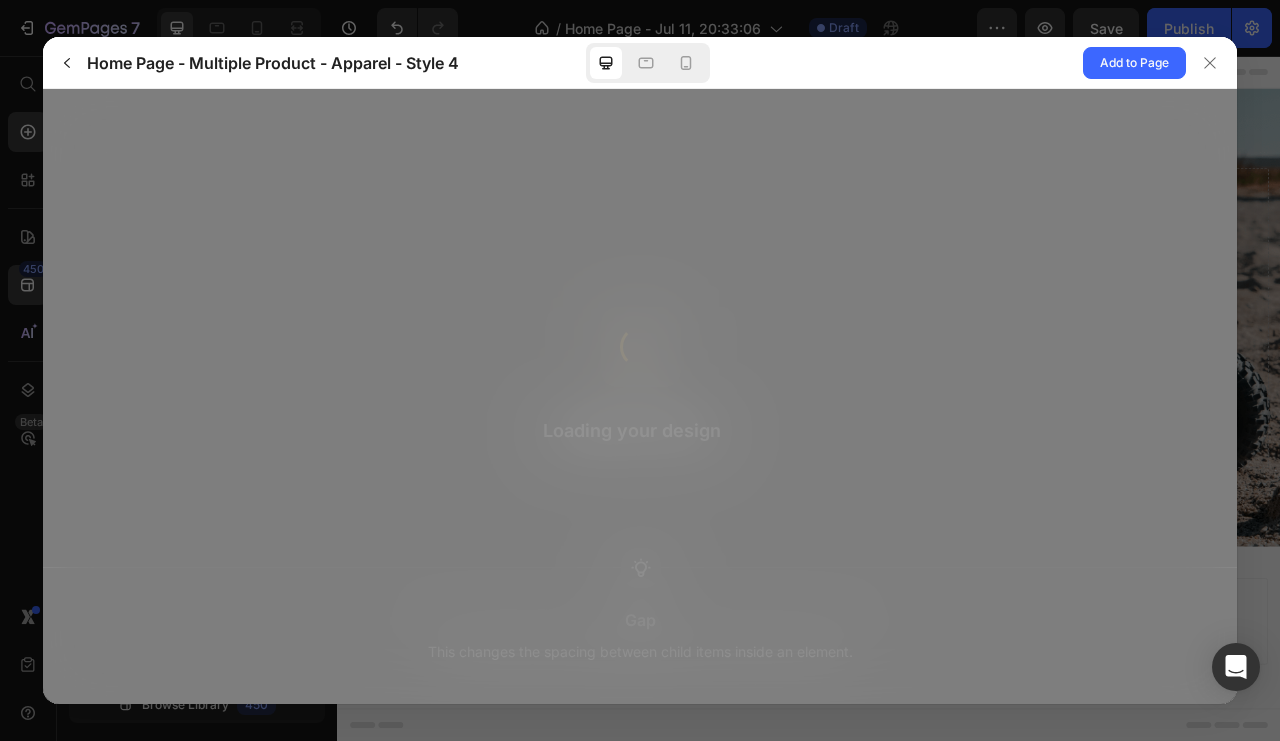 scroll, scrollTop: 0, scrollLeft: 0, axis: both 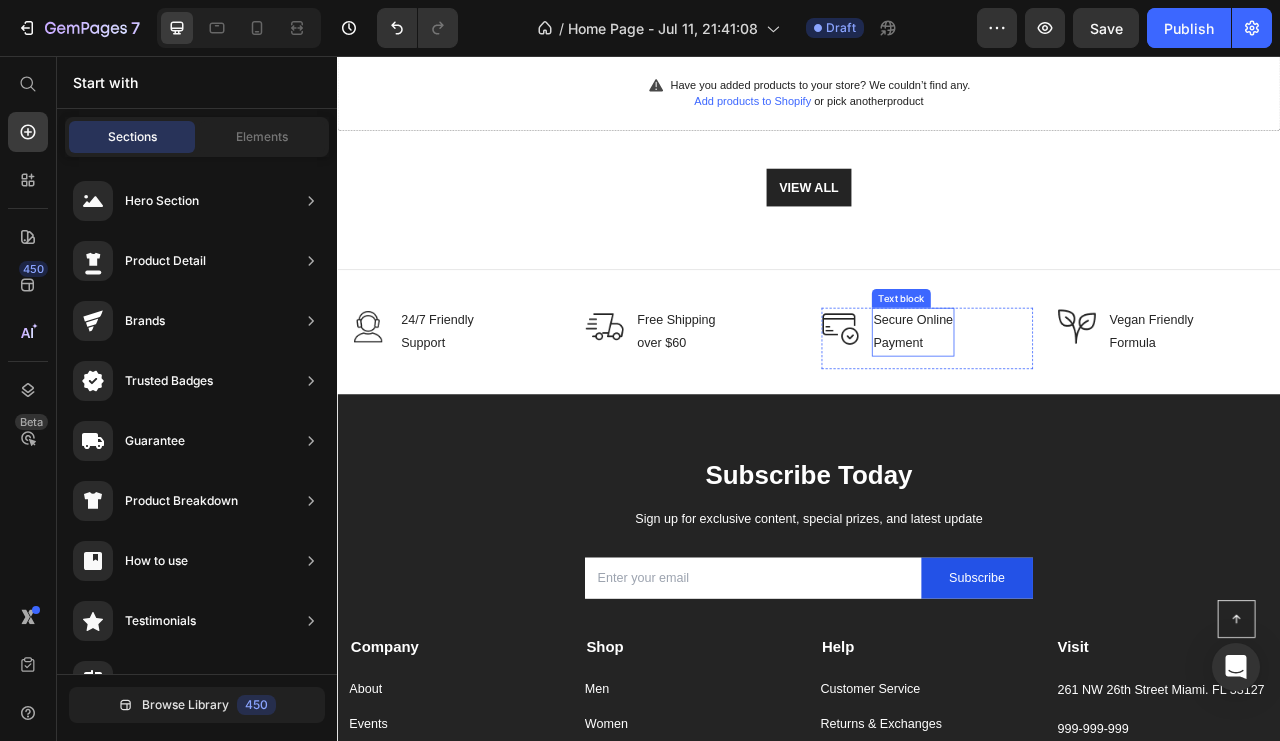 click on "Secure Online Payment" at bounding box center [1069, 407] 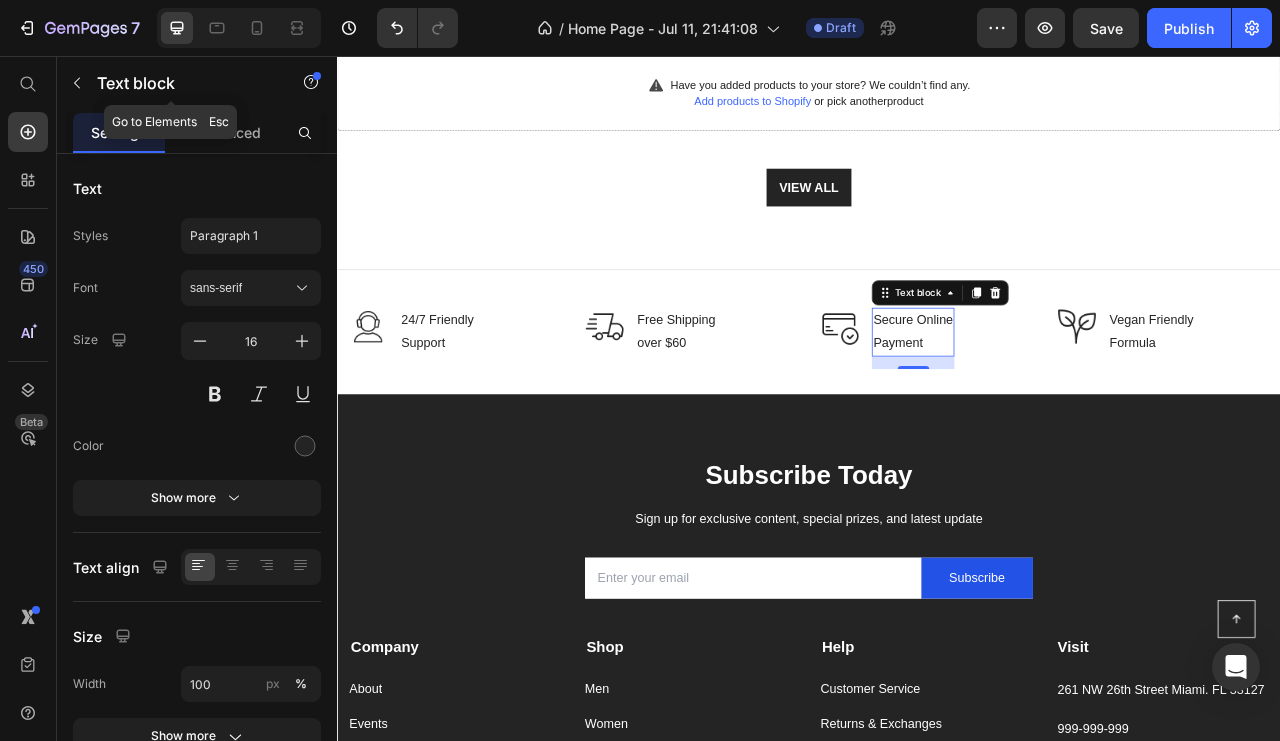 click at bounding box center (77, 83) 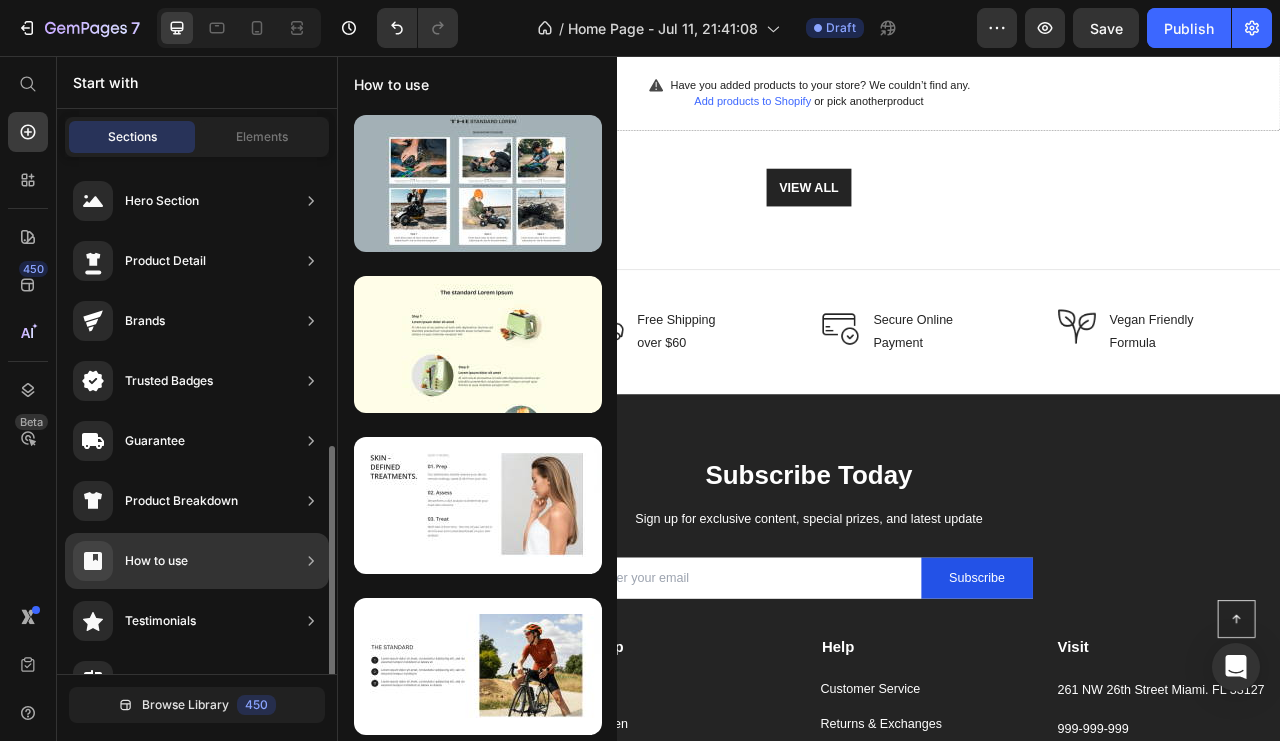 scroll, scrollTop: 200, scrollLeft: 0, axis: vertical 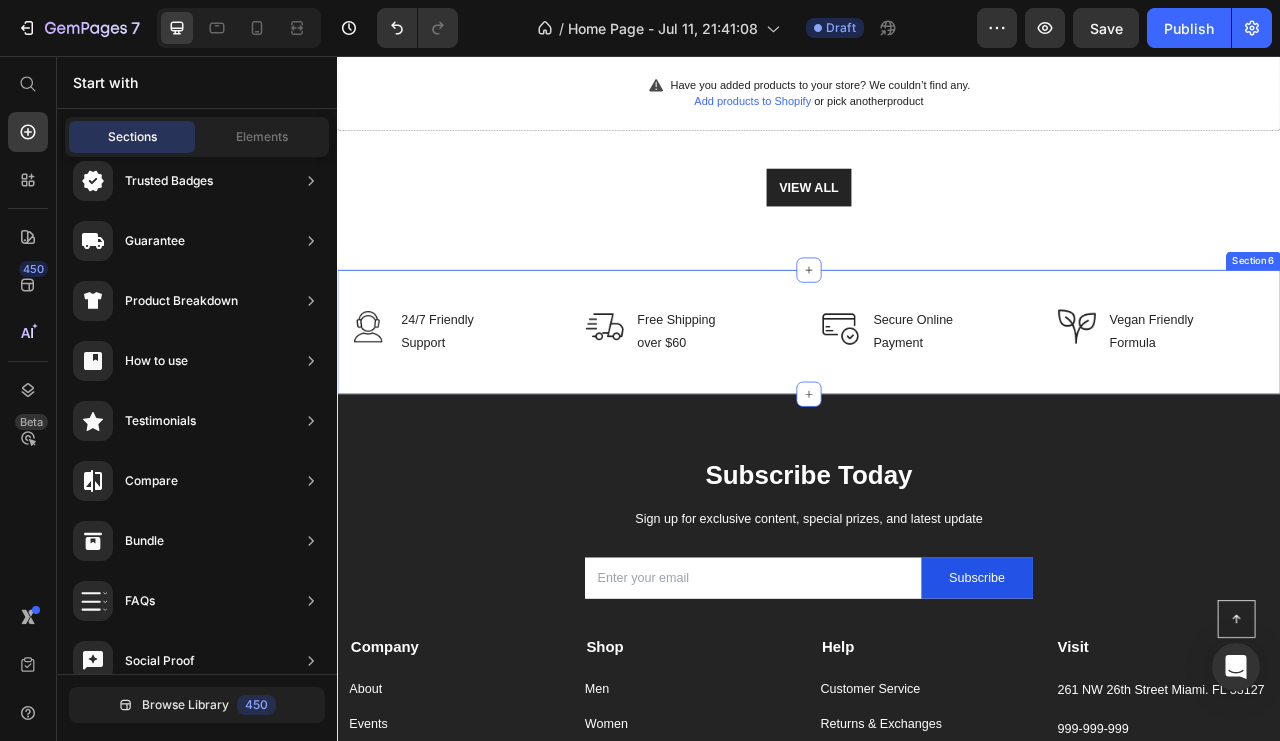click on "Image 24/7 Friendly Support Text block Row Image Free Shipping over $60 Text block Row Image Secure Online Payment Text block Row Image Vegan Friendly Formula Text block Row Row Section 6" at bounding box center [937, 406] 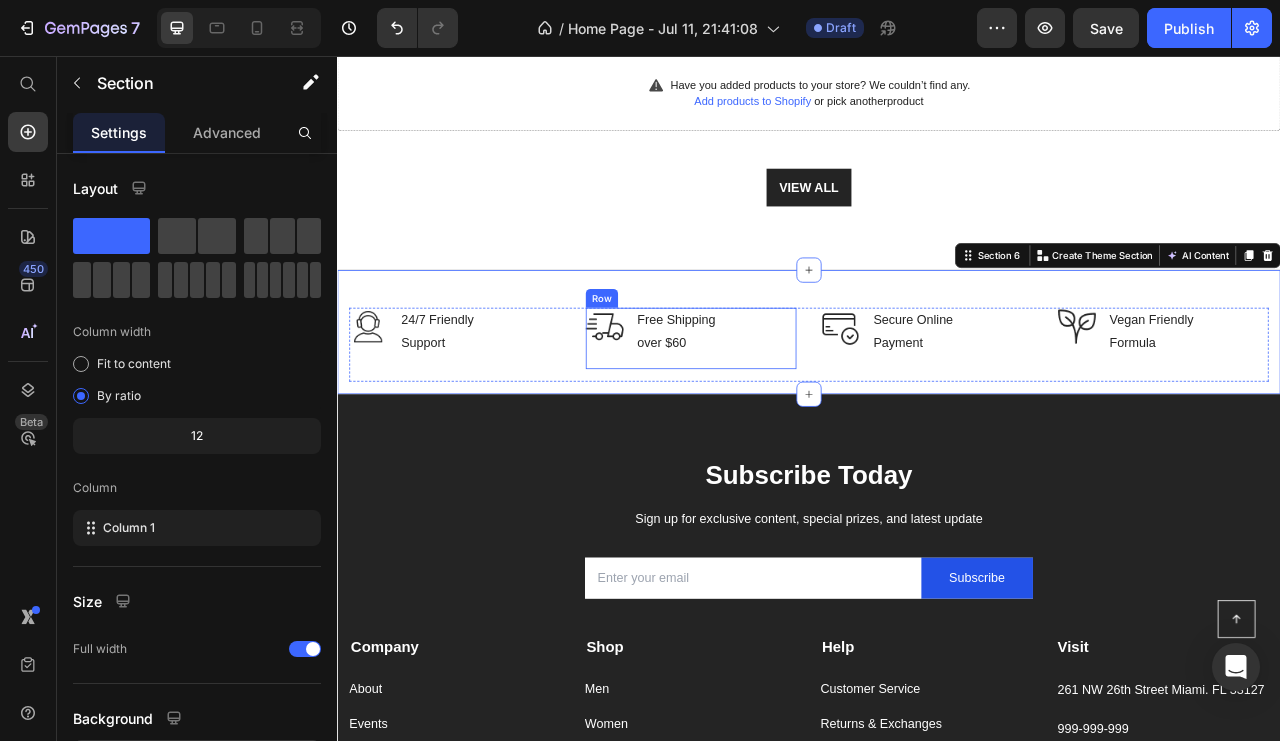 click on "Image Free Shipping over $60 Text block Row" at bounding box center [787, 415] 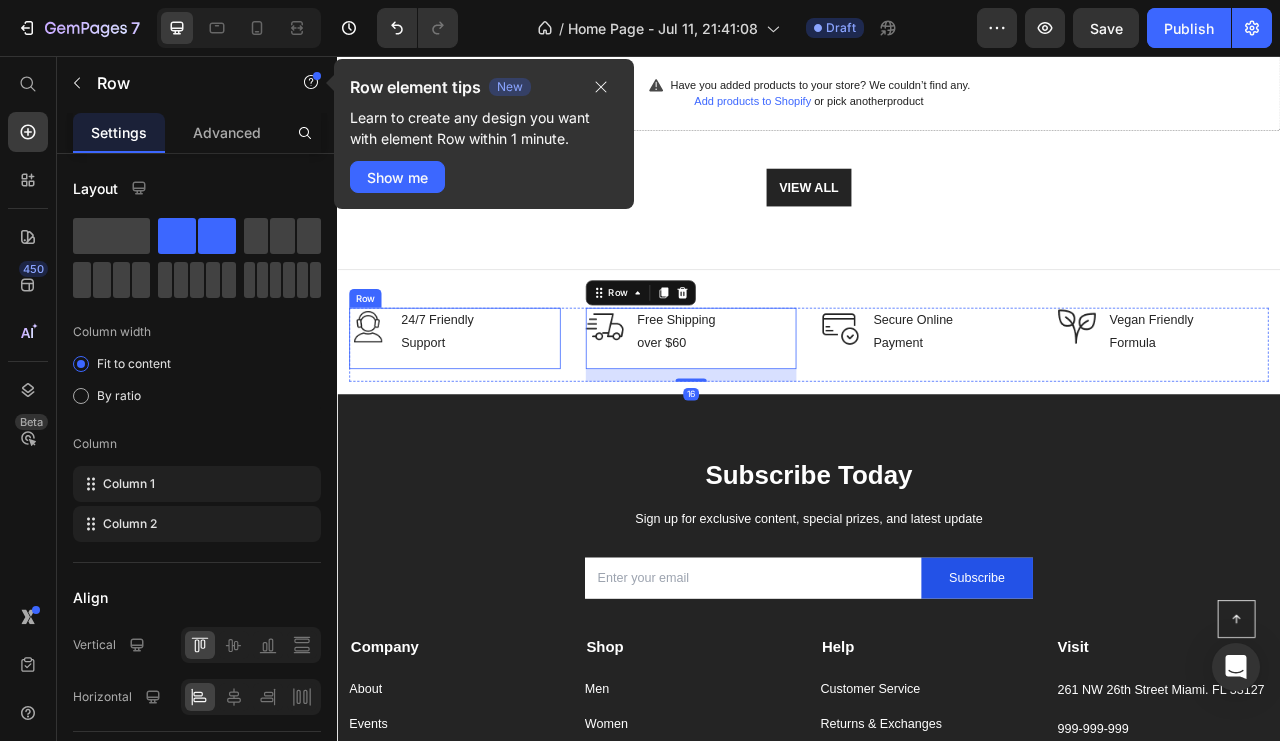 click on "Image 24/7 Friendly Support Text block Row" at bounding box center (486, 415) 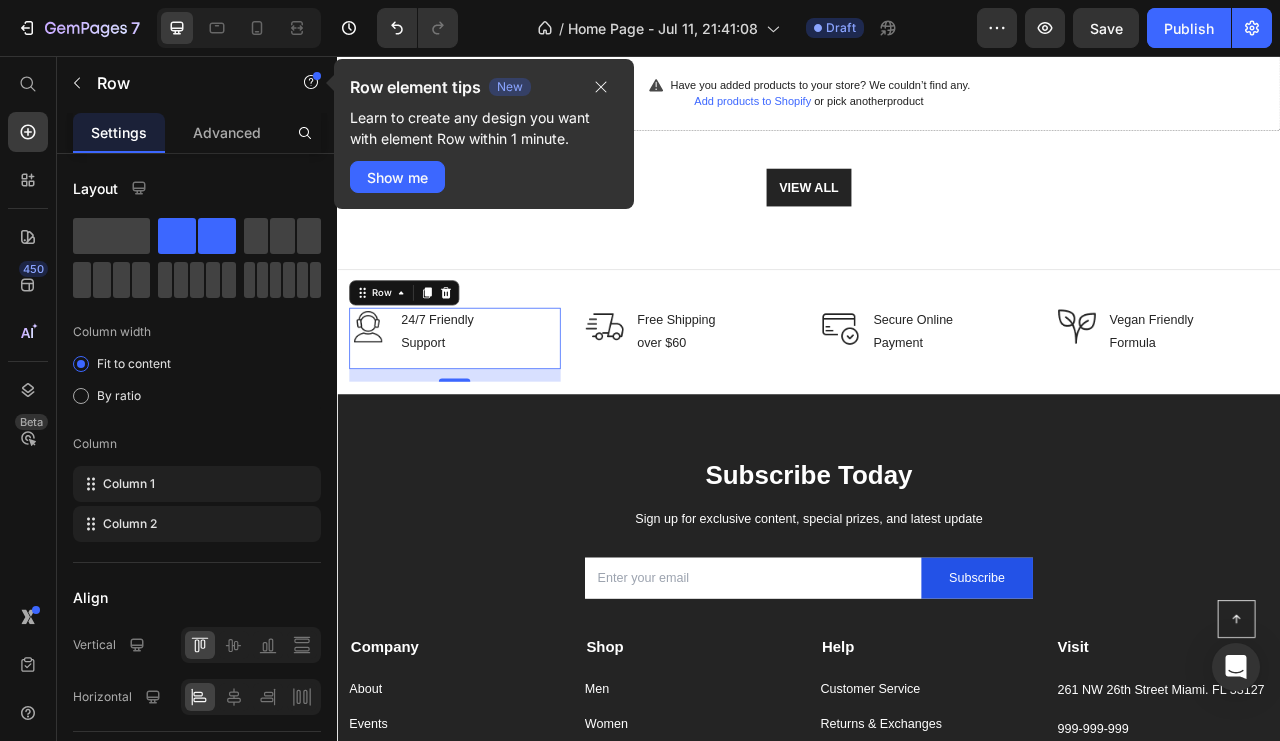 click 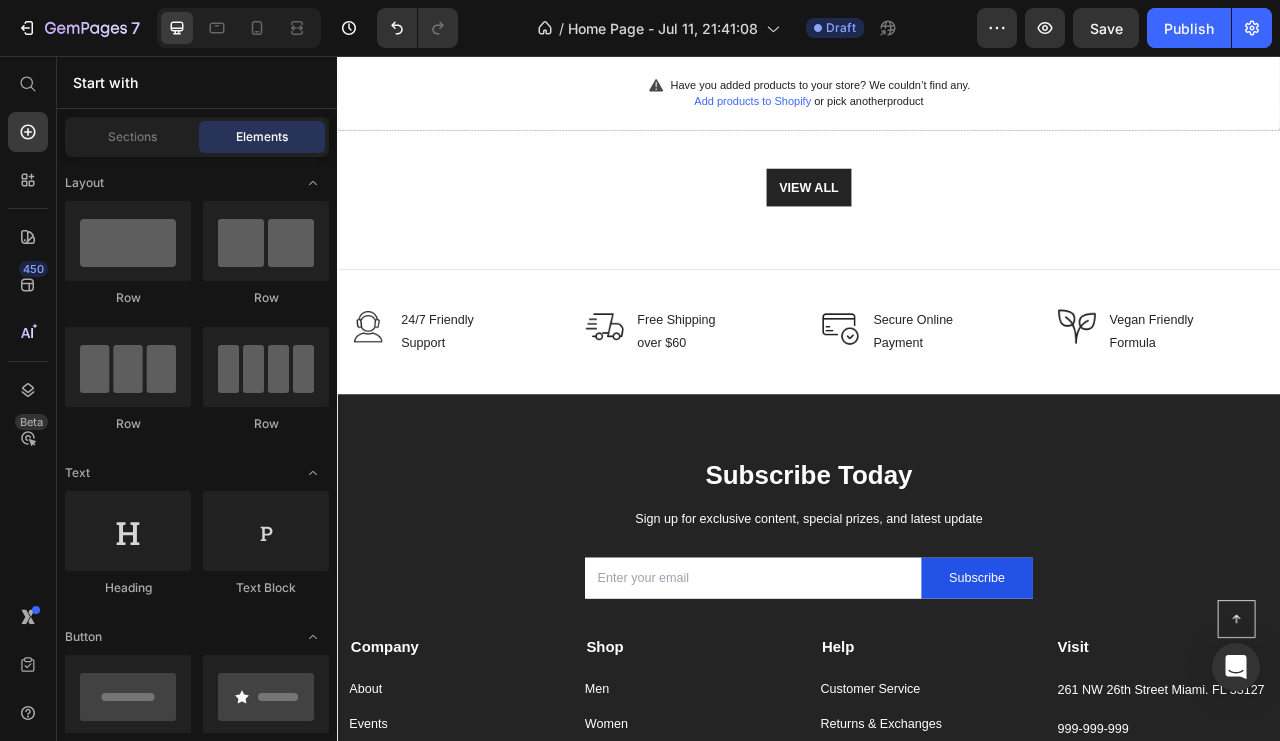 click on "Sections" 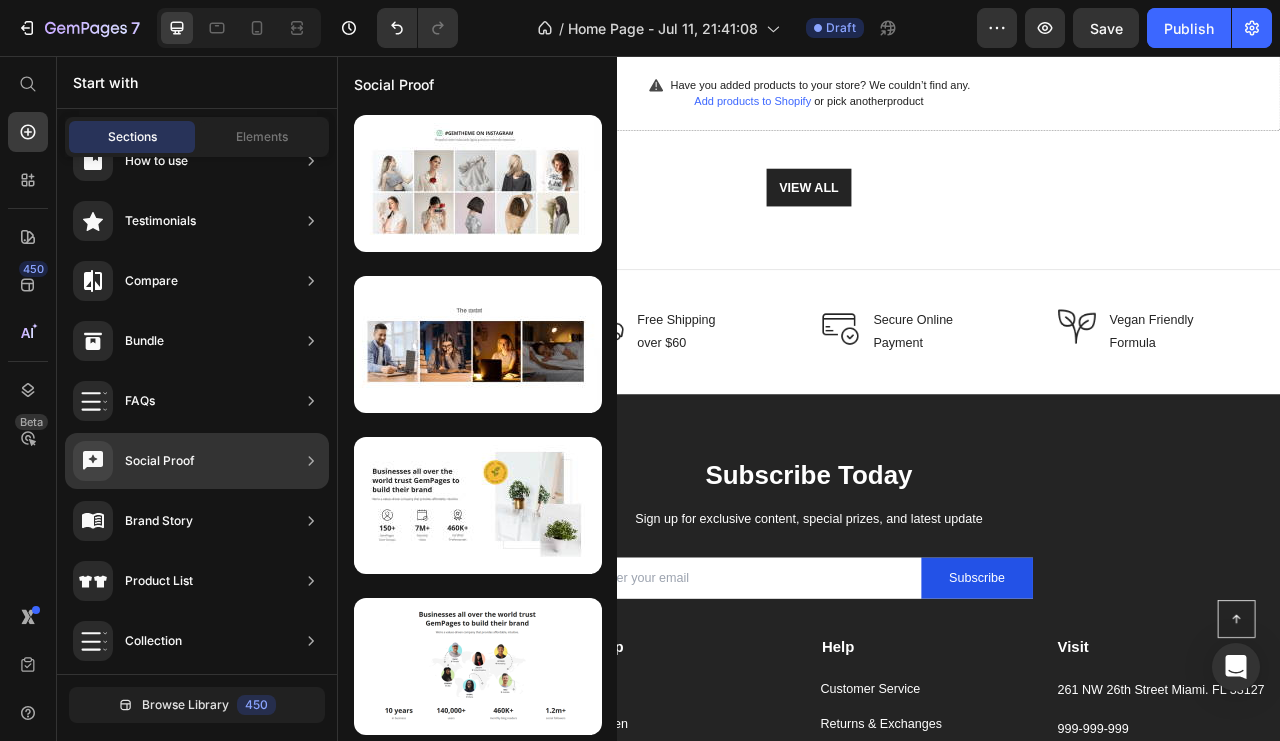 scroll, scrollTop: 642, scrollLeft: 0, axis: vertical 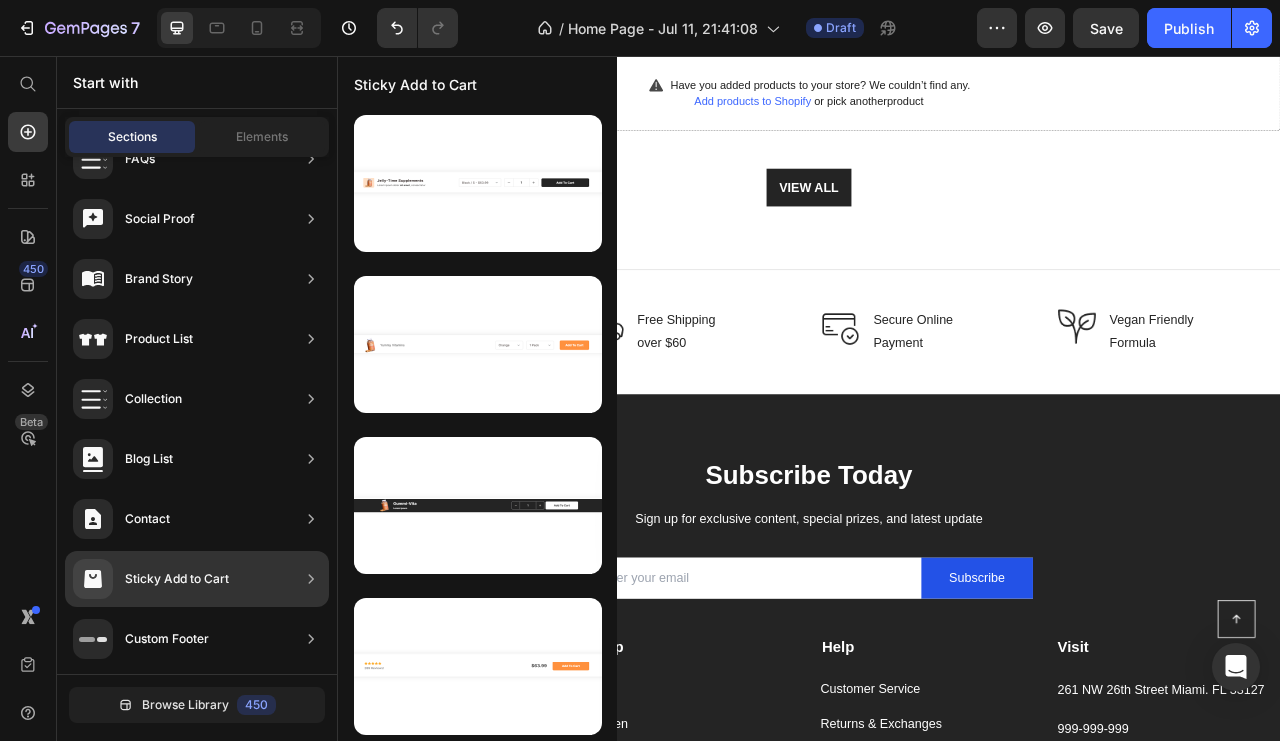 click on "Sticky Add to Cart" at bounding box center (177, 579) 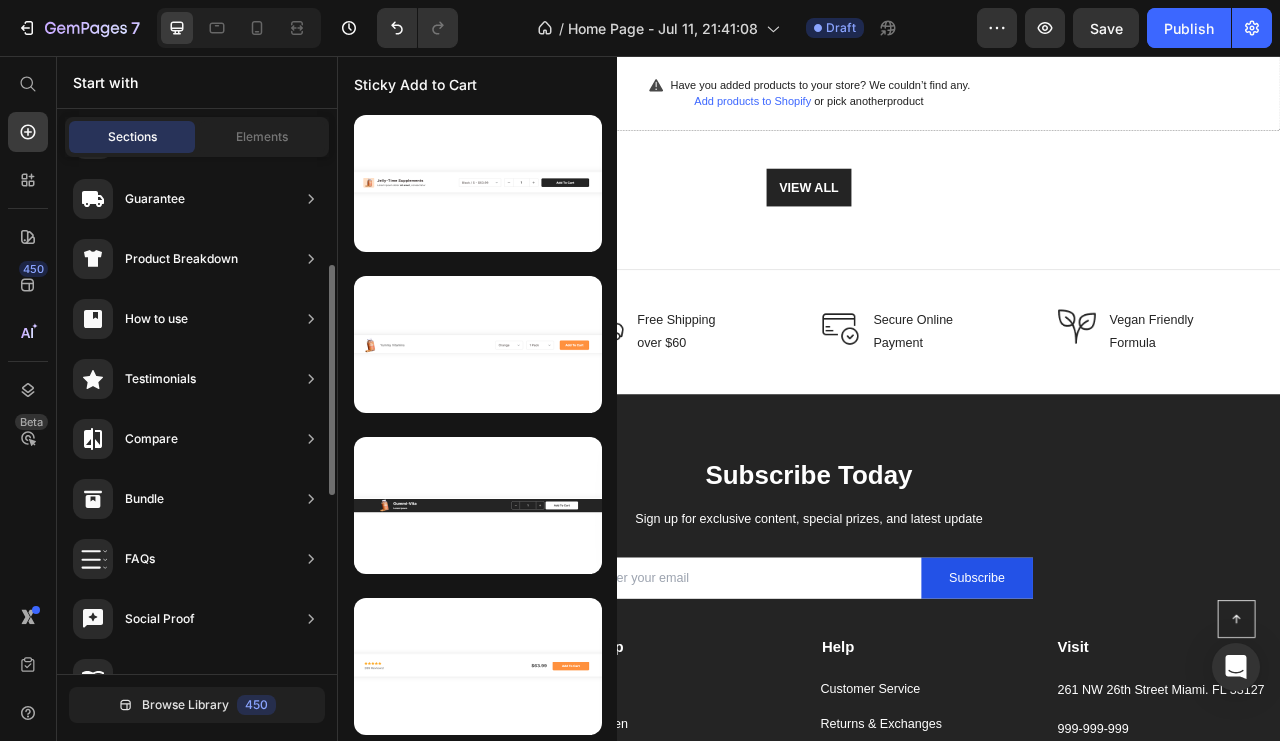 scroll, scrollTop: 0, scrollLeft: 0, axis: both 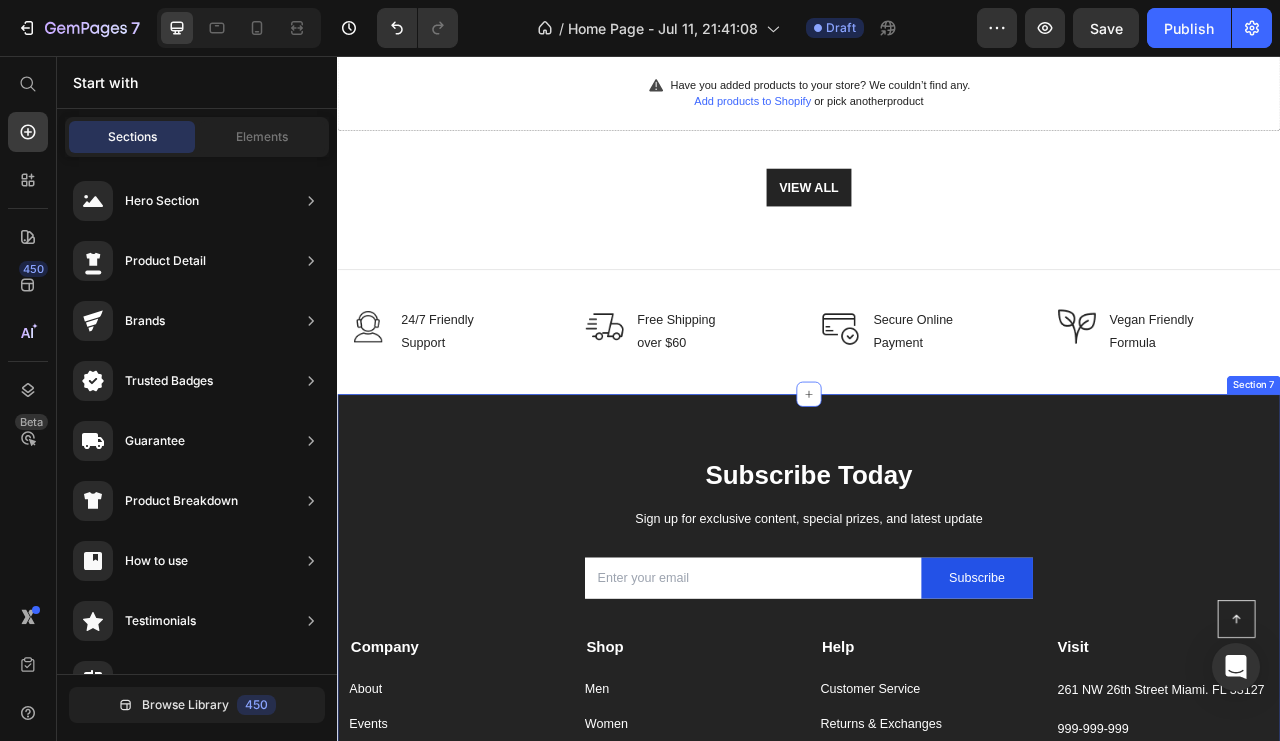 click on "Subscribe Today Heading Sign up for exclusive content, special prizes, and latest update Text block Email Field Subscribe Submit Button Row Newsletter Row Company Text block About Button Events Button Rentals Button Features Button Shop Text block Men Button Women Button Footweat Button Brands Button Help Text block Customer Service Button Returns & Exchanges Button FAQs Button Contact Us Button Visit Text block 261 NW 26th Street Miami. FL 33127 Text block 999-999-999 Text block support@gmail.com Text block Image Image Image Image Row Row
Company
Shop
Help
Visit Accordion Row                Title Line
Button Copyright © 2022 GemThemes. All Rights Reserved. Text block Image Image Image Image Image Row Row Section 7" at bounding box center [937, 821] 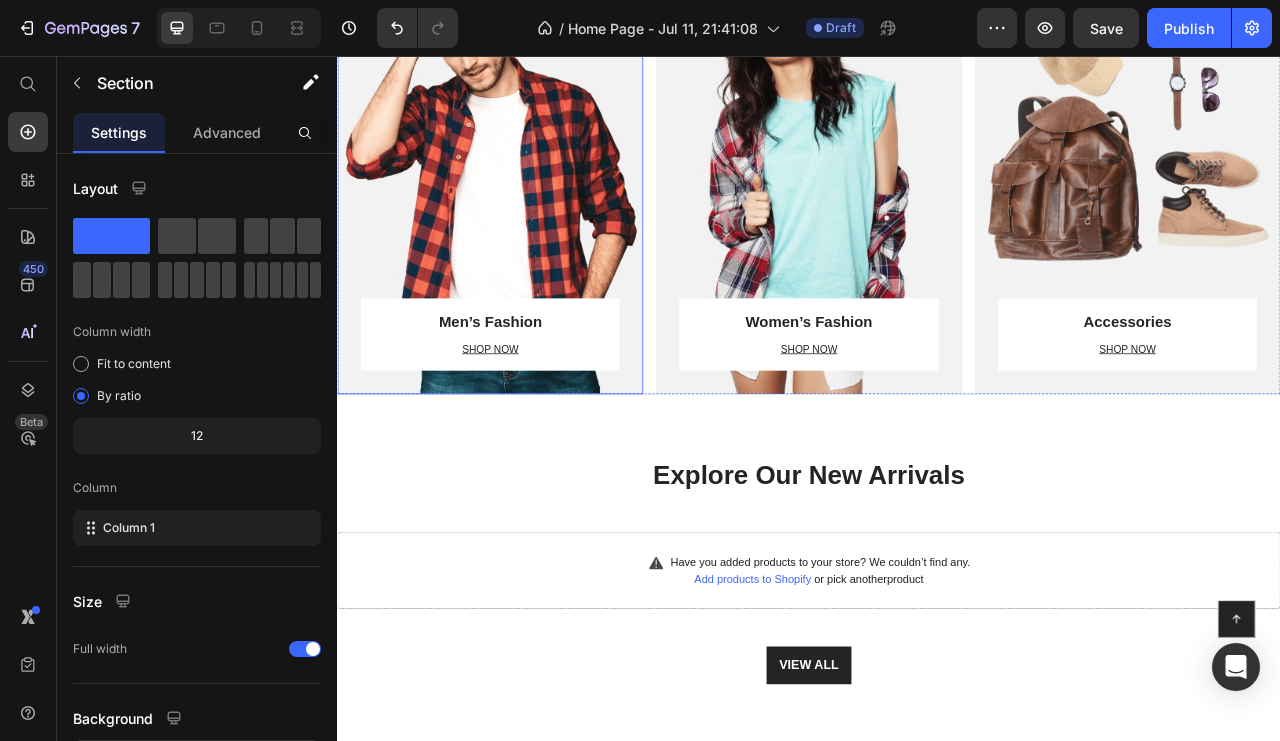 scroll, scrollTop: 1400, scrollLeft: 0, axis: vertical 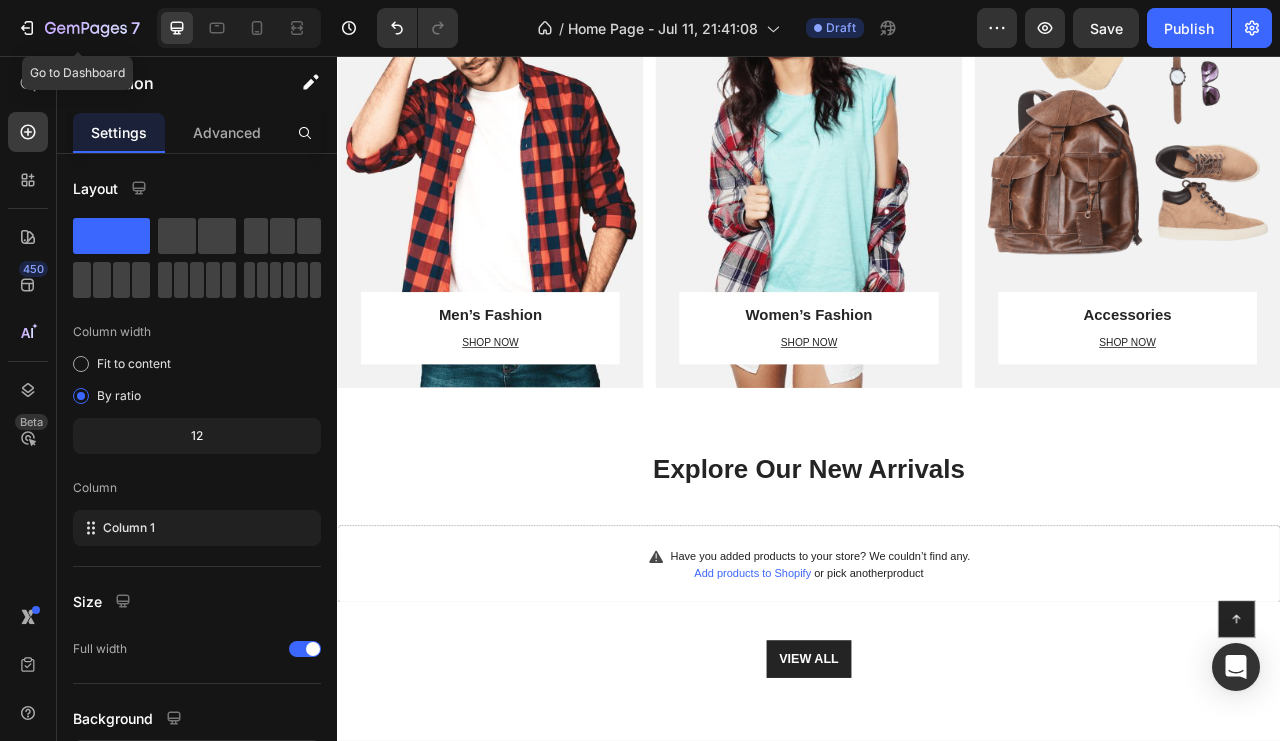 click 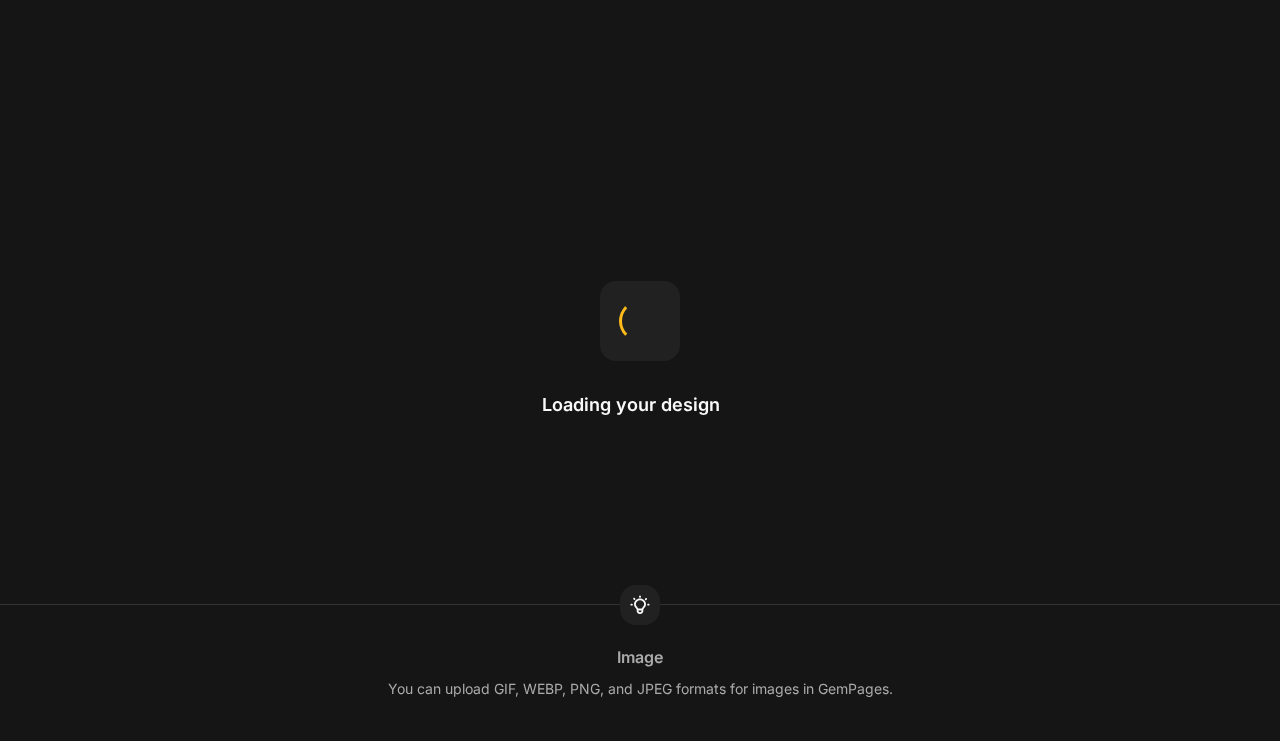 scroll, scrollTop: 0, scrollLeft: 0, axis: both 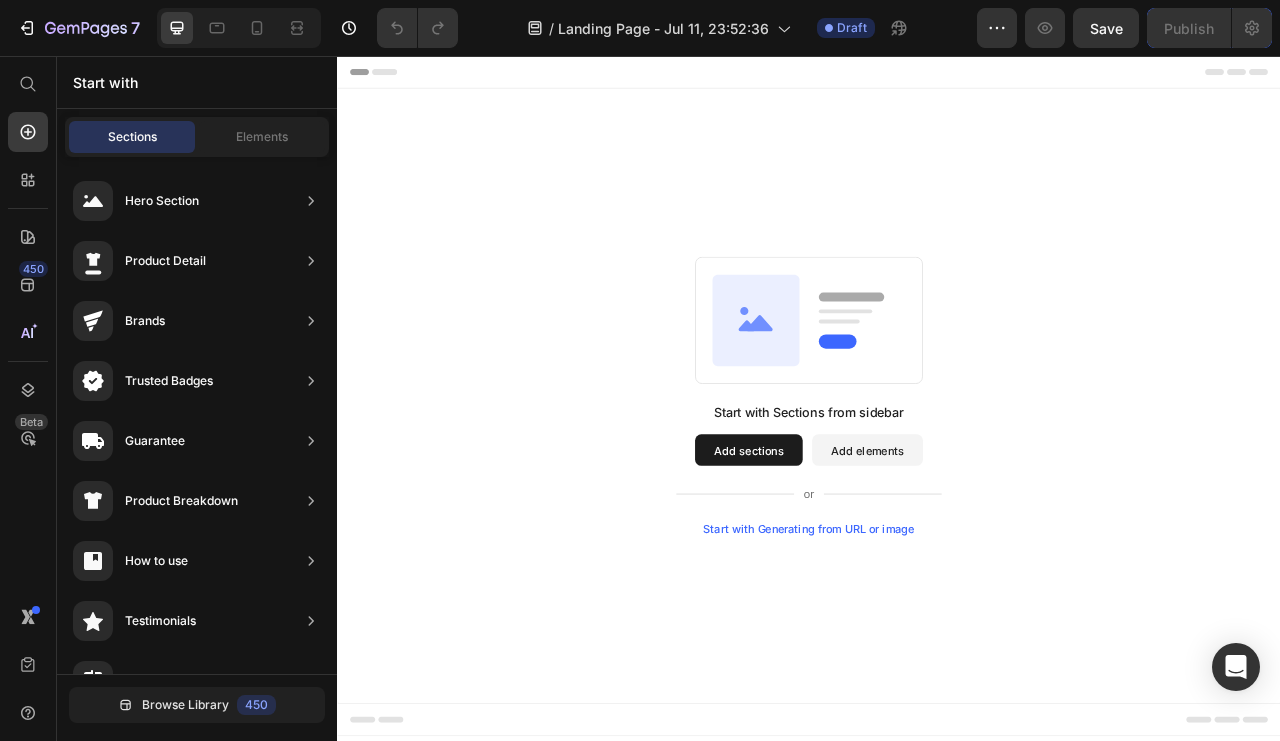 click on "Add elements" at bounding box center [1011, 557] 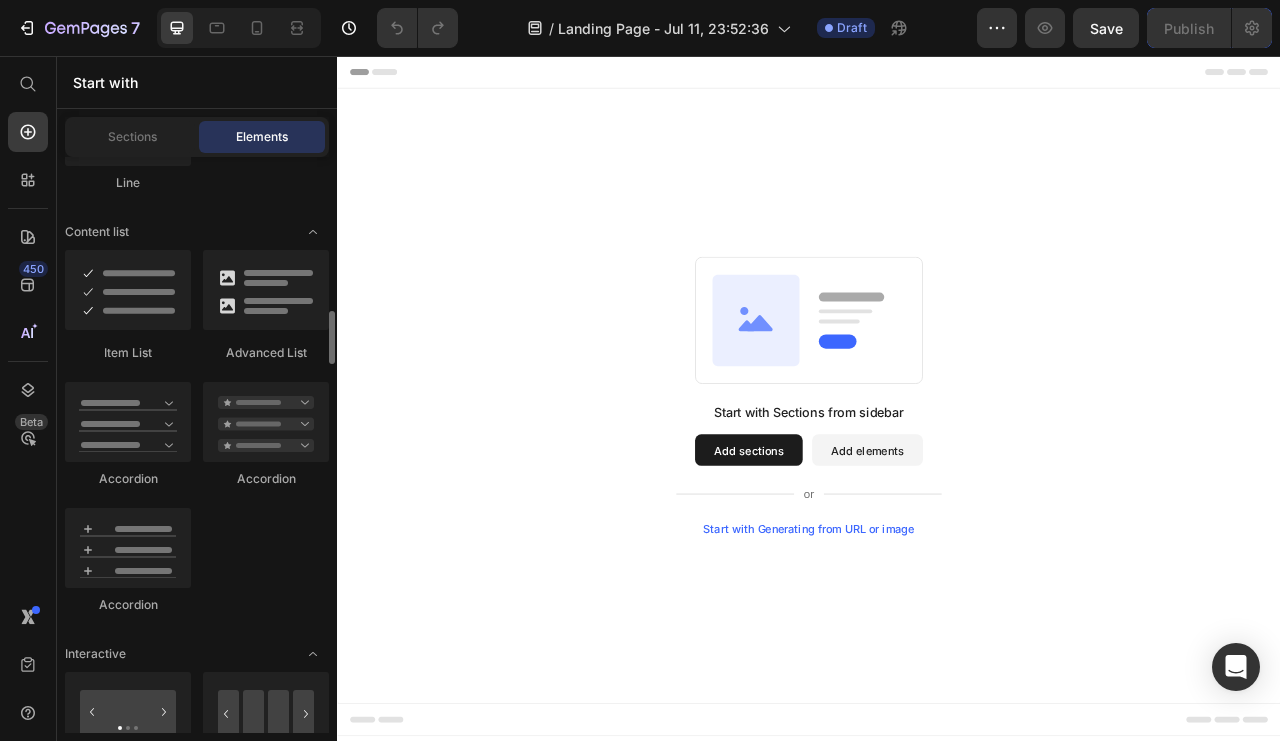 scroll, scrollTop: 1656, scrollLeft: 0, axis: vertical 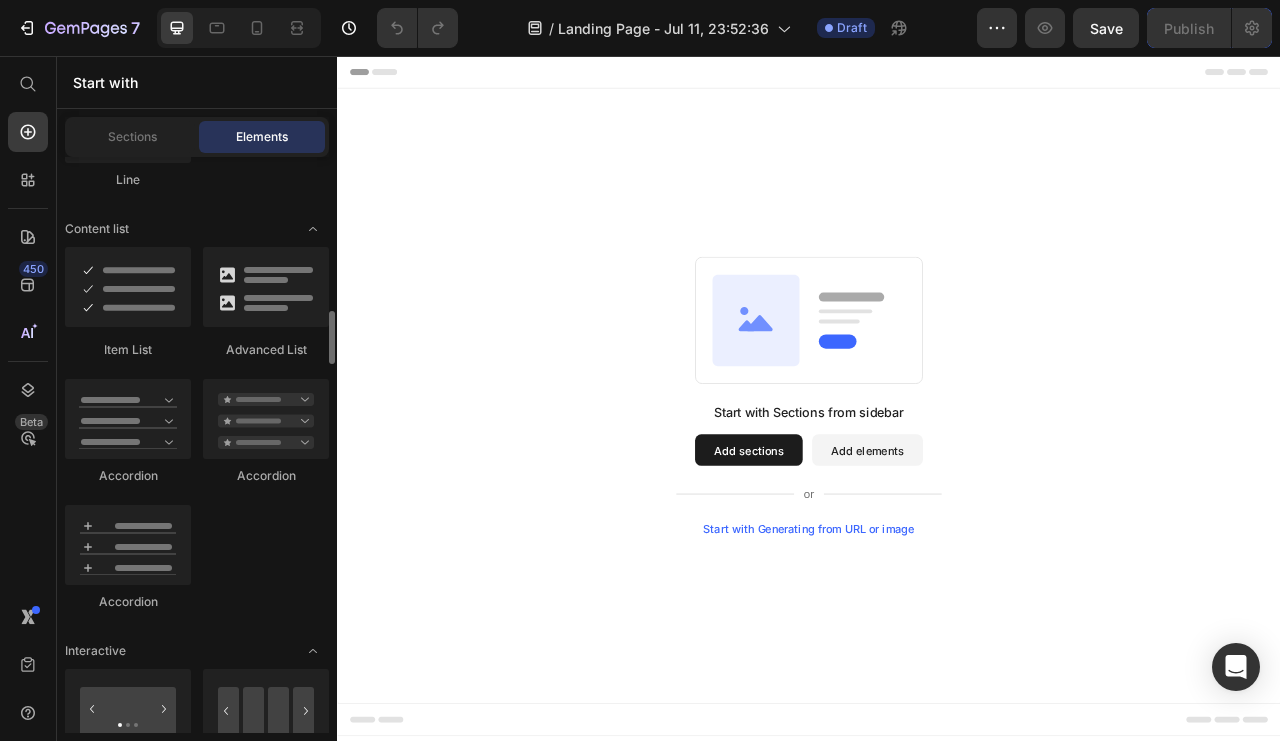 click on "Add sections" at bounding box center [860, 557] 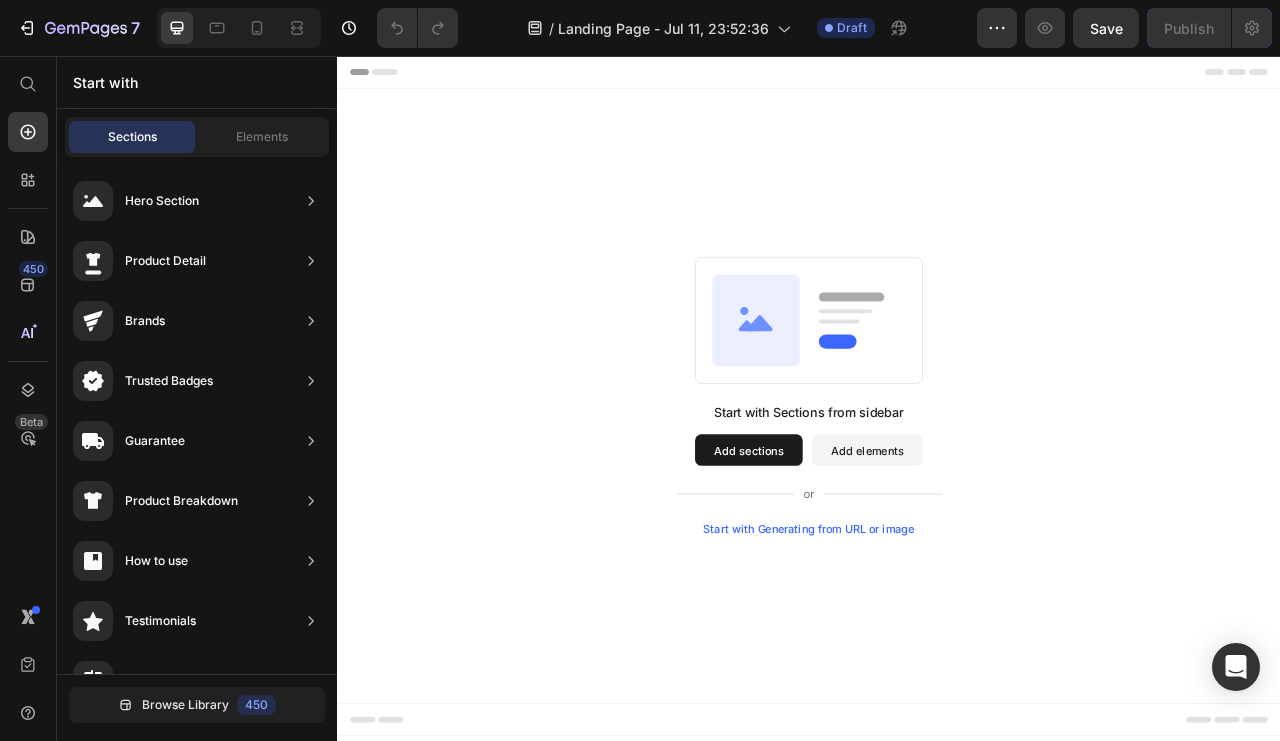 click on "Hero Section" 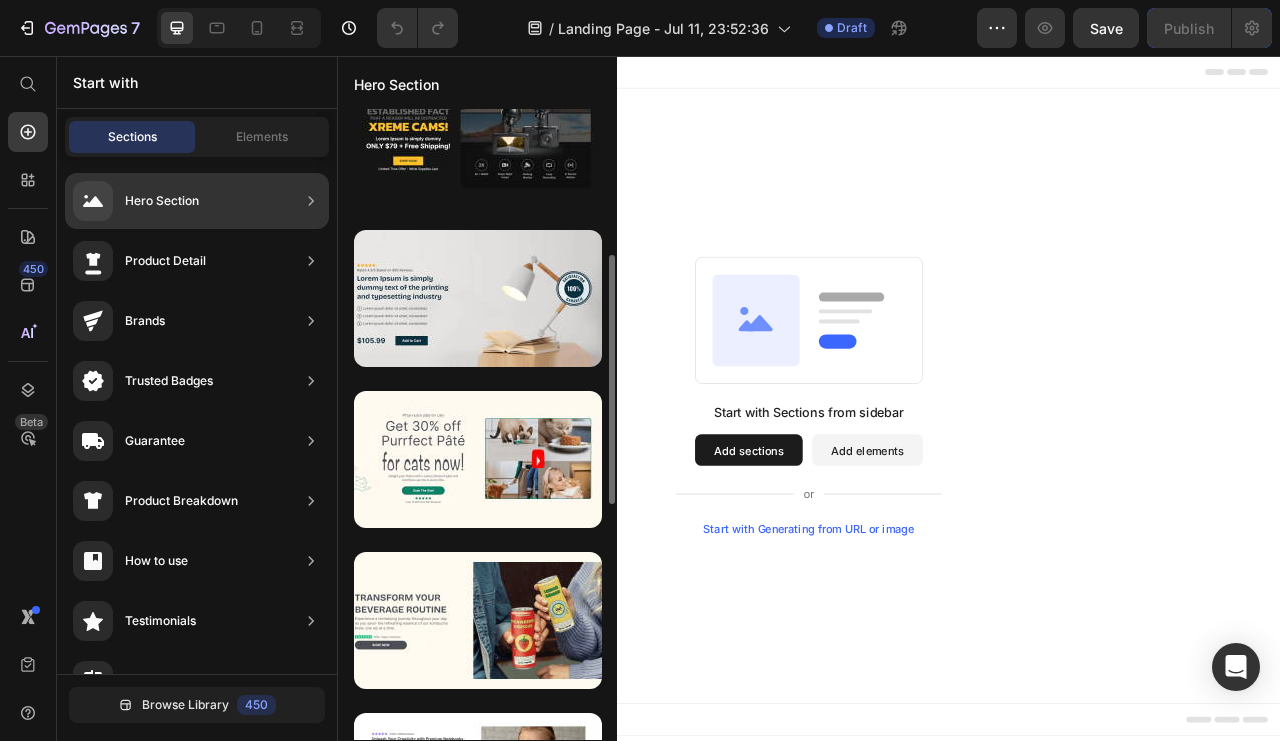 scroll, scrollTop: 370, scrollLeft: 0, axis: vertical 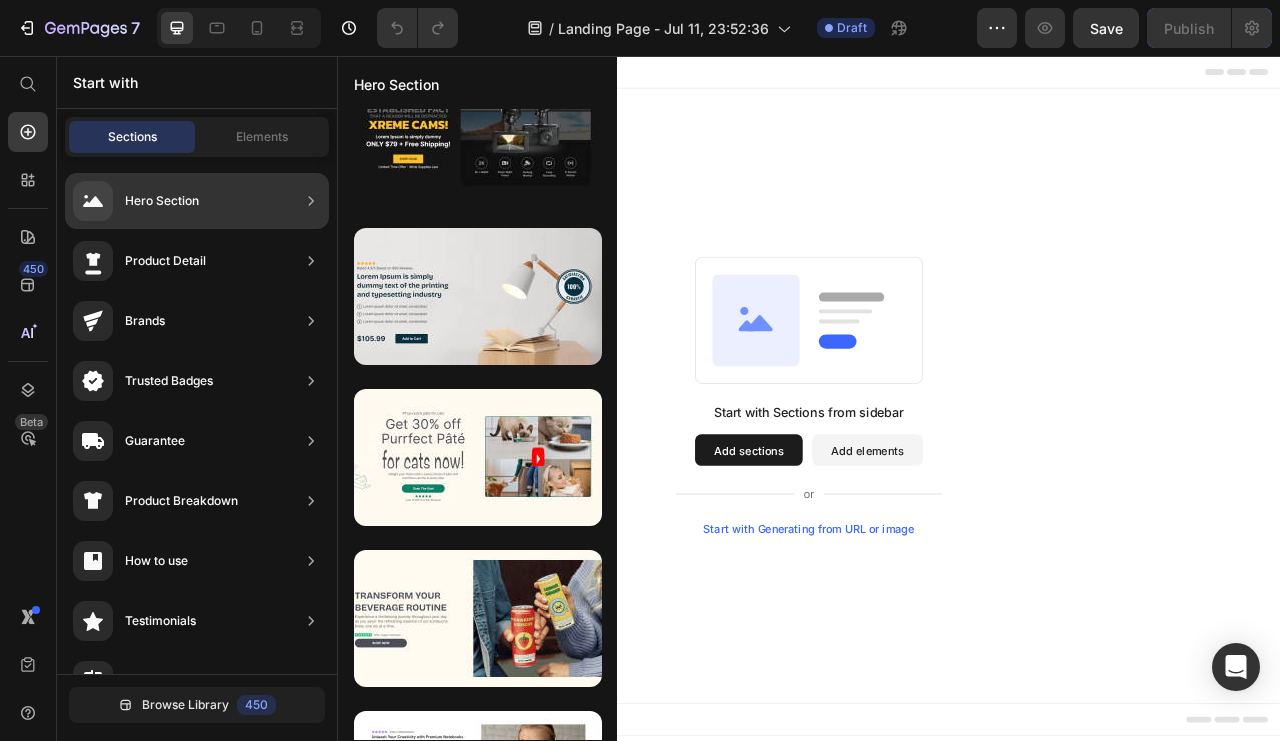 click 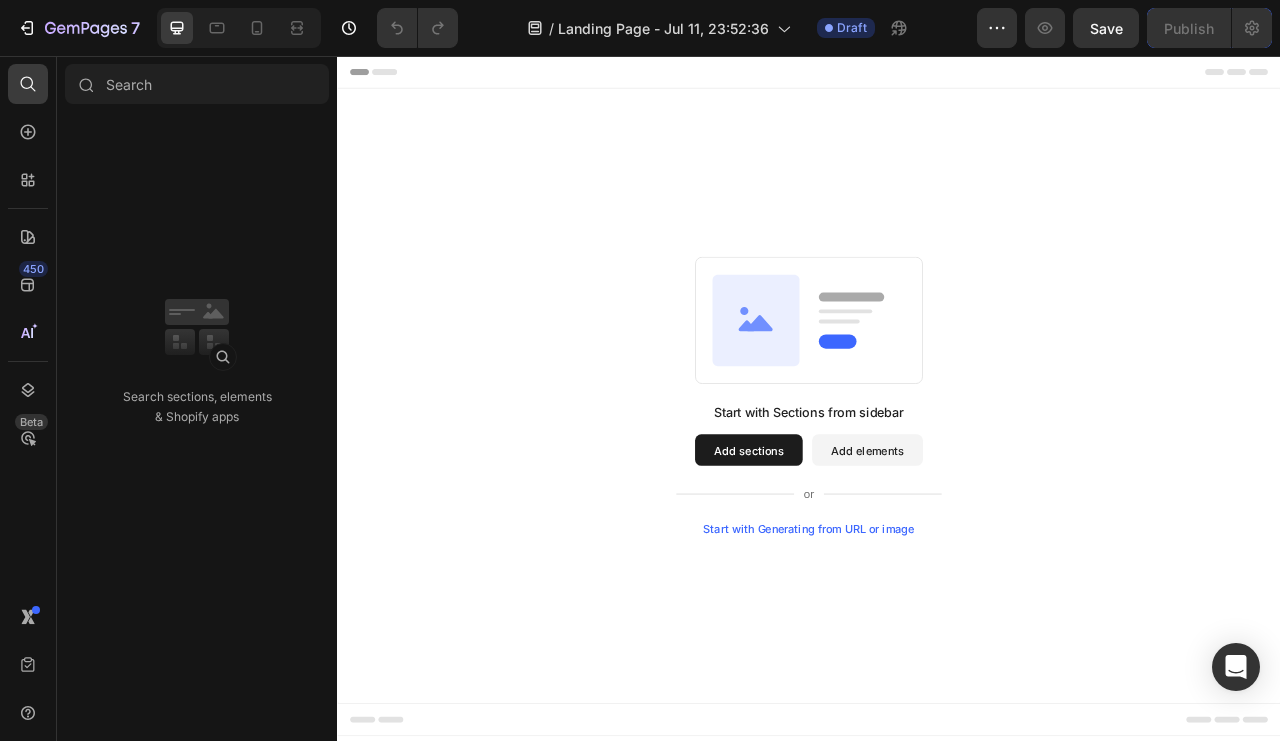 click at bounding box center (197, 84) 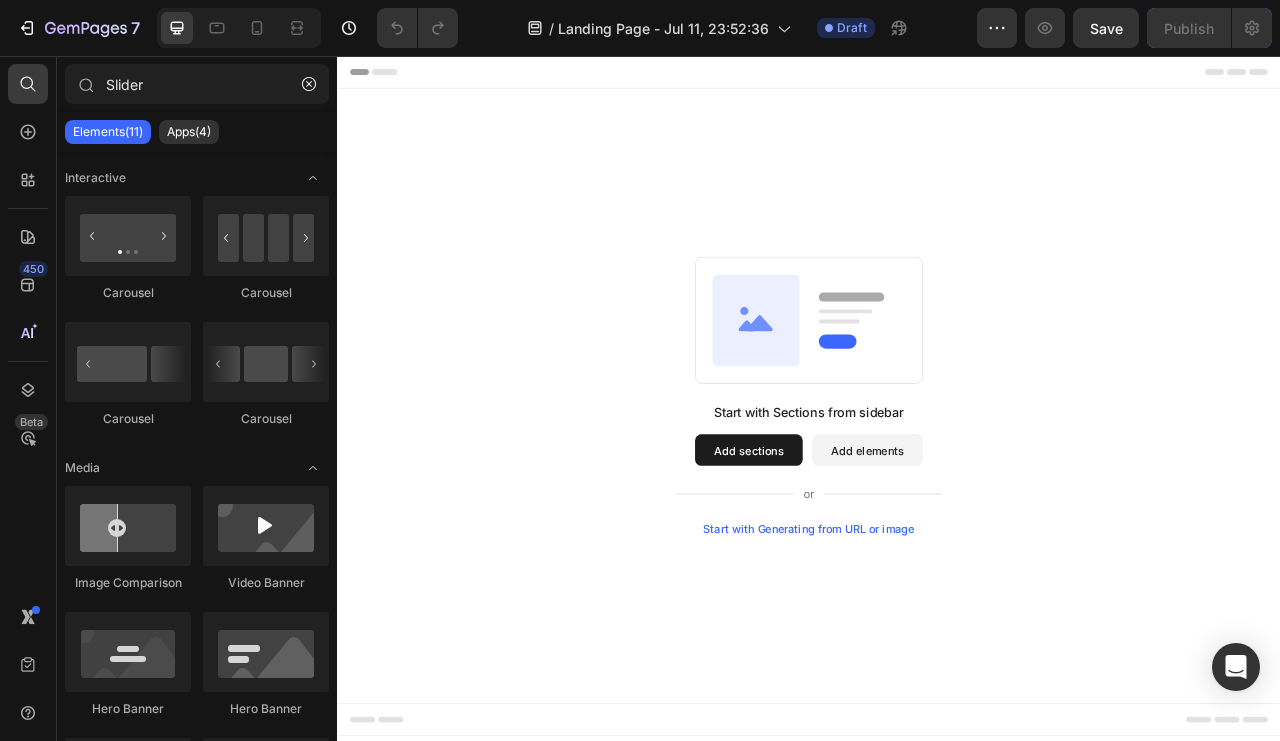 type on "Slider" 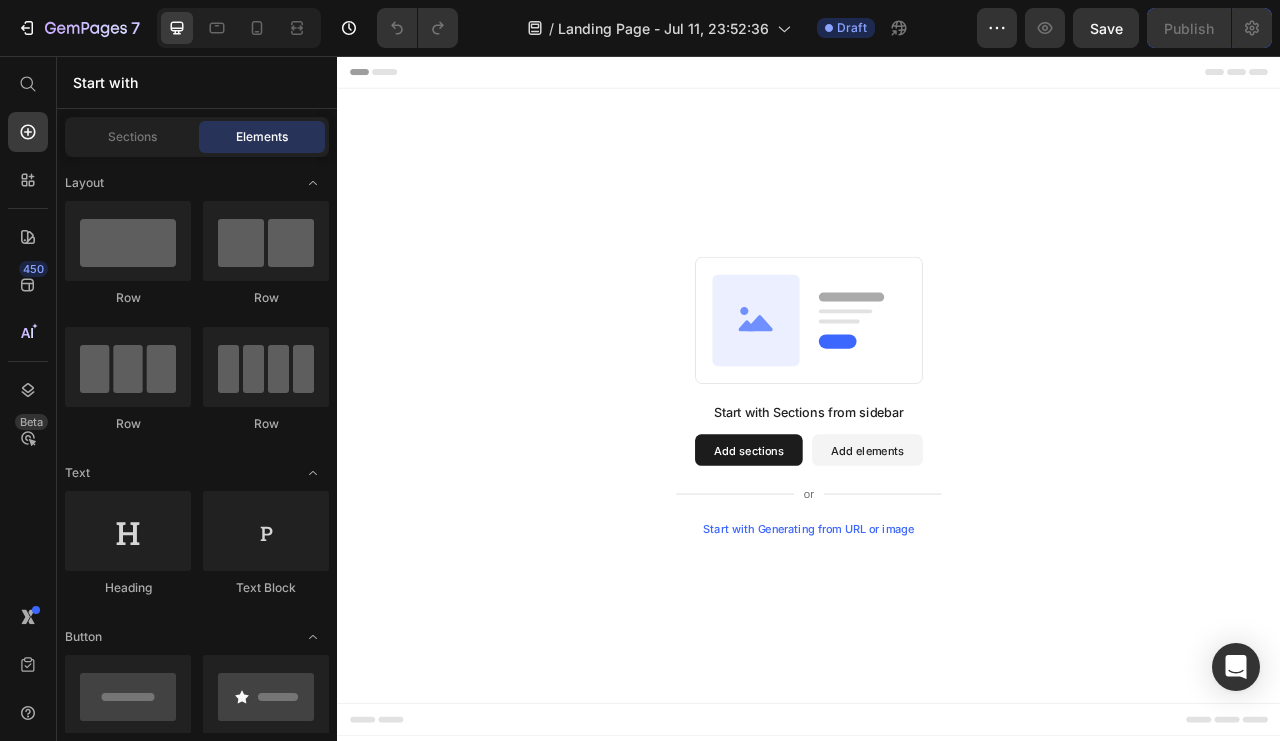 click on "Add sections" at bounding box center (860, 557) 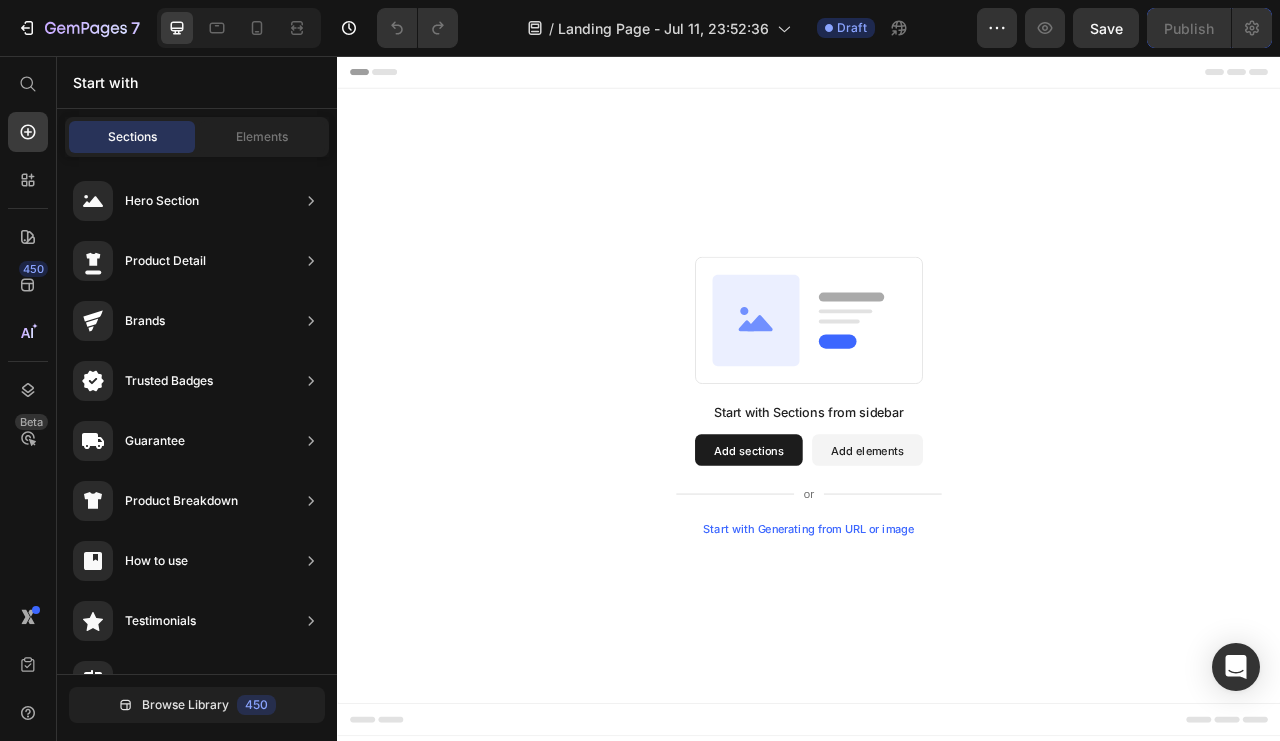 click on "Hero Section" 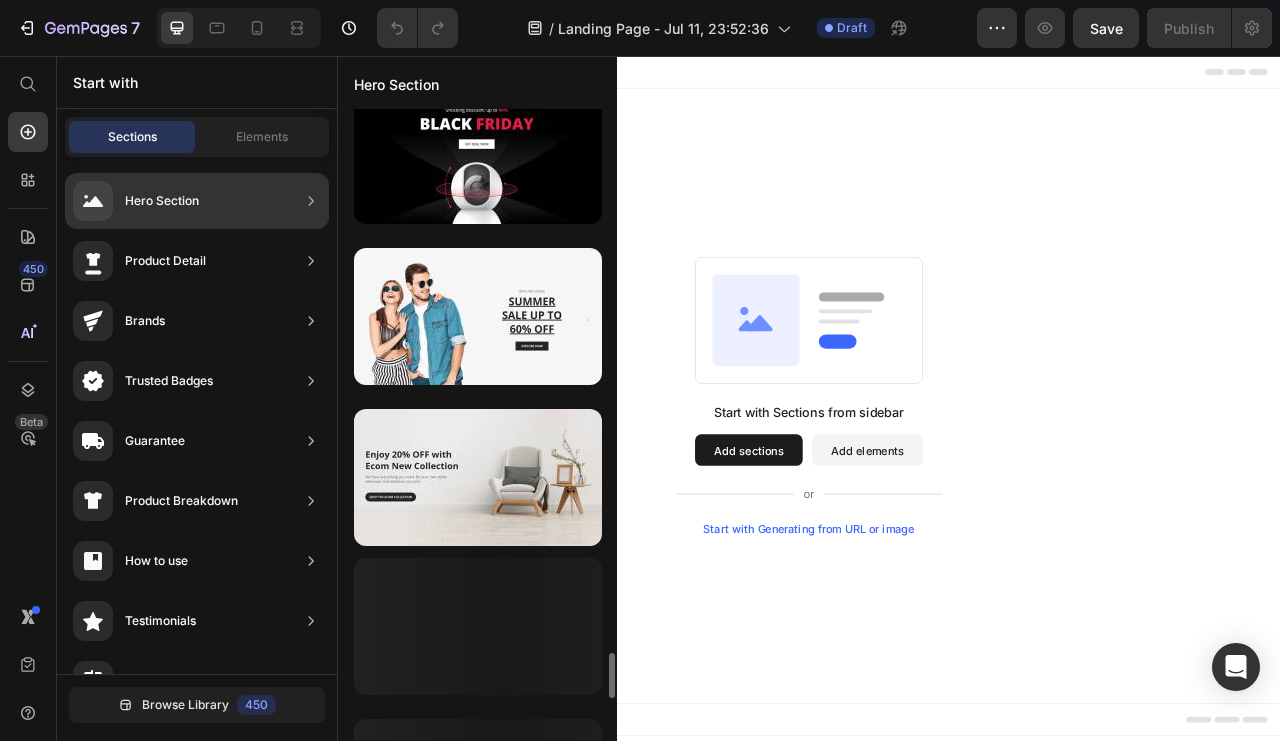 scroll, scrollTop: 7598, scrollLeft: 0, axis: vertical 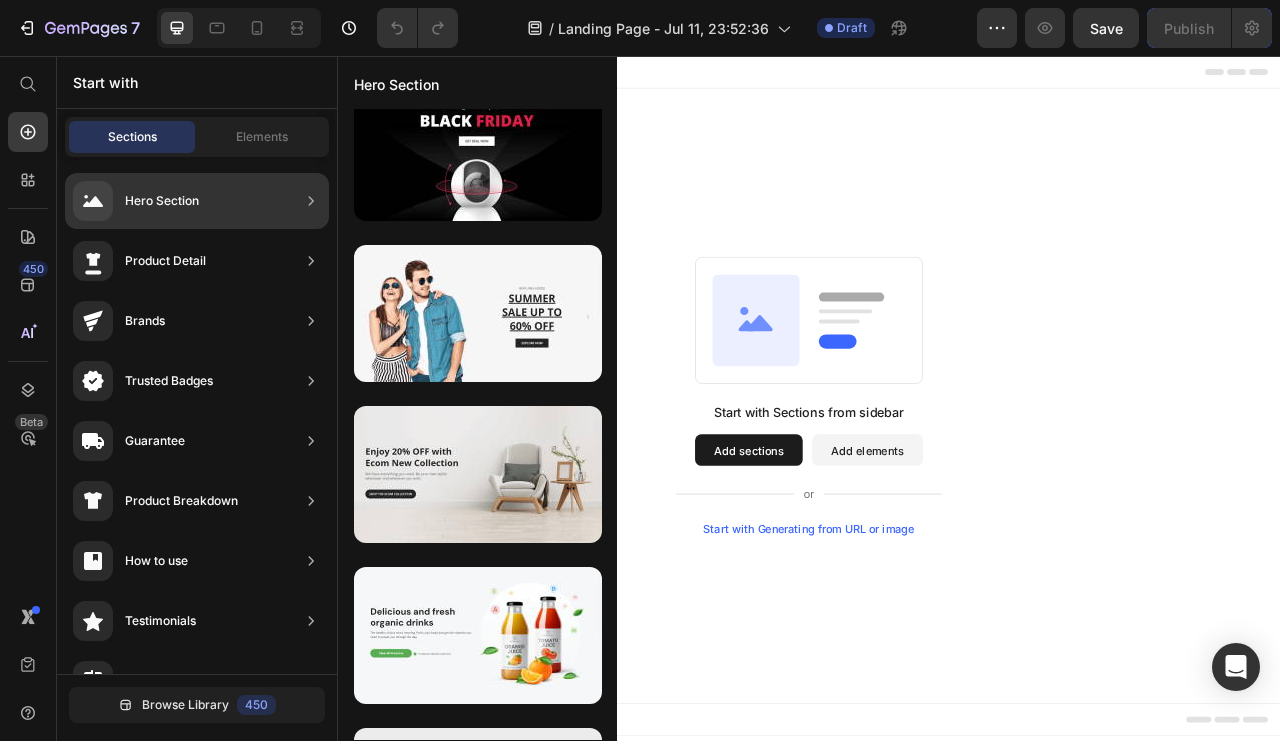 click at bounding box center (478, 313) 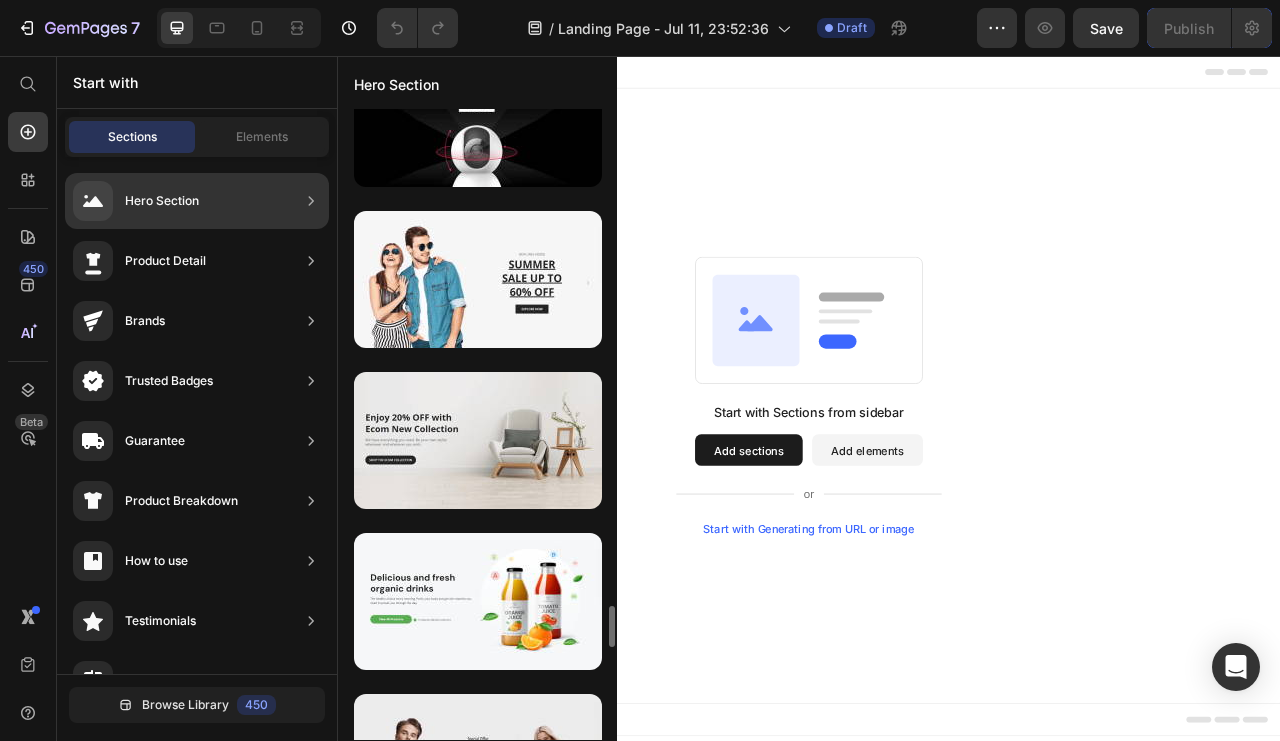 scroll, scrollTop: 7634, scrollLeft: 0, axis: vertical 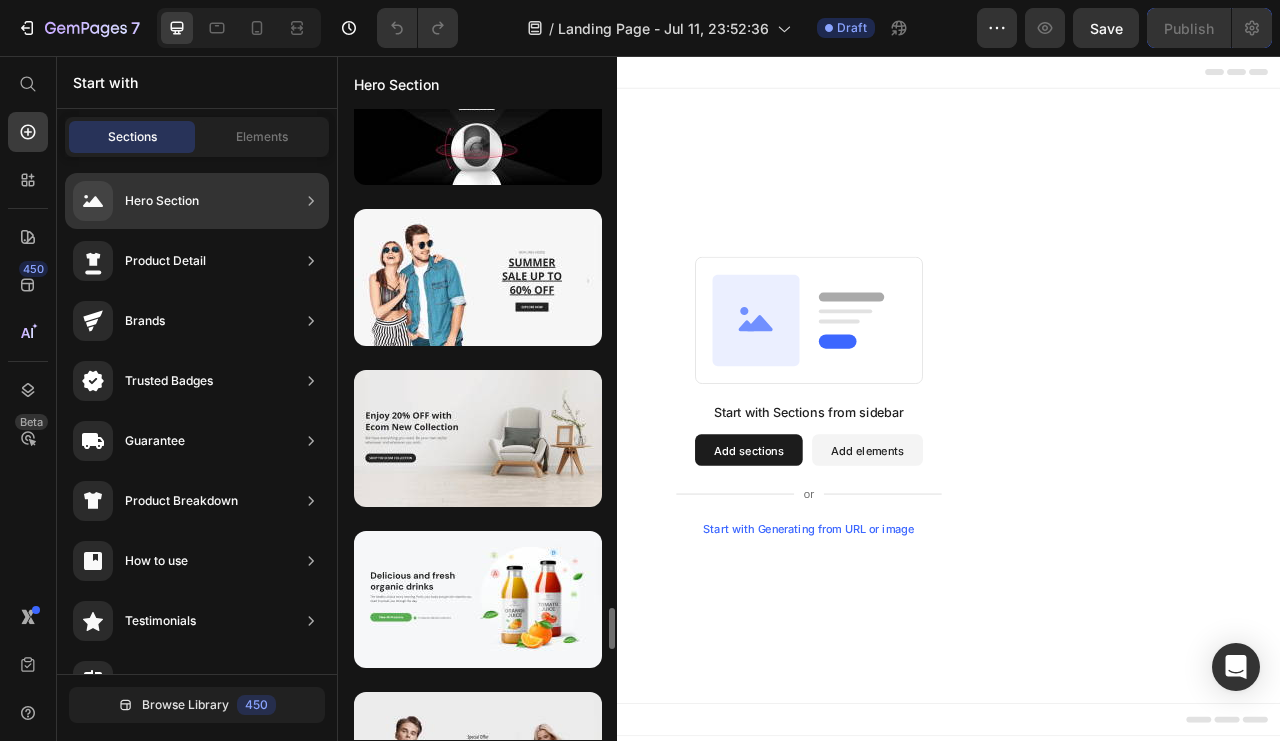 click at bounding box center (478, 277) 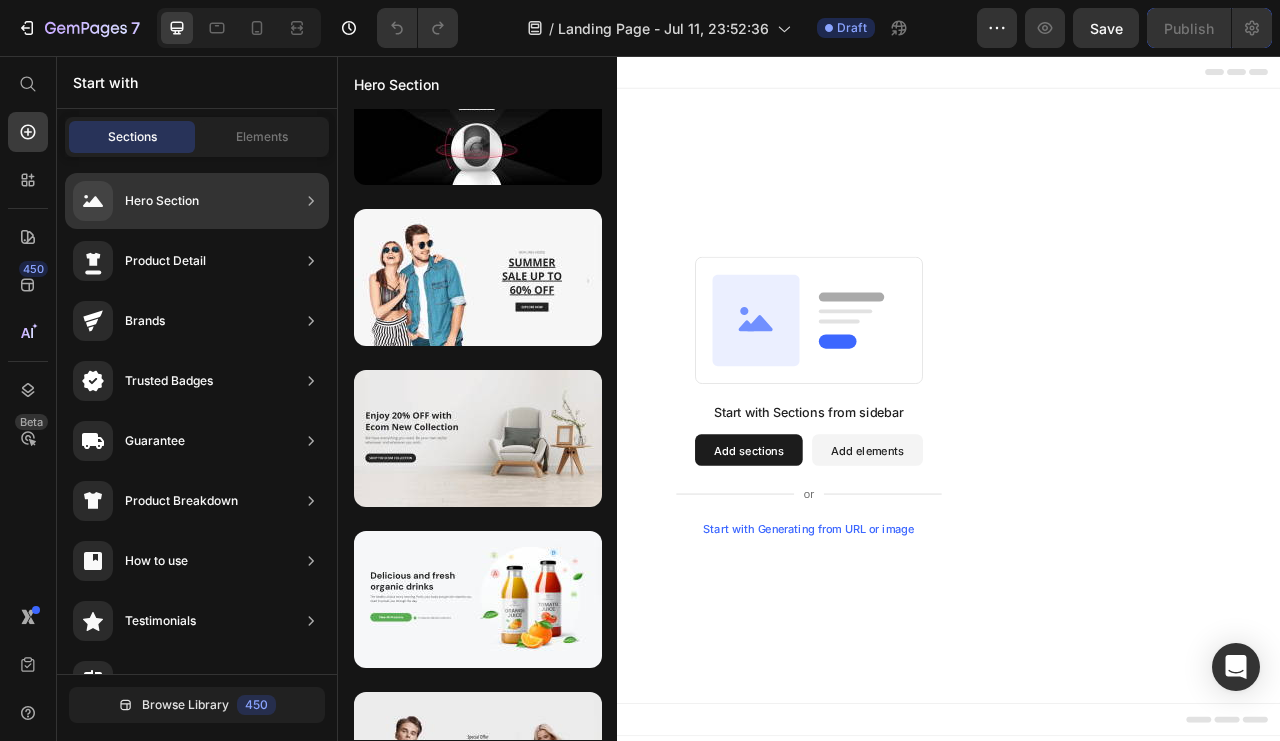 click at bounding box center (478, 277) 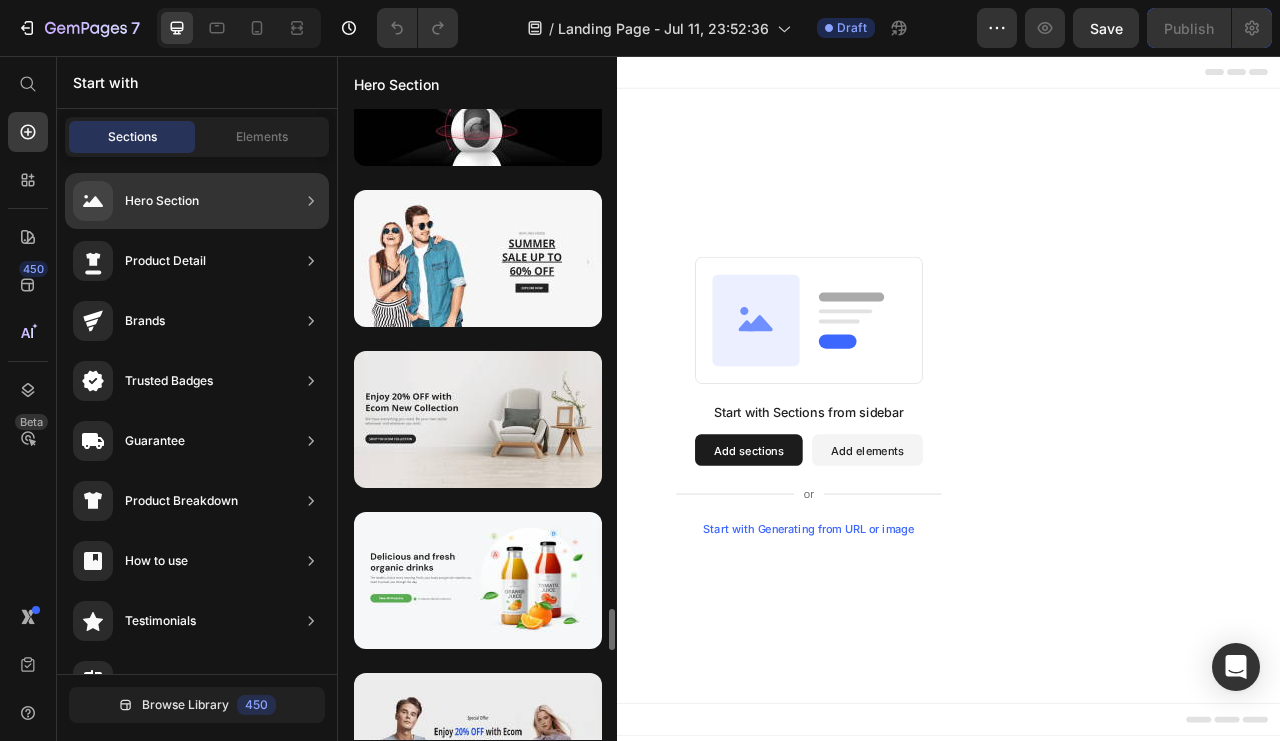scroll, scrollTop: 7656, scrollLeft: 0, axis: vertical 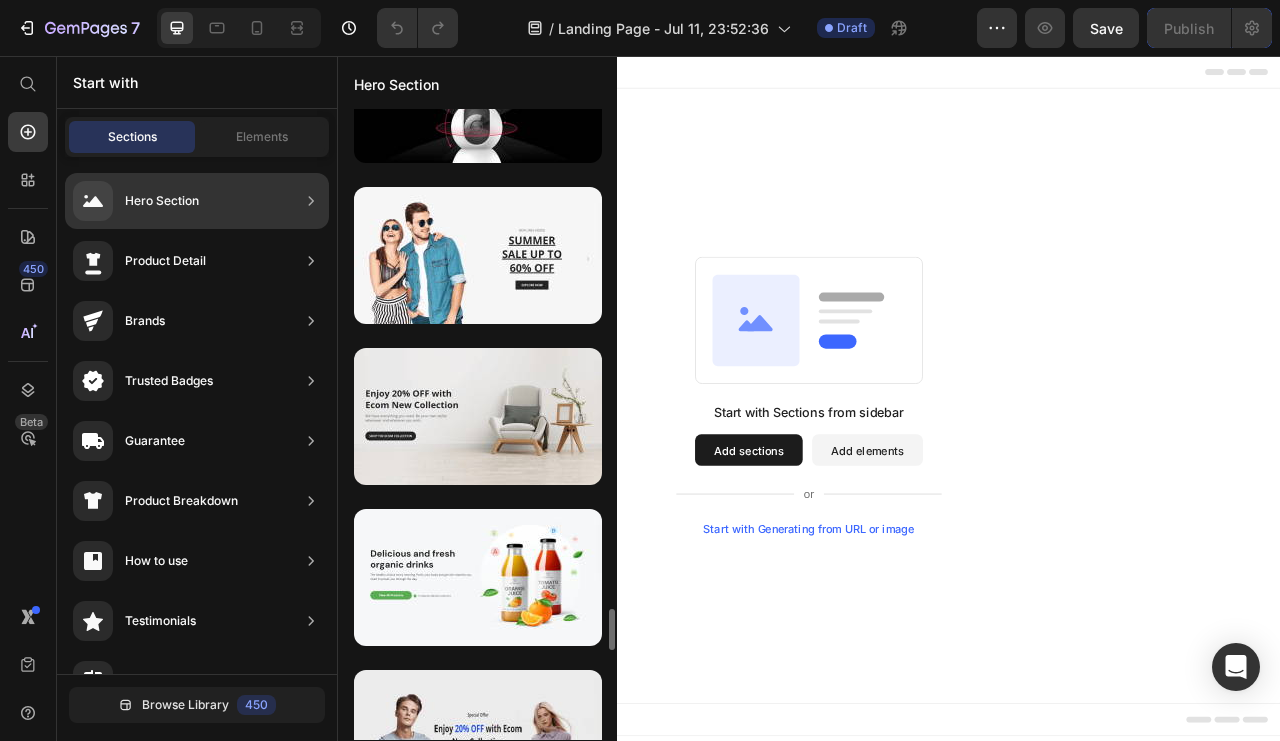 click at bounding box center [478, 416] 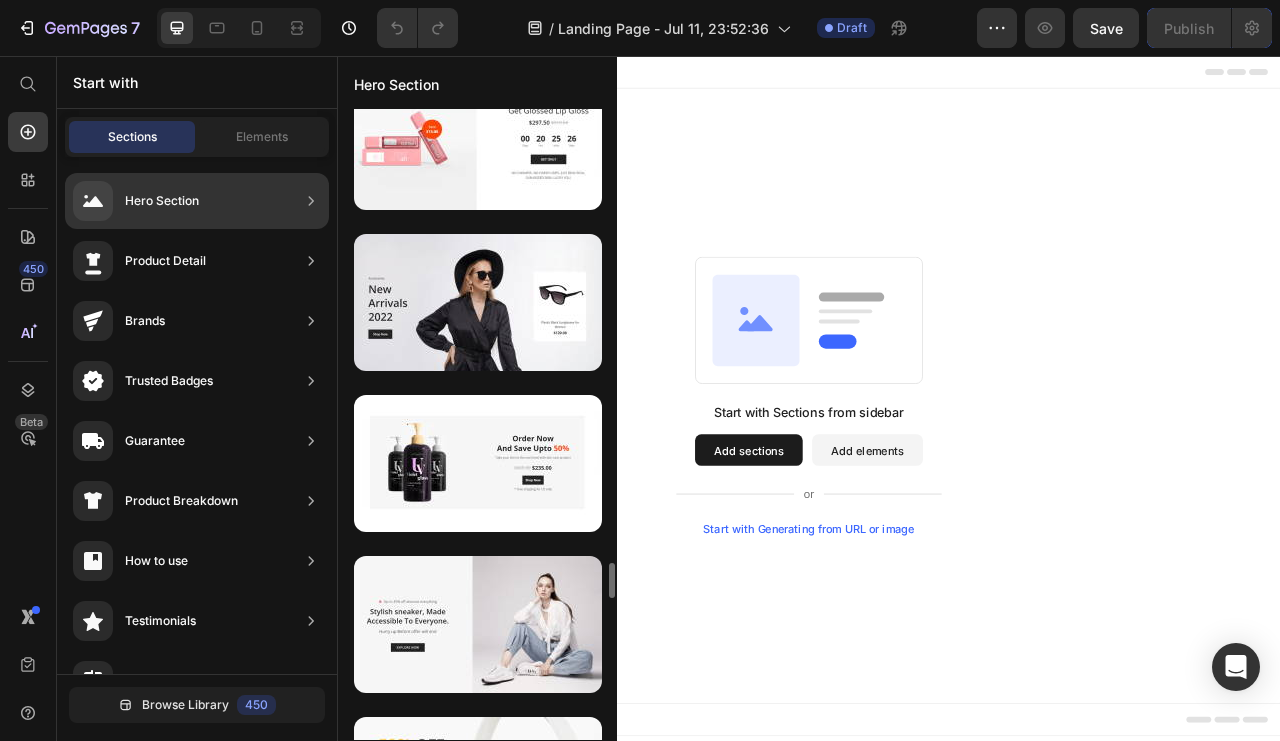 scroll, scrollTop: 8415, scrollLeft: 0, axis: vertical 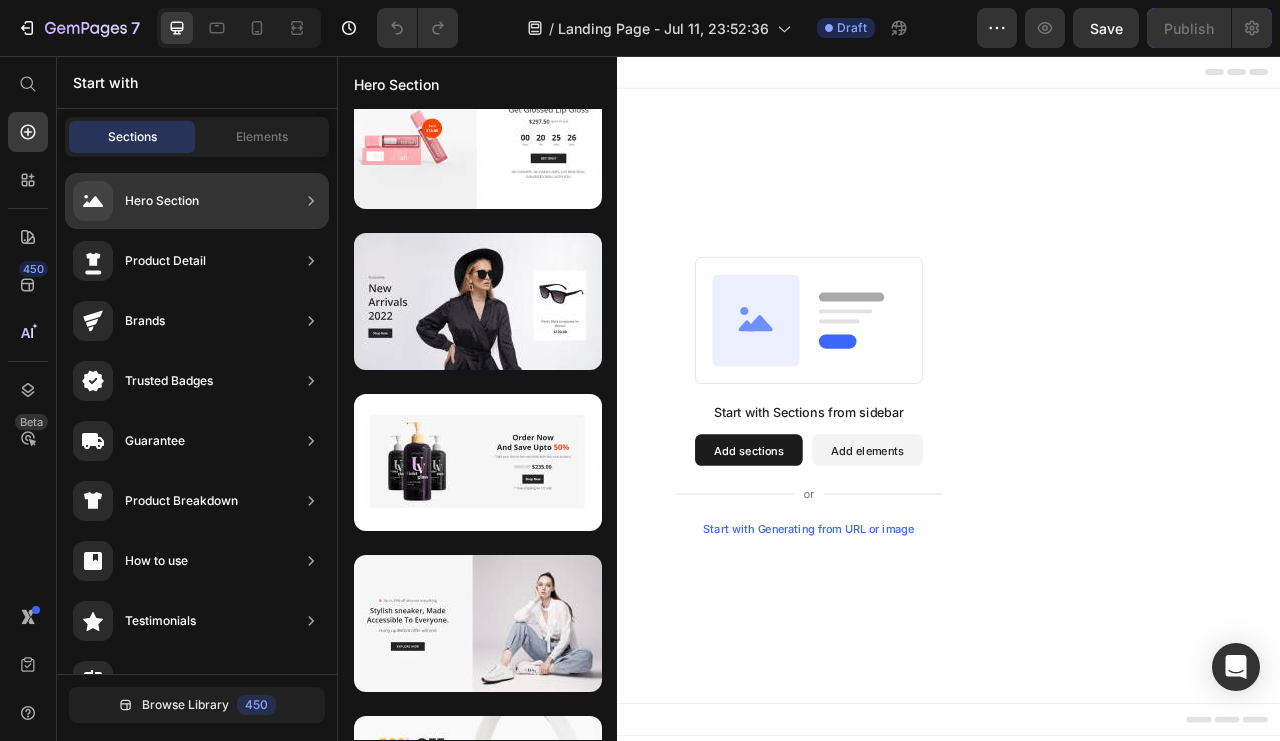 click at bounding box center [478, 623] 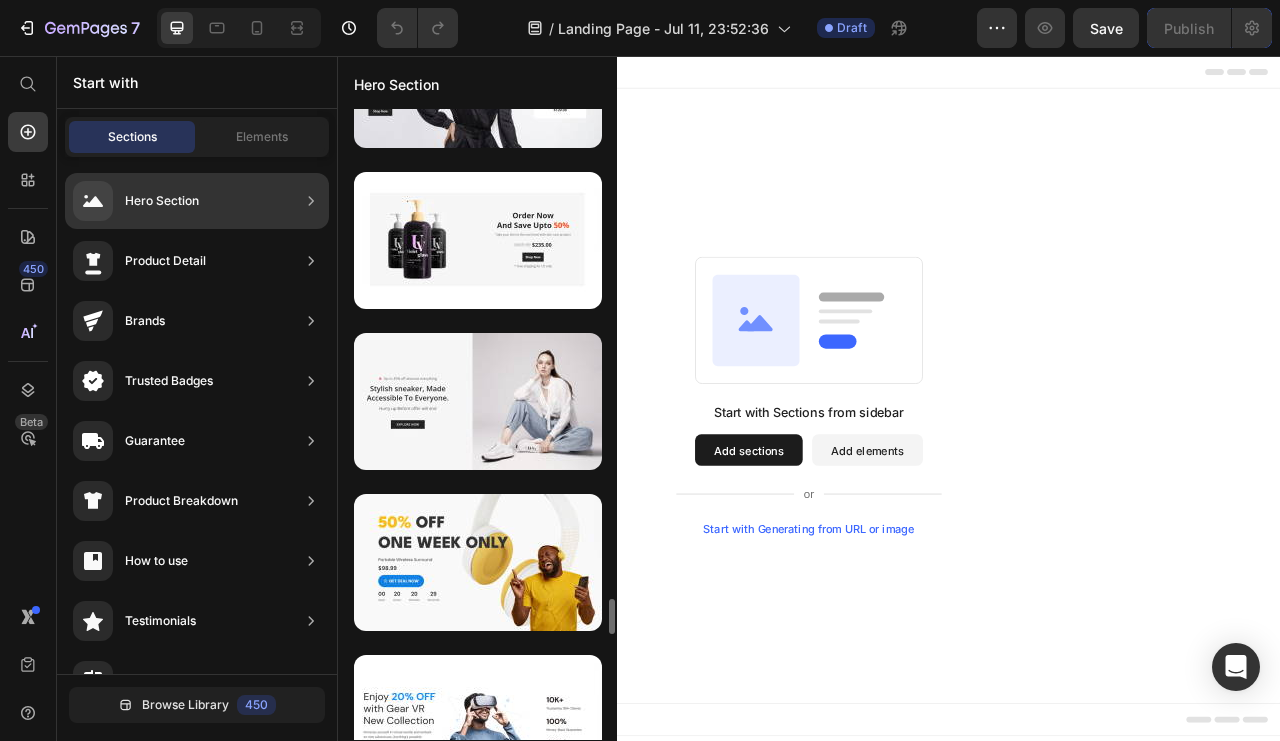 scroll, scrollTop: 8636, scrollLeft: 0, axis: vertical 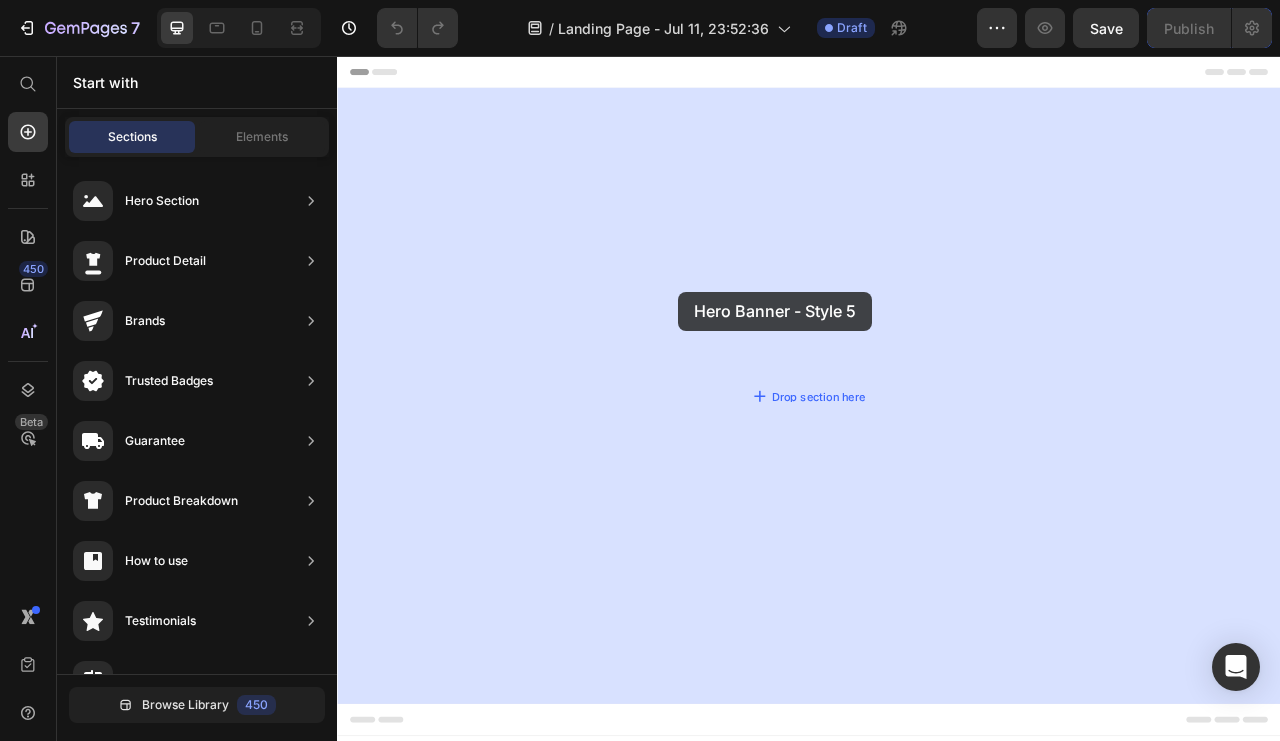 drag, startPoint x: 853, startPoint y: 465, endPoint x: 783, endPoint y: 356, distance: 129.5415 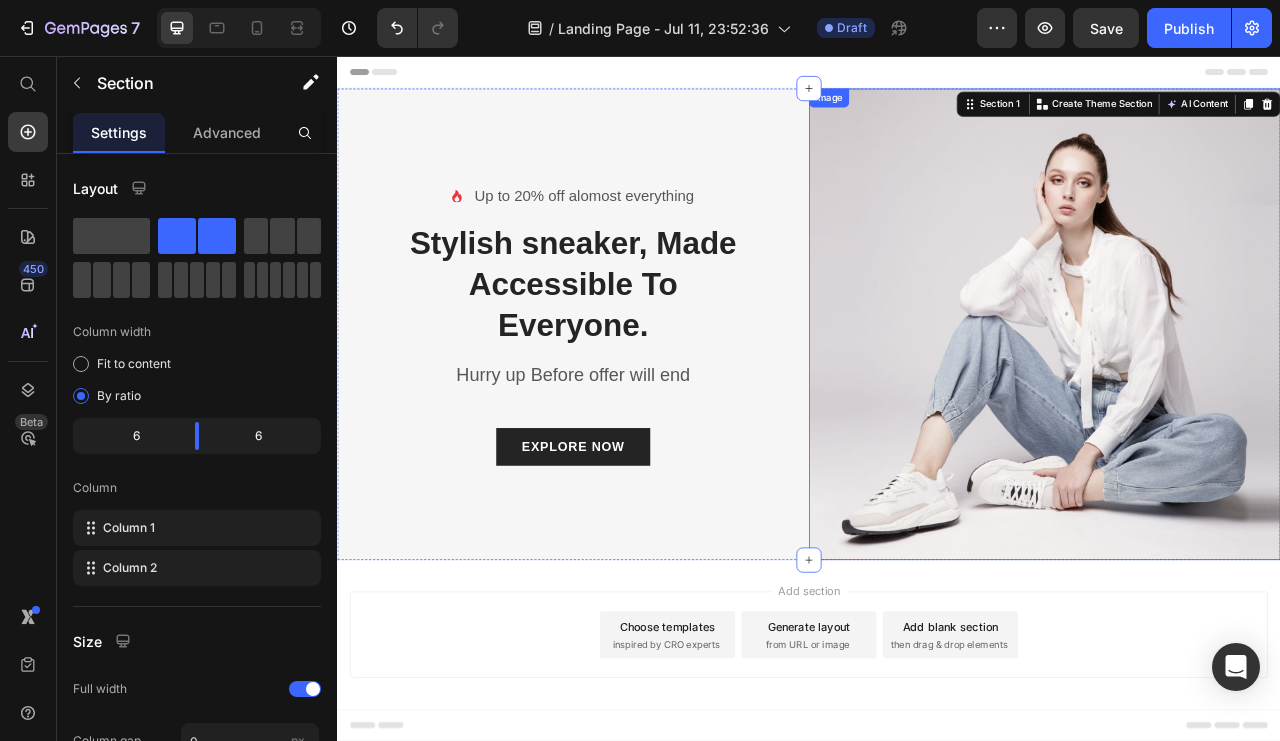 click on "Choose templates" at bounding box center [757, 781] 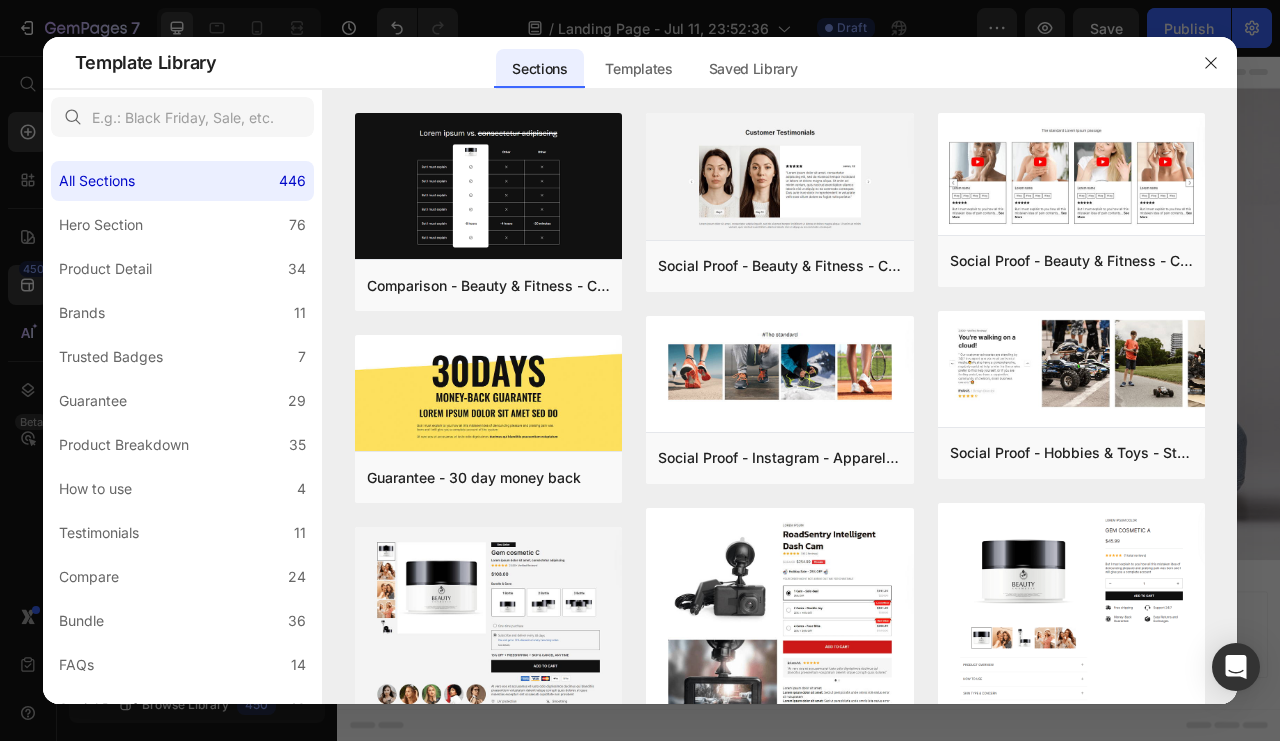 click on "Hero Section 76" 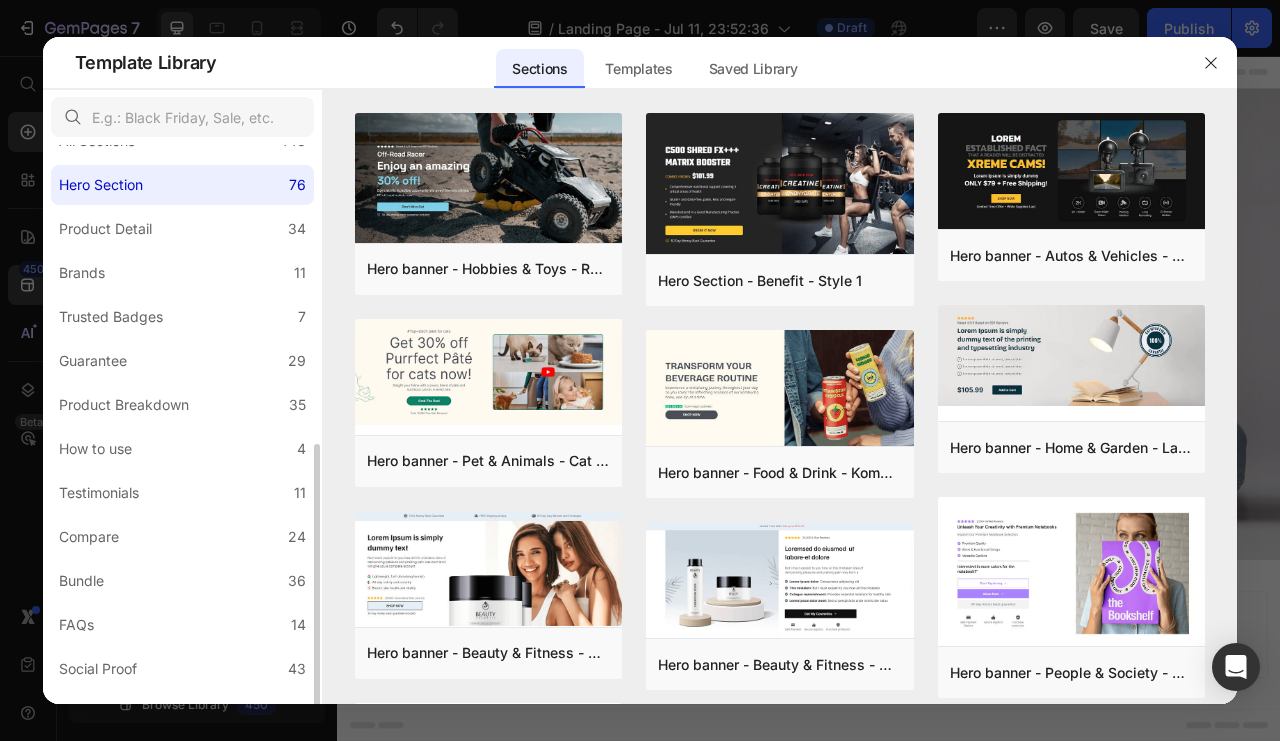 scroll, scrollTop: 0, scrollLeft: 0, axis: both 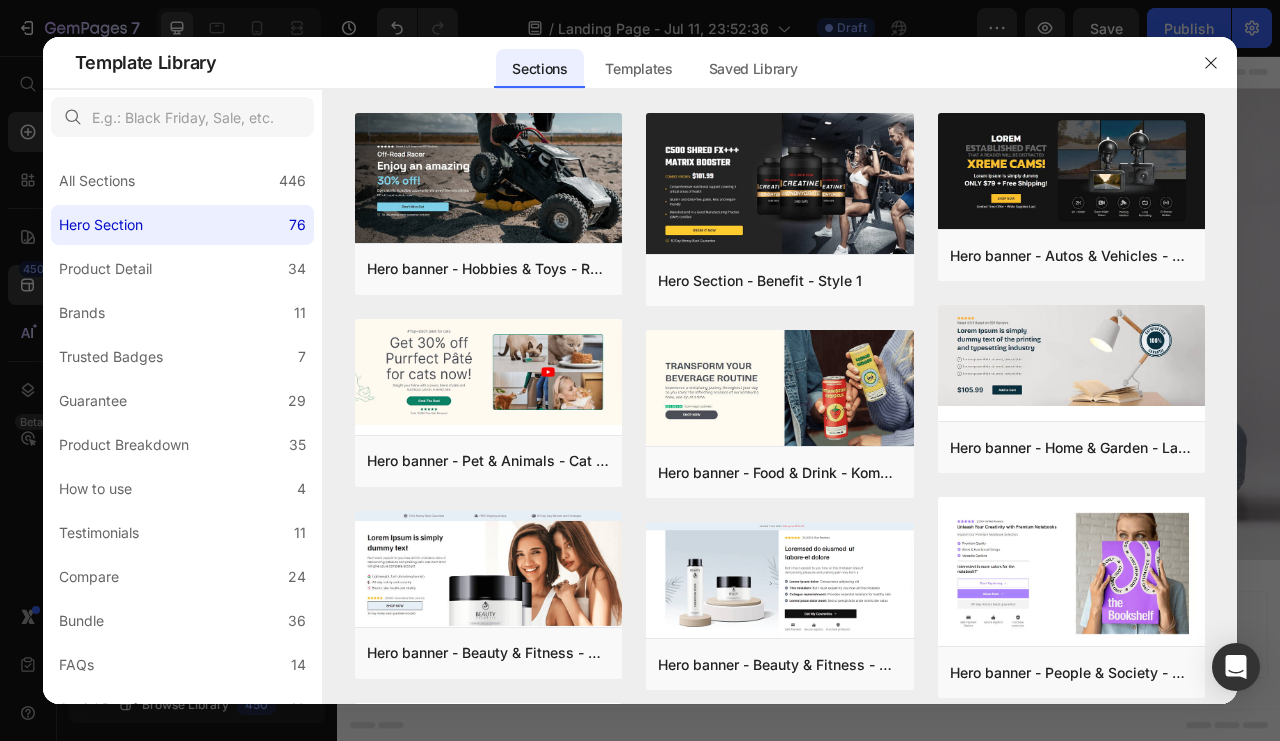 click on "Templates" 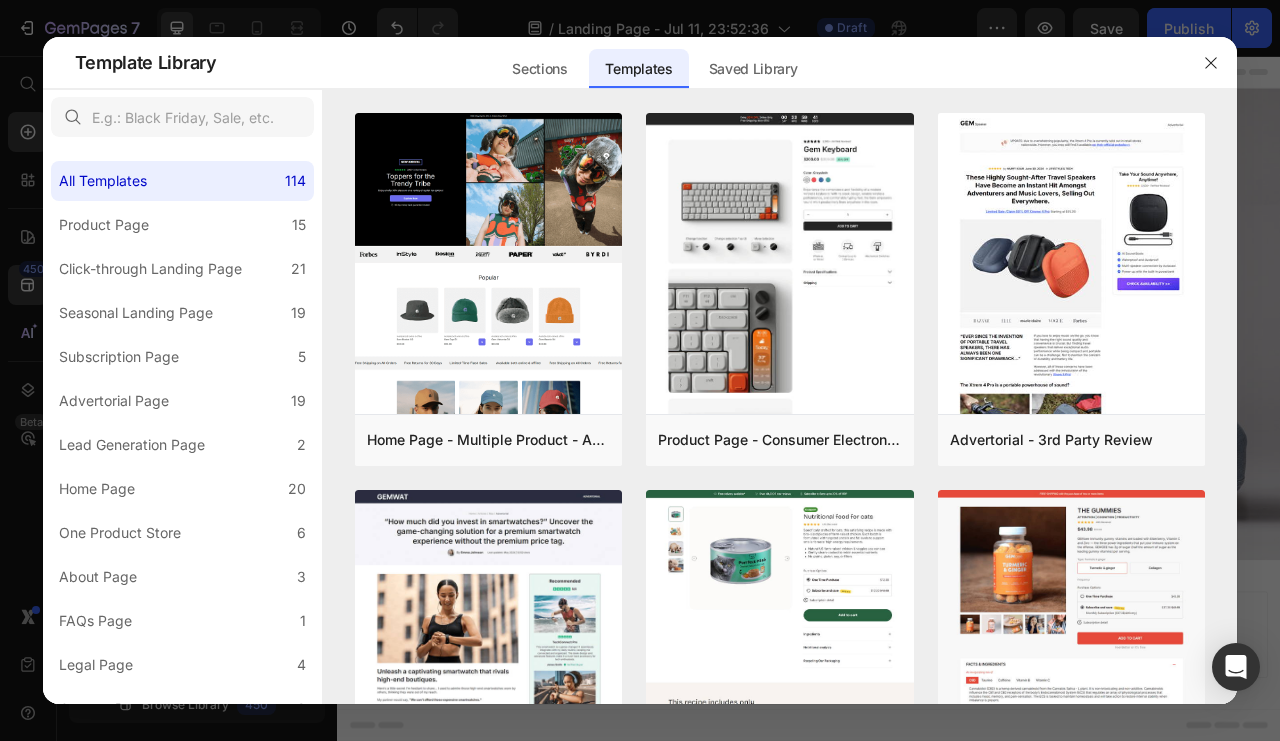click on "Click-through Landing Page 21" 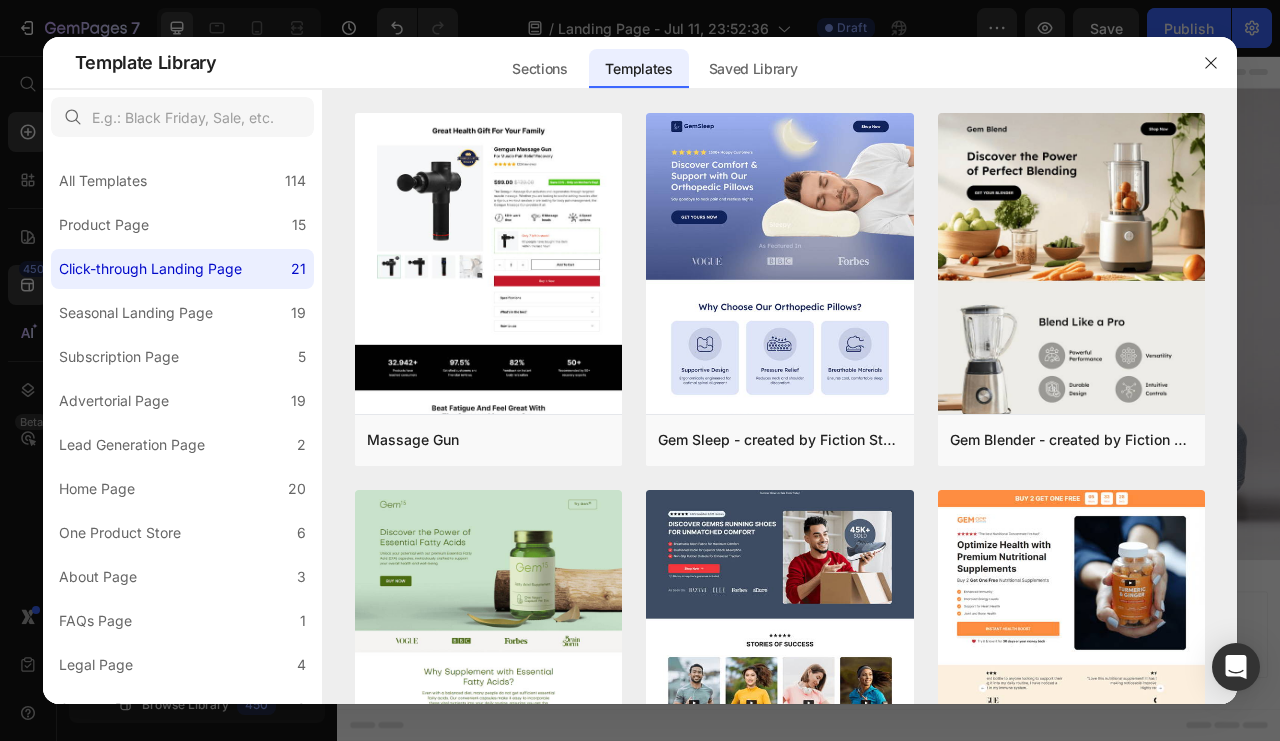 click on "Home Page" at bounding box center [97, 489] 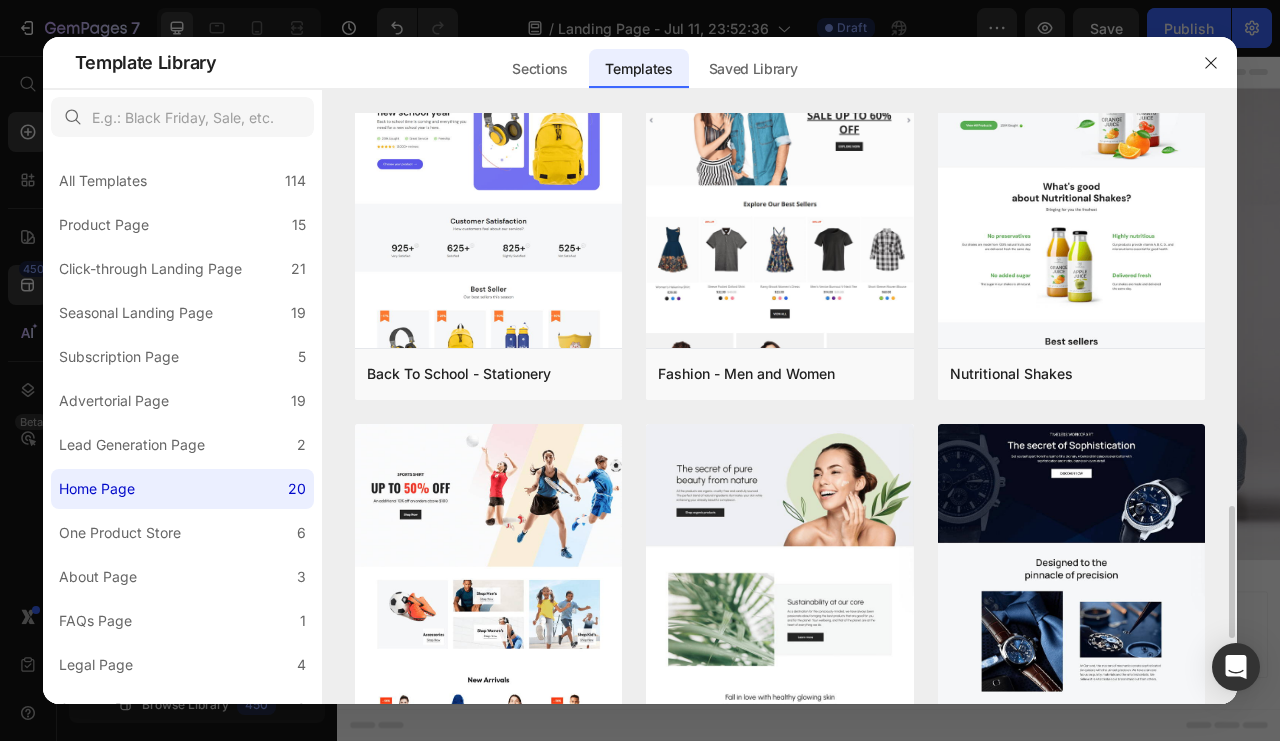 scroll, scrollTop: 1620, scrollLeft: 0, axis: vertical 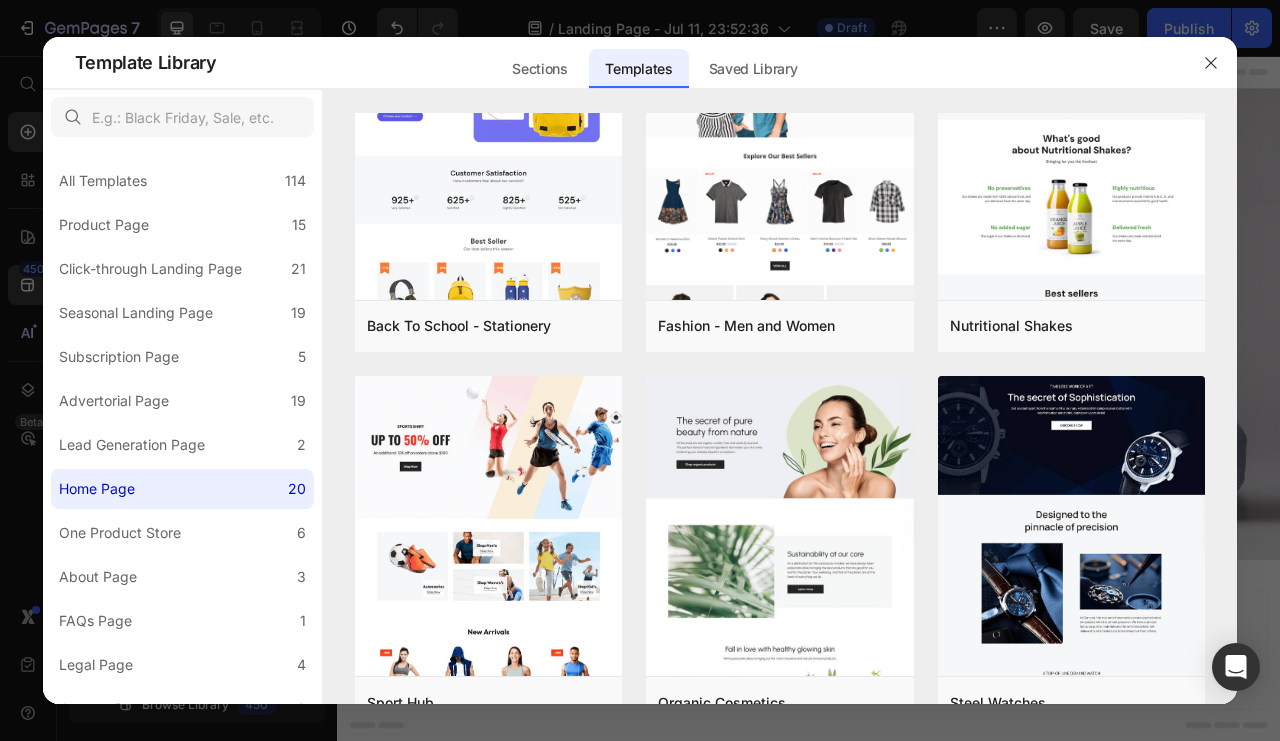 click 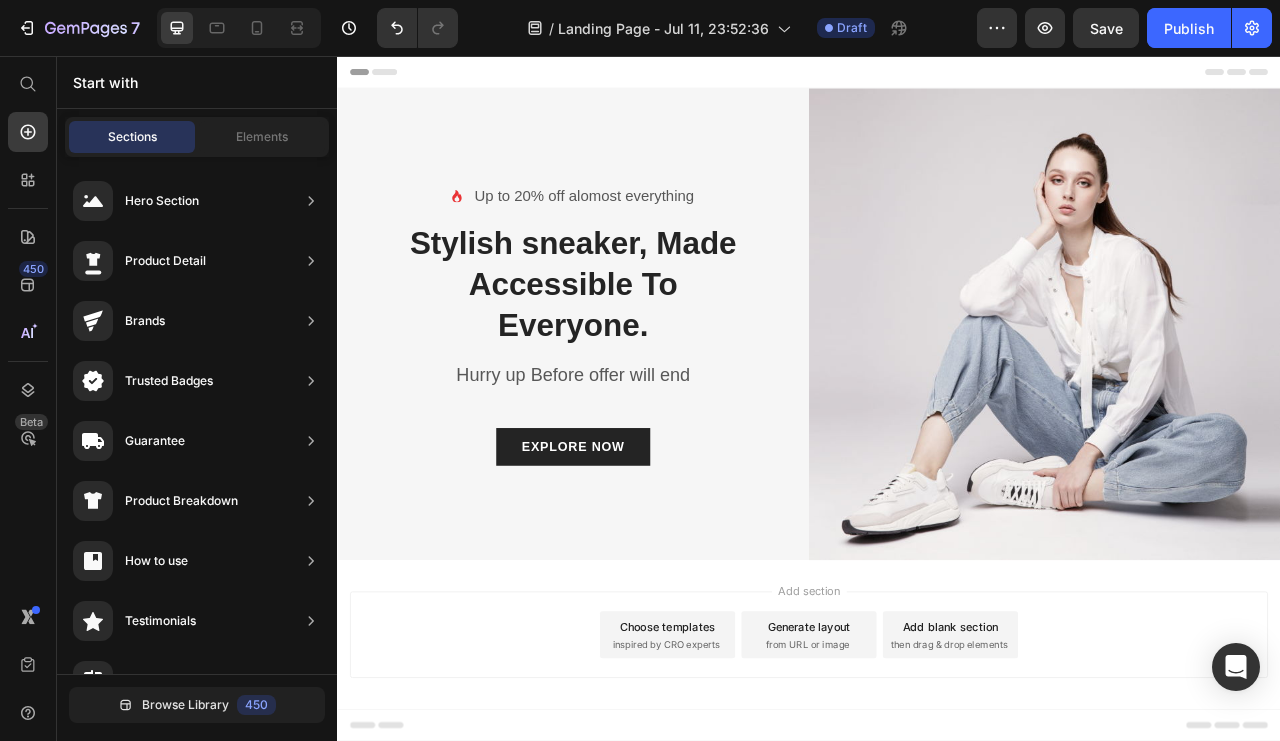 scroll, scrollTop: 6, scrollLeft: 0, axis: vertical 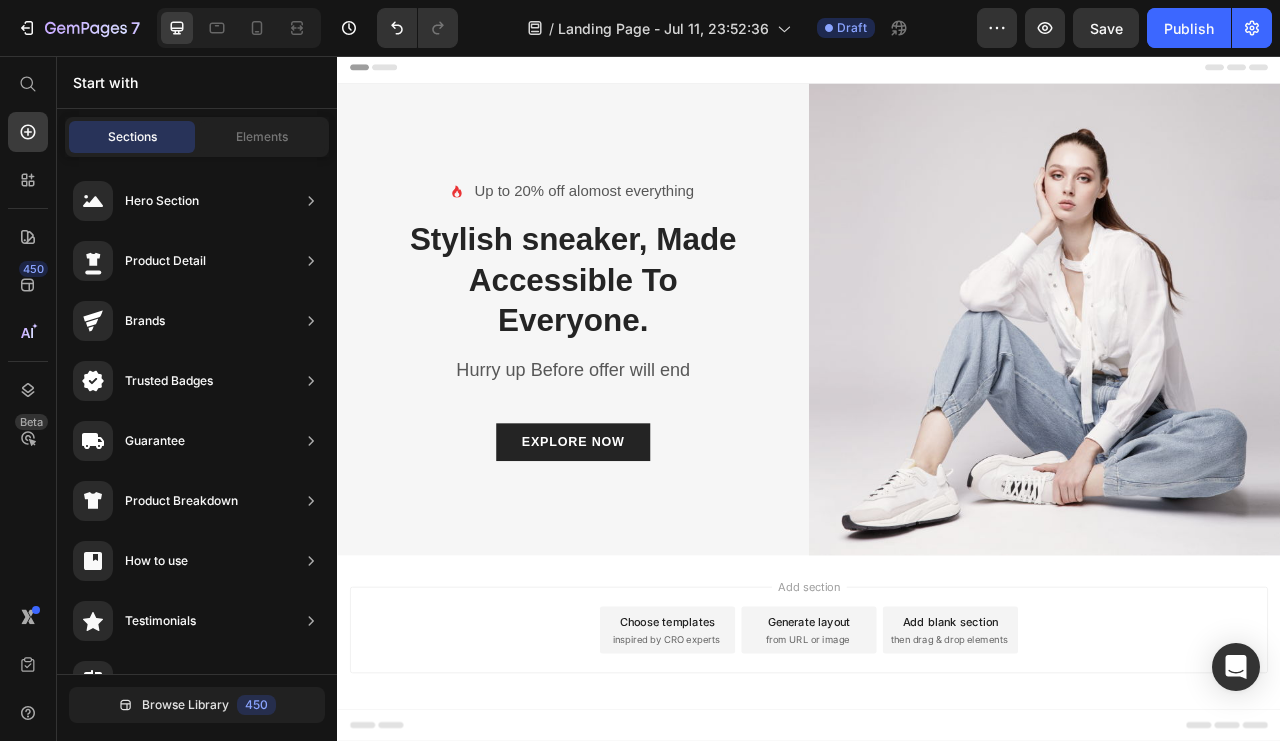 click at bounding box center (1237, 391) 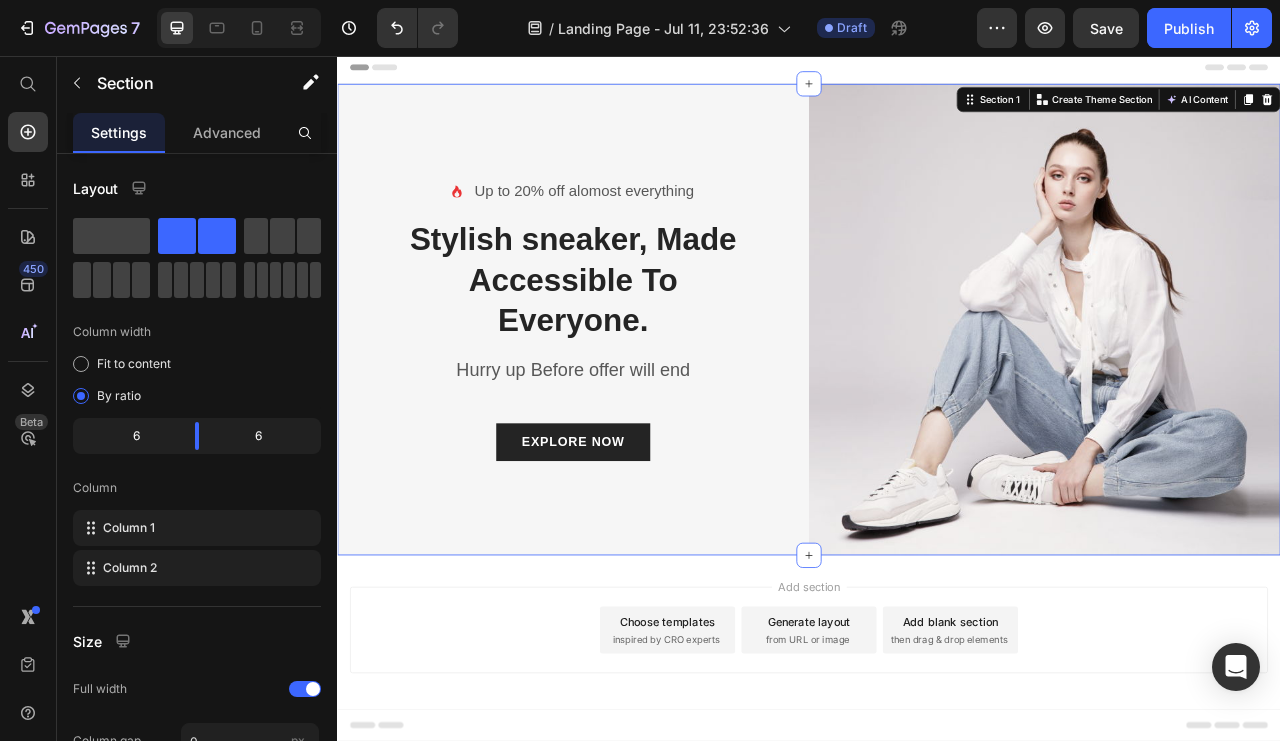 click 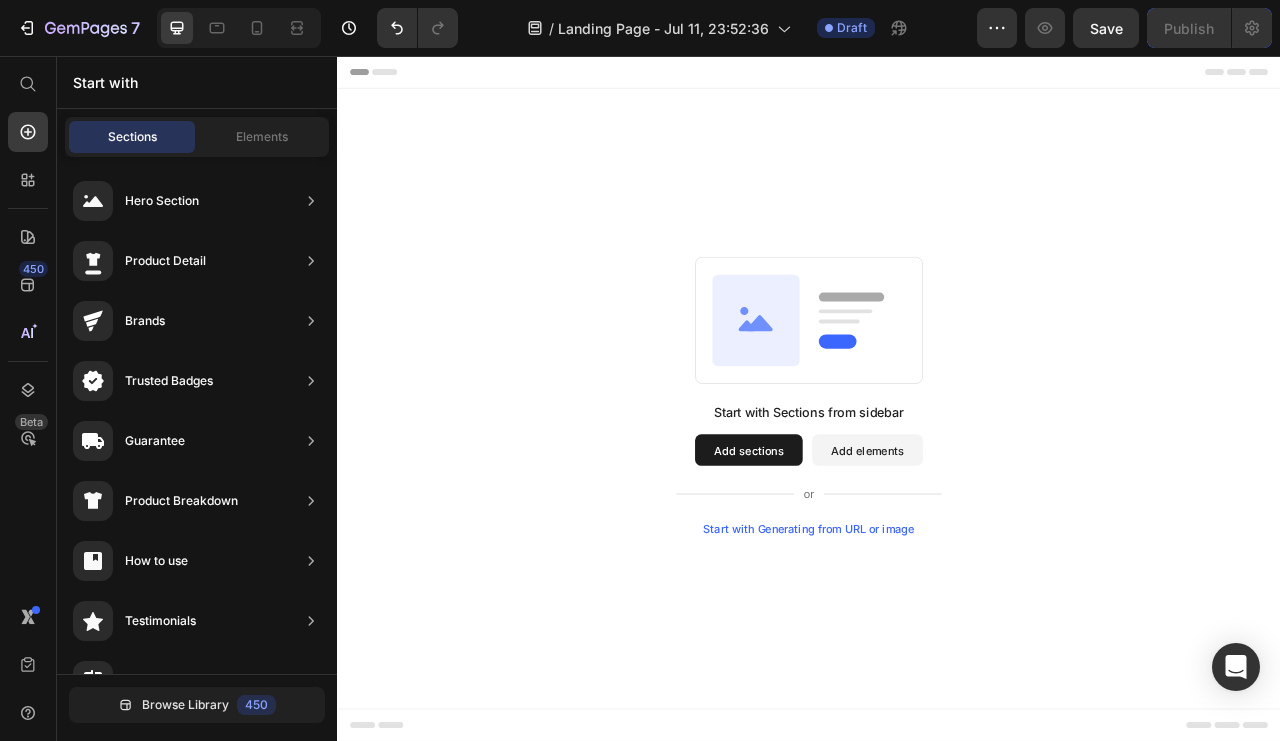 scroll, scrollTop: 0, scrollLeft: 0, axis: both 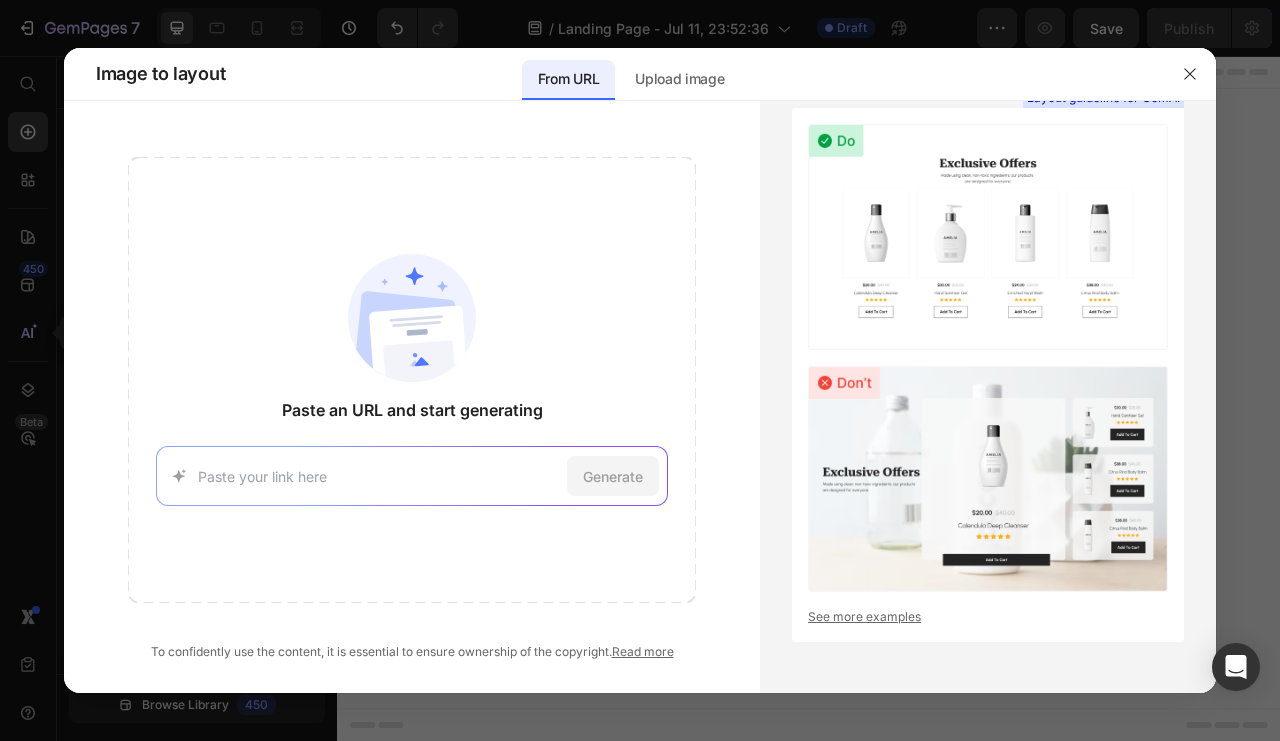 click at bounding box center (378, 476) 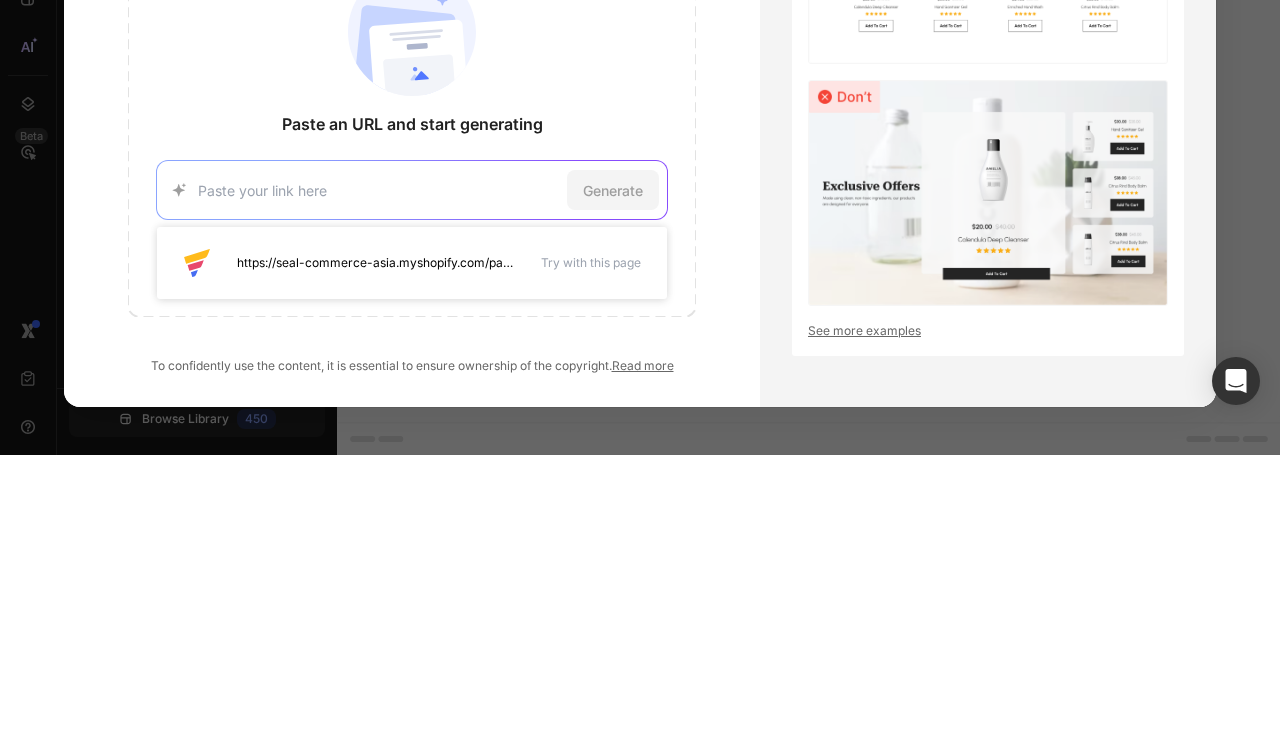 paste on "https://www.brakeburn.com/" 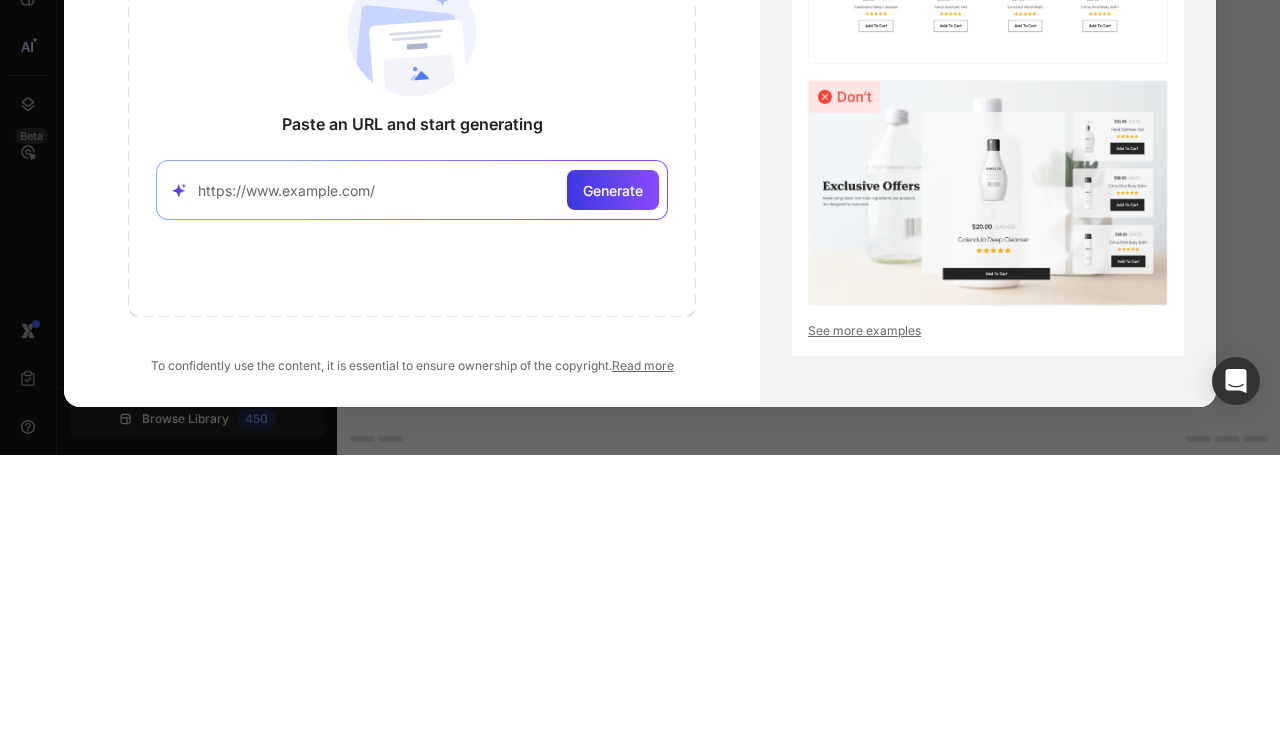 click on "Generate" 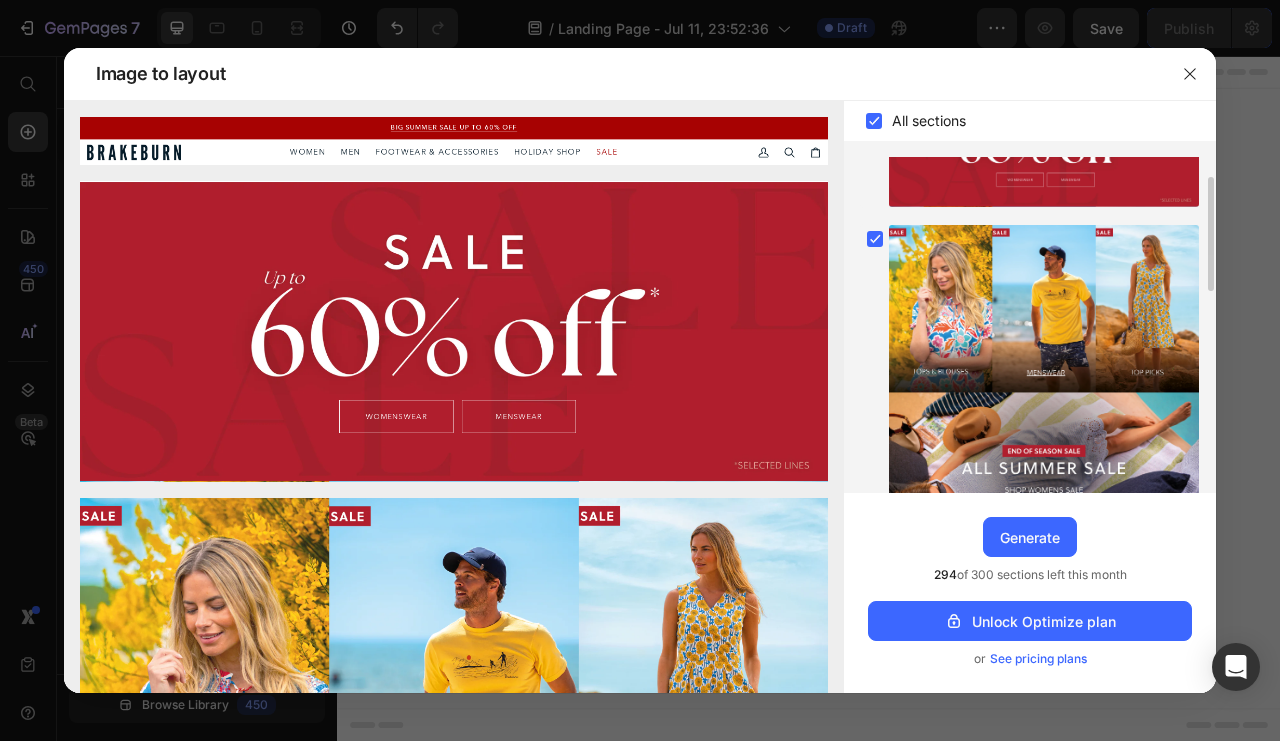 scroll, scrollTop: 142, scrollLeft: 0, axis: vertical 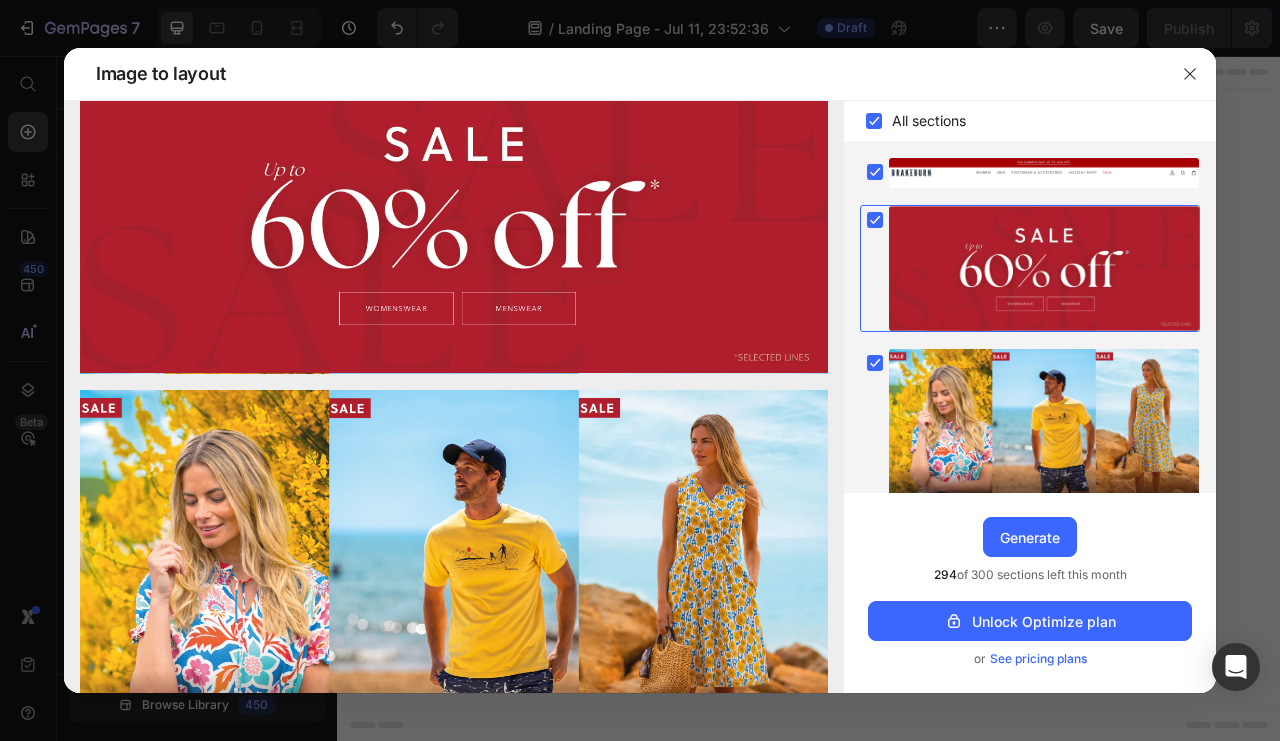 click at bounding box center [1044, 510] 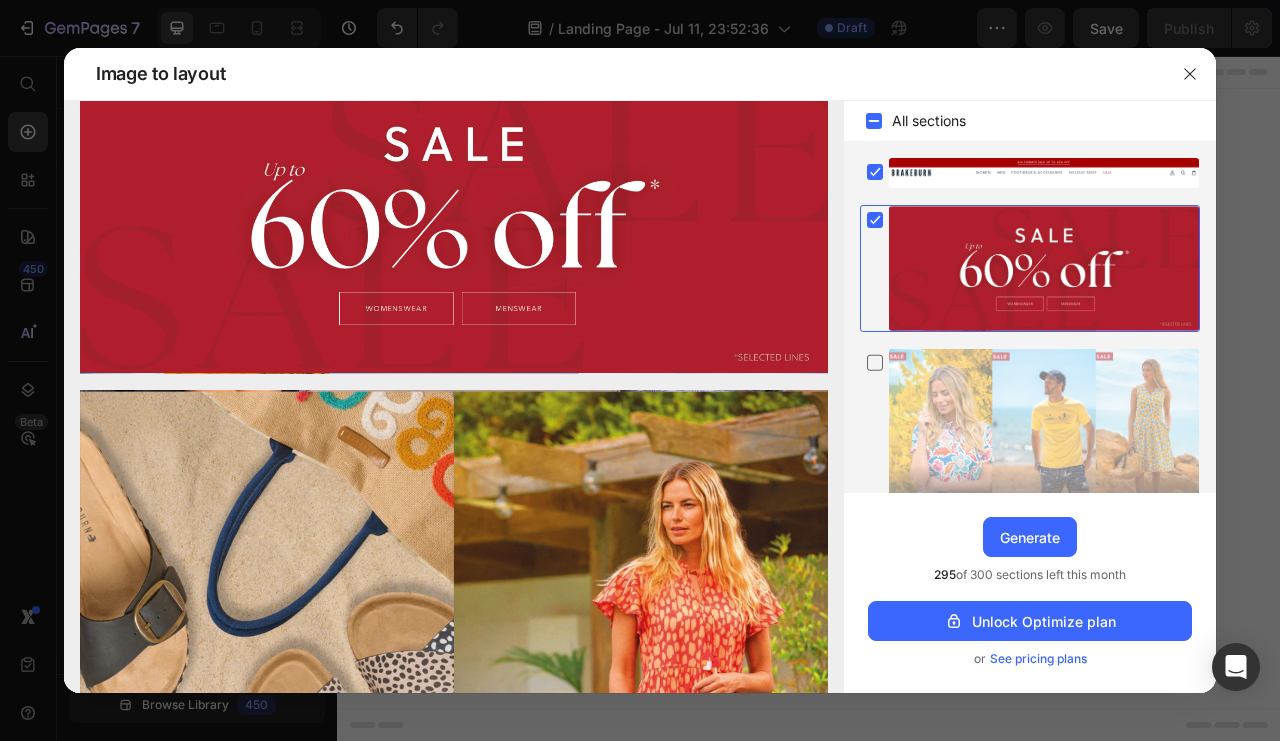 click 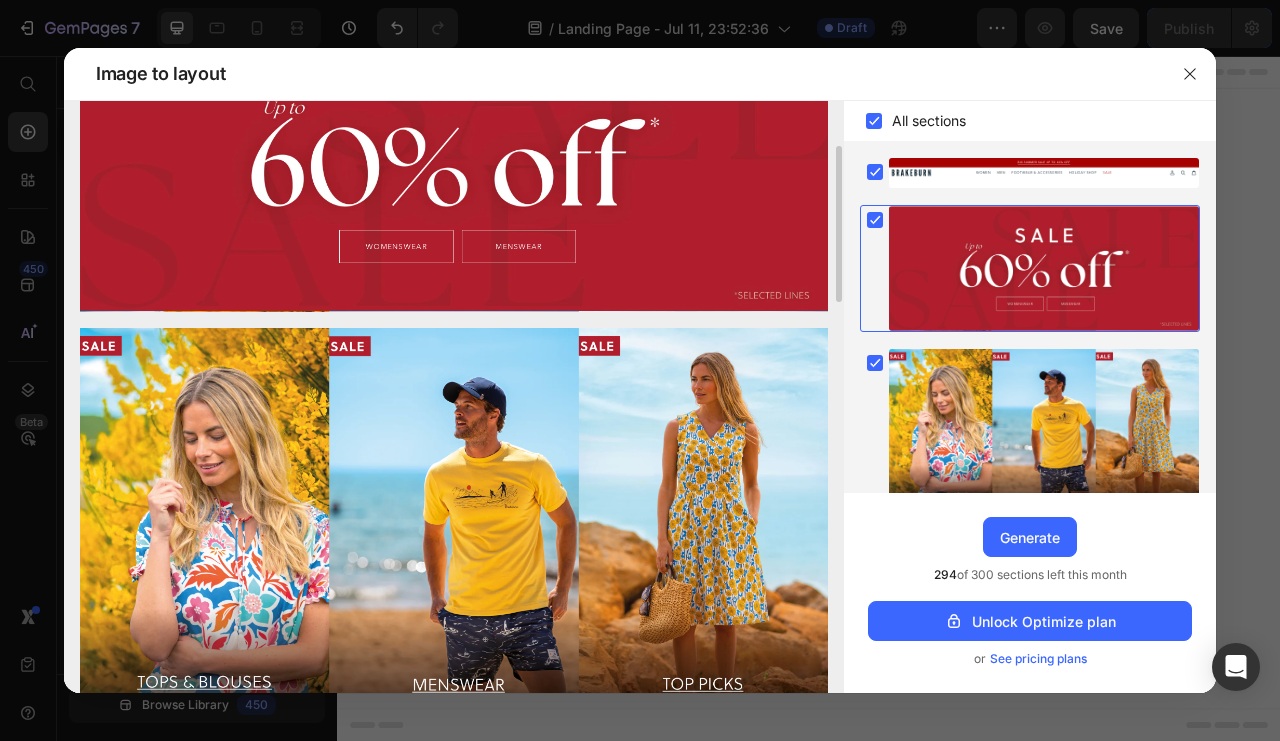 scroll, scrollTop: 174, scrollLeft: 0, axis: vertical 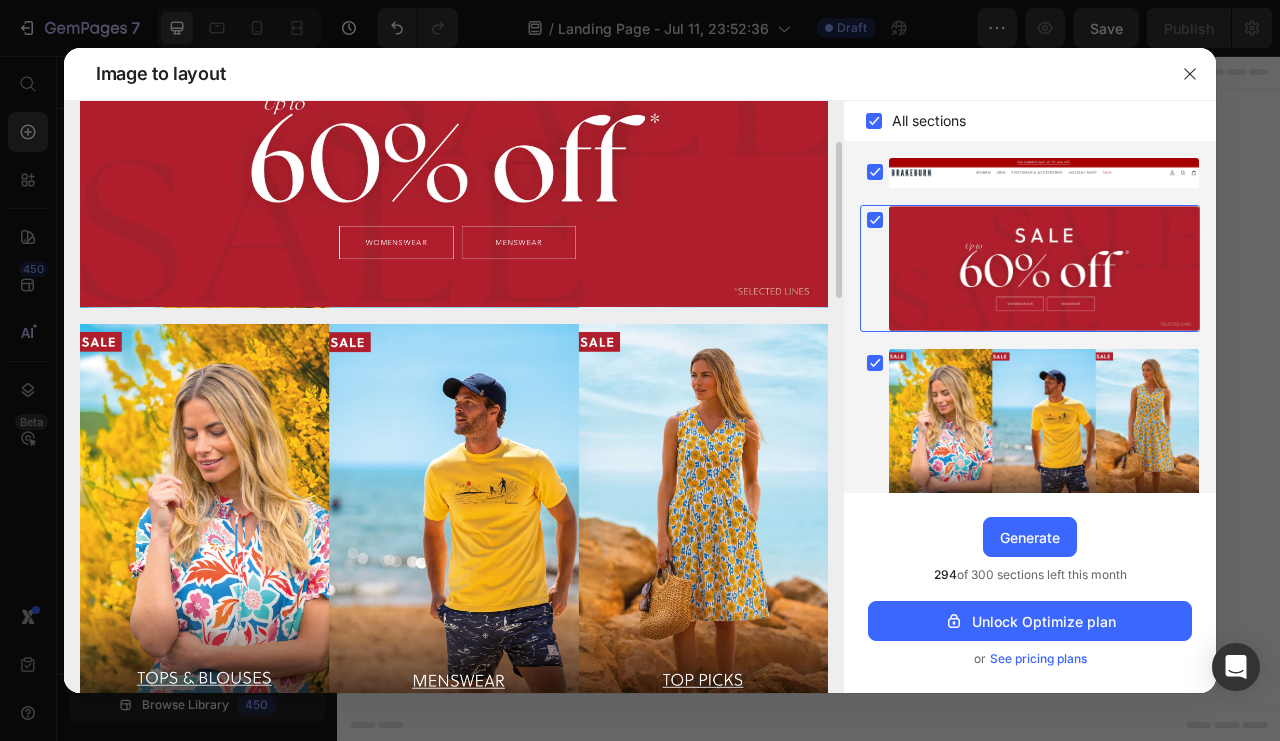 click at bounding box center [454, 713] 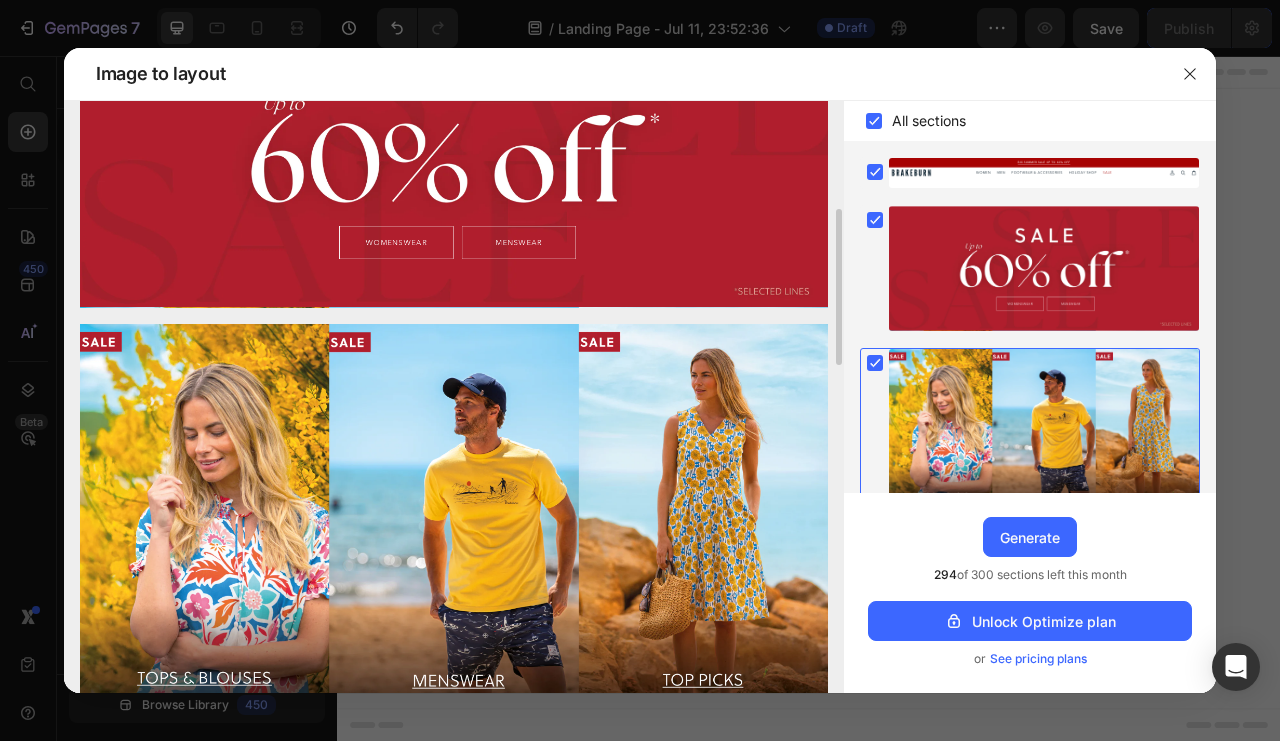scroll, scrollTop: 272, scrollLeft: 0, axis: vertical 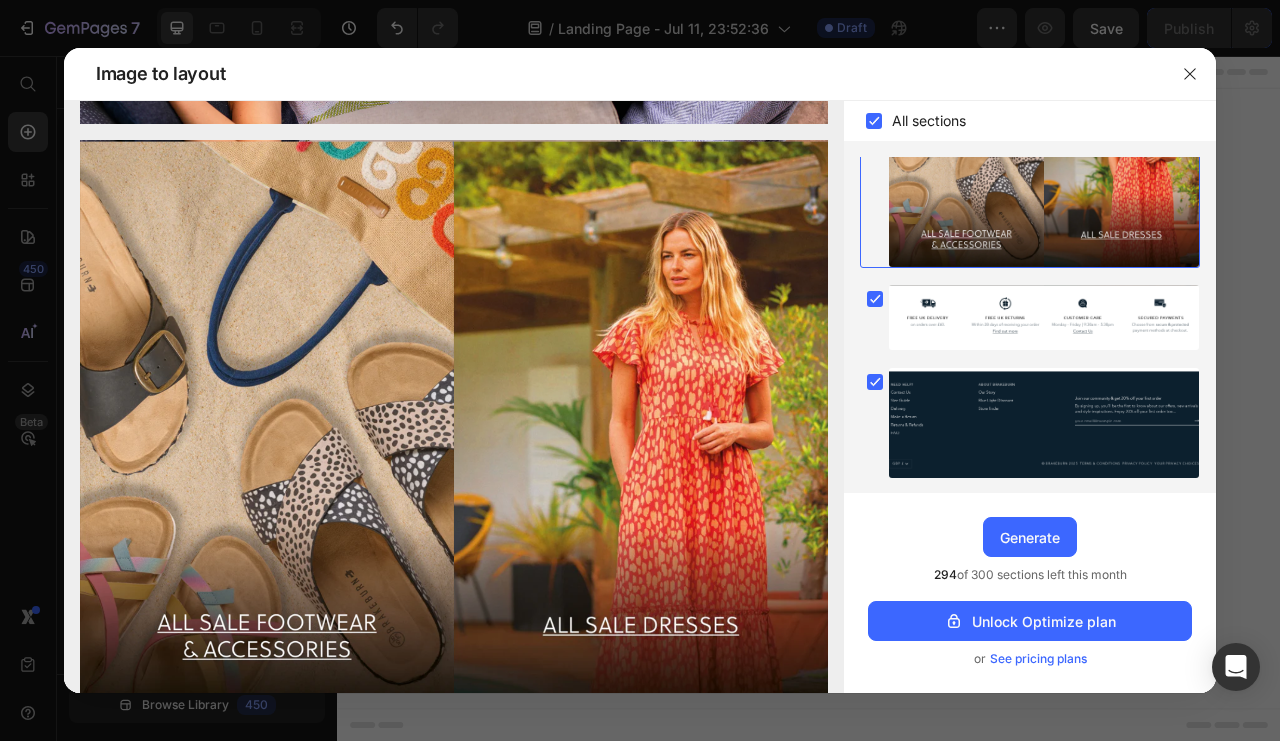 click at bounding box center (1044, 317) 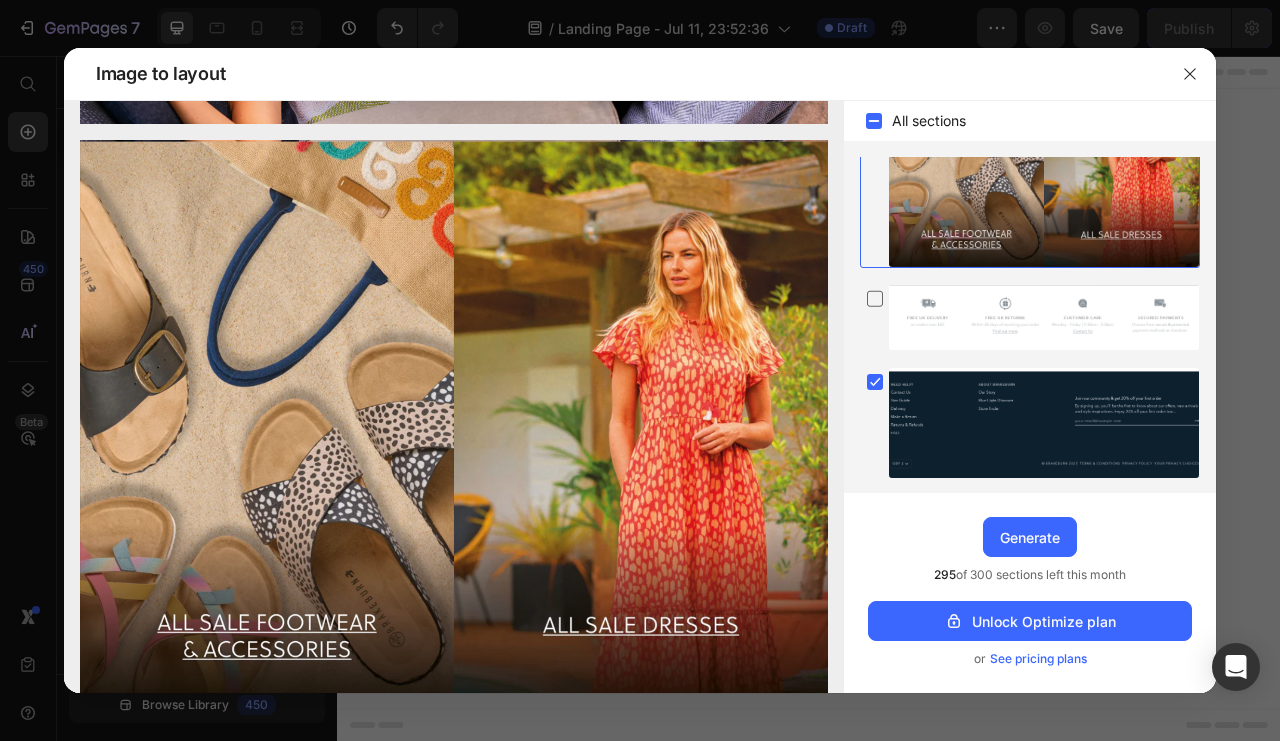 scroll, scrollTop: 656, scrollLeft: 0, axis: vertical 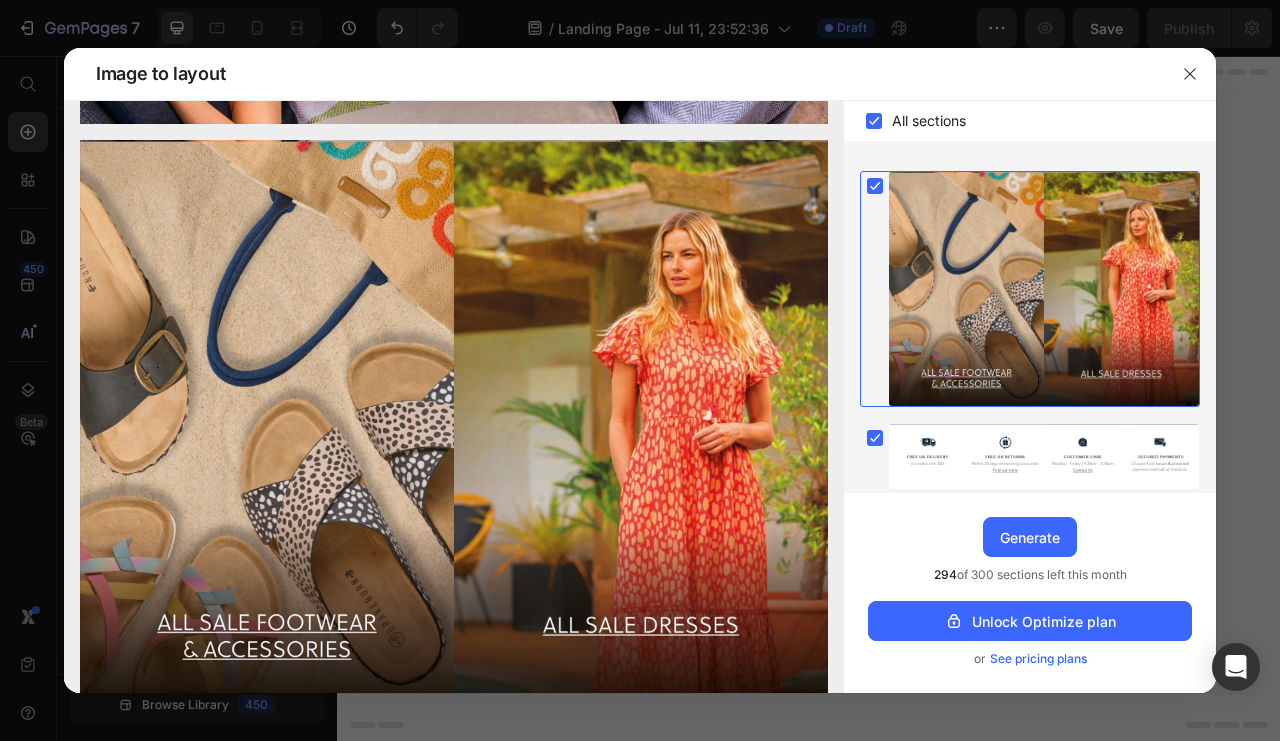 click 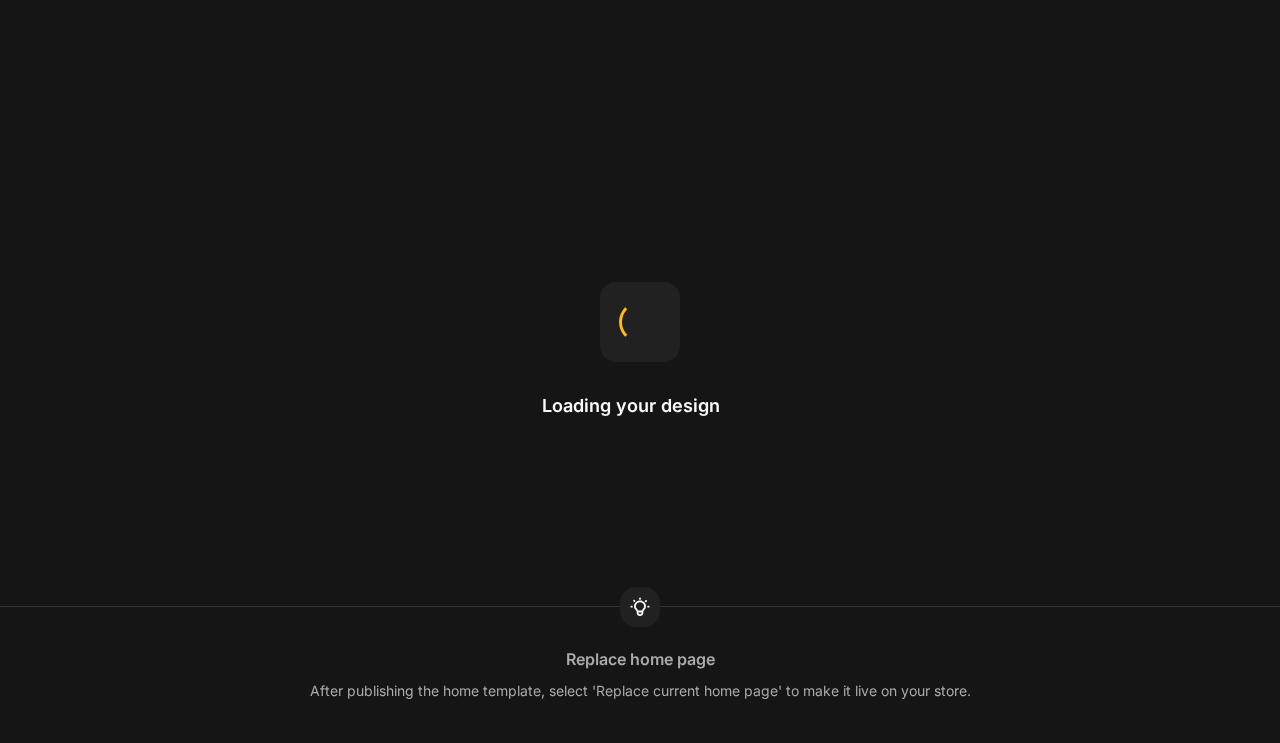 scroll, scrollTop: 0, scrollLeft: 0, axis: both 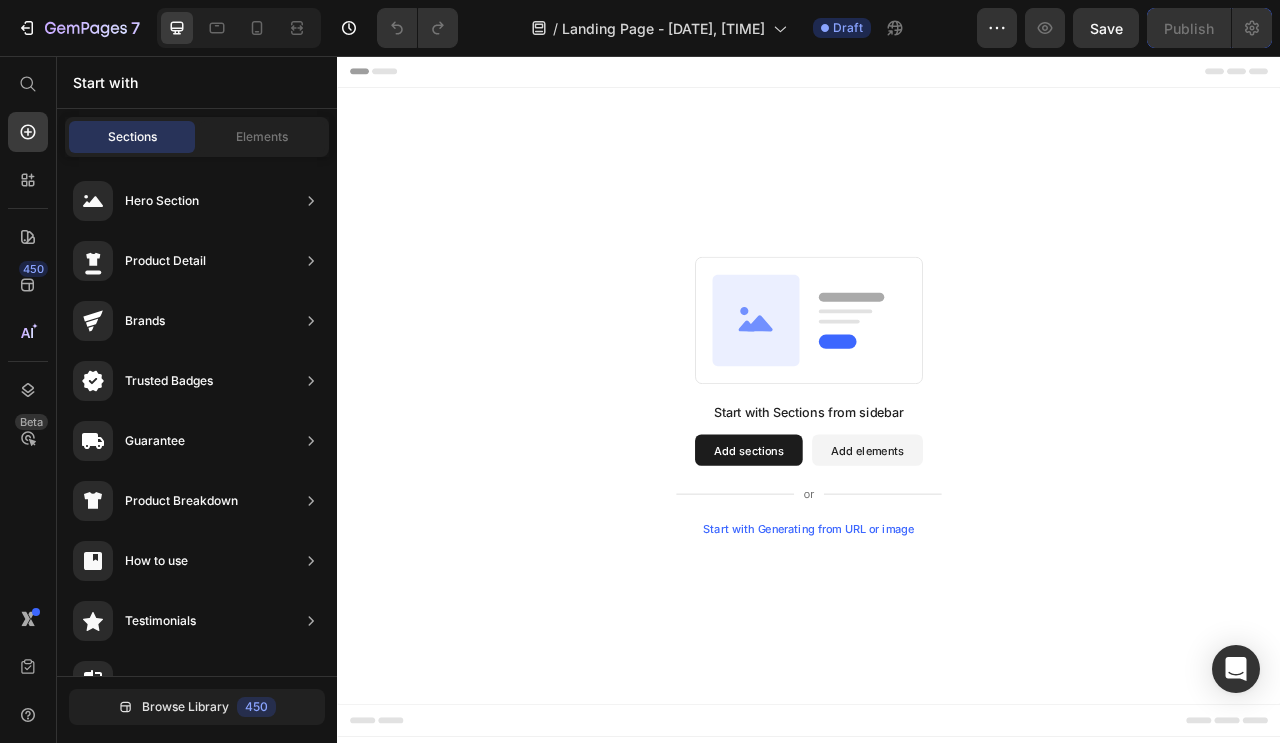 click on "Elements" 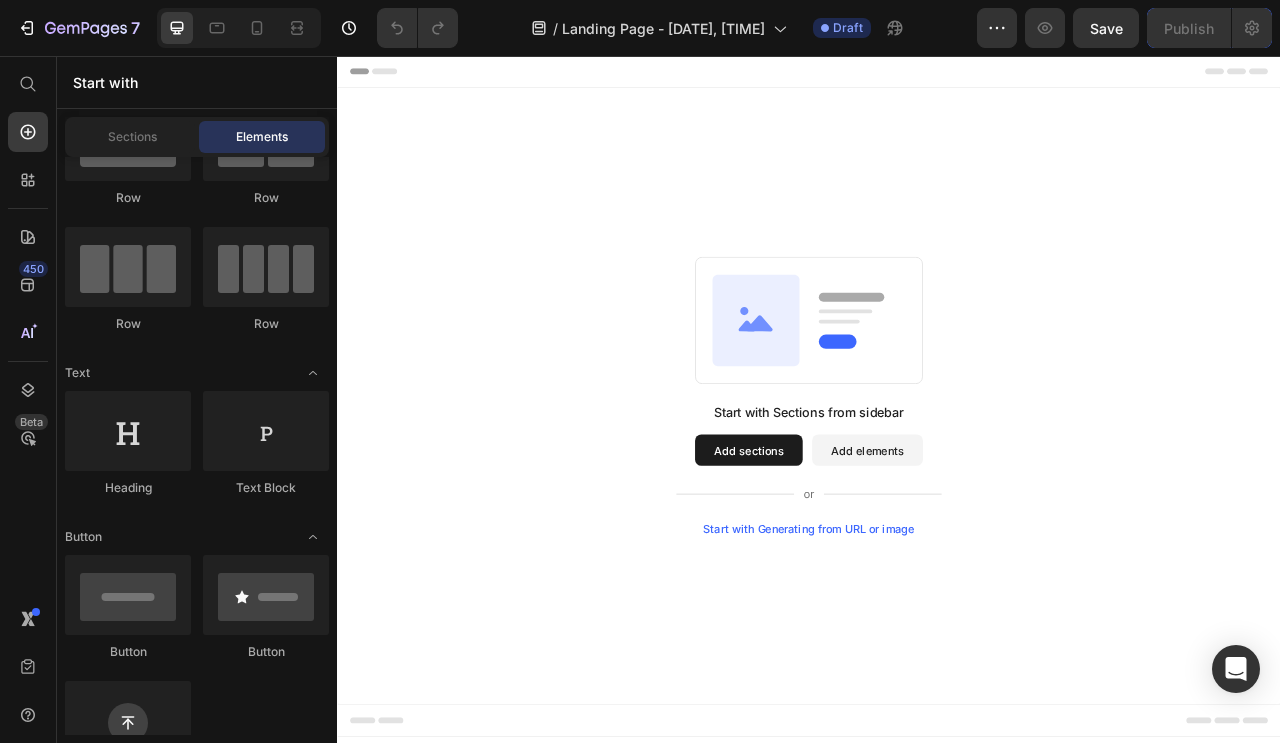 scroll, scrollTop: 0, scrollLeft: 0, axis: both 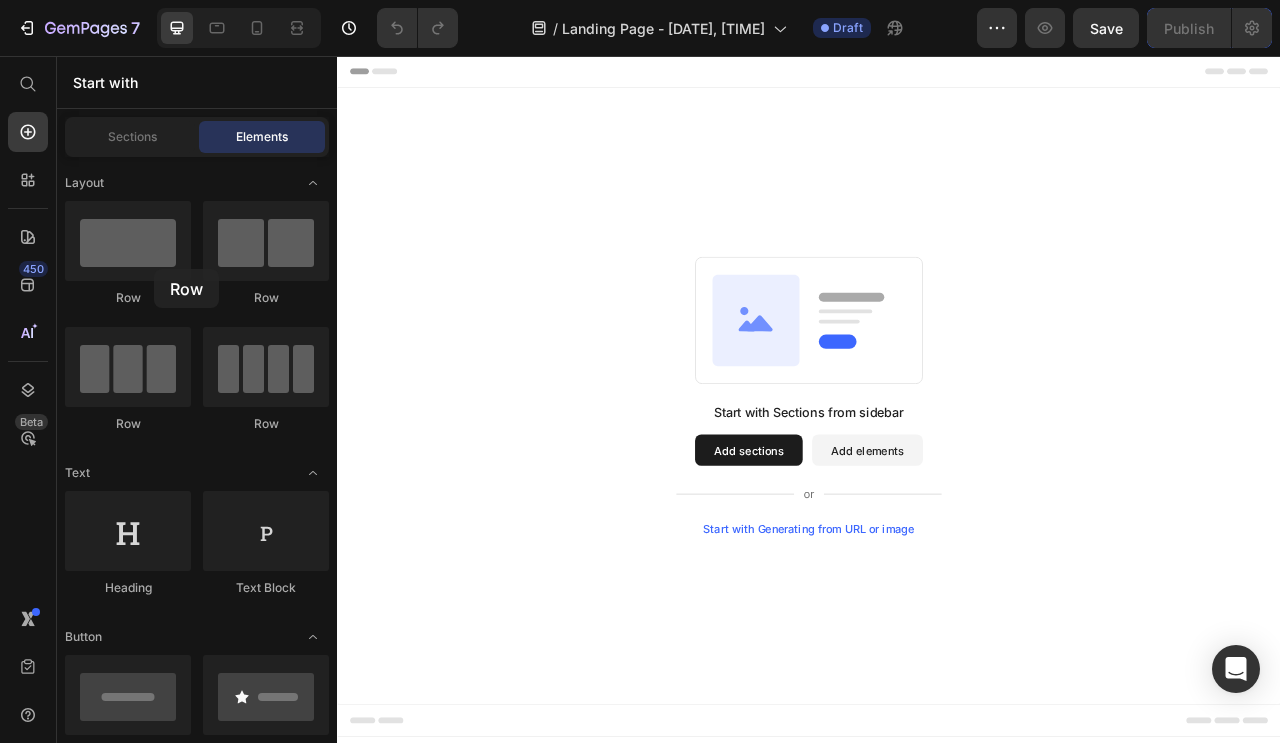 click at bounding box center [128, 241] 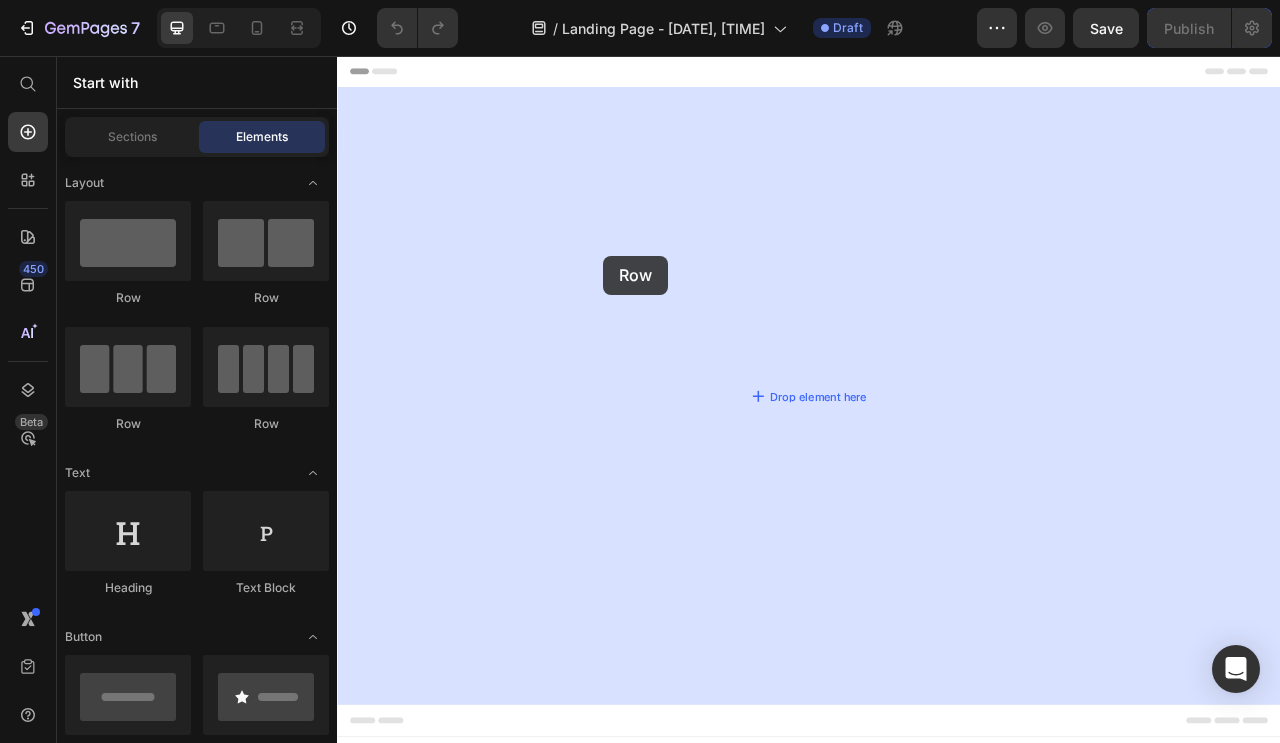 drag, startPoint x: 486, startPoint y: 314, endPoint x: 676, endPoint y: 310, distance: 190.0421 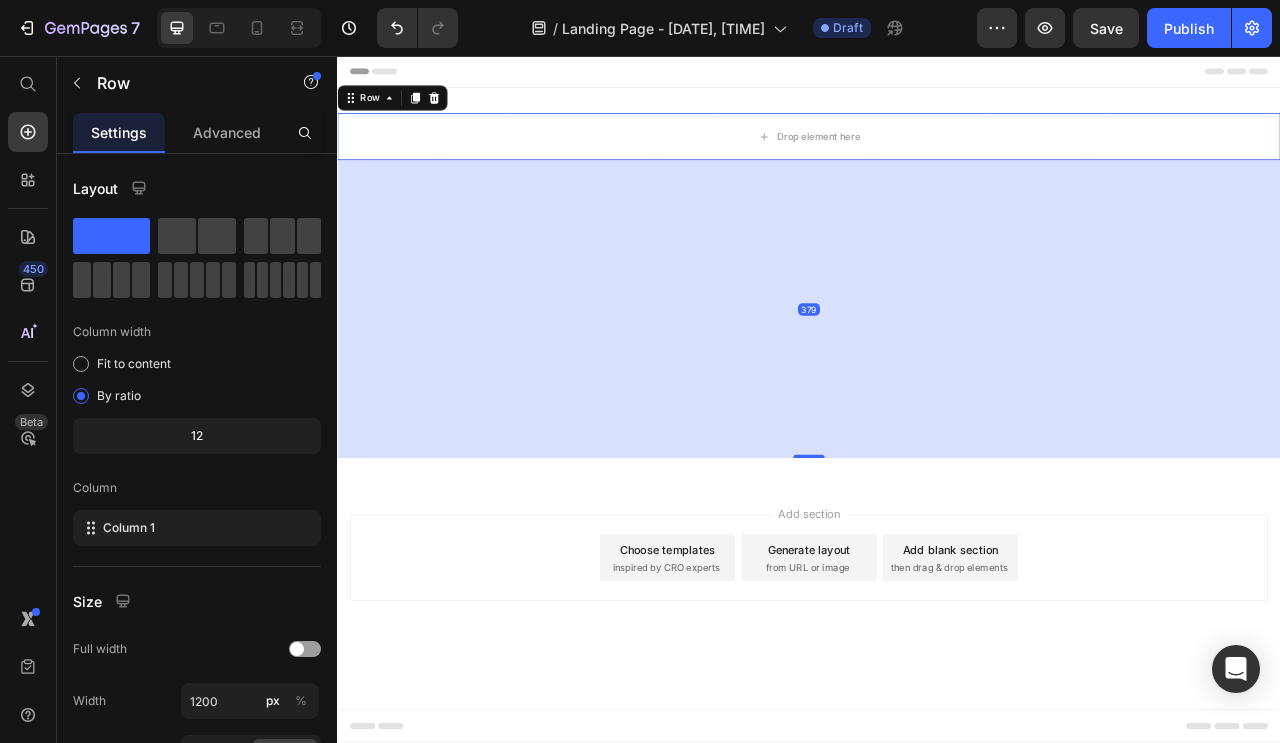 drag, startPoint x: 943, startPoint y: 202, endPoint x: 926, endPoint y: 565, distance: 363.39786 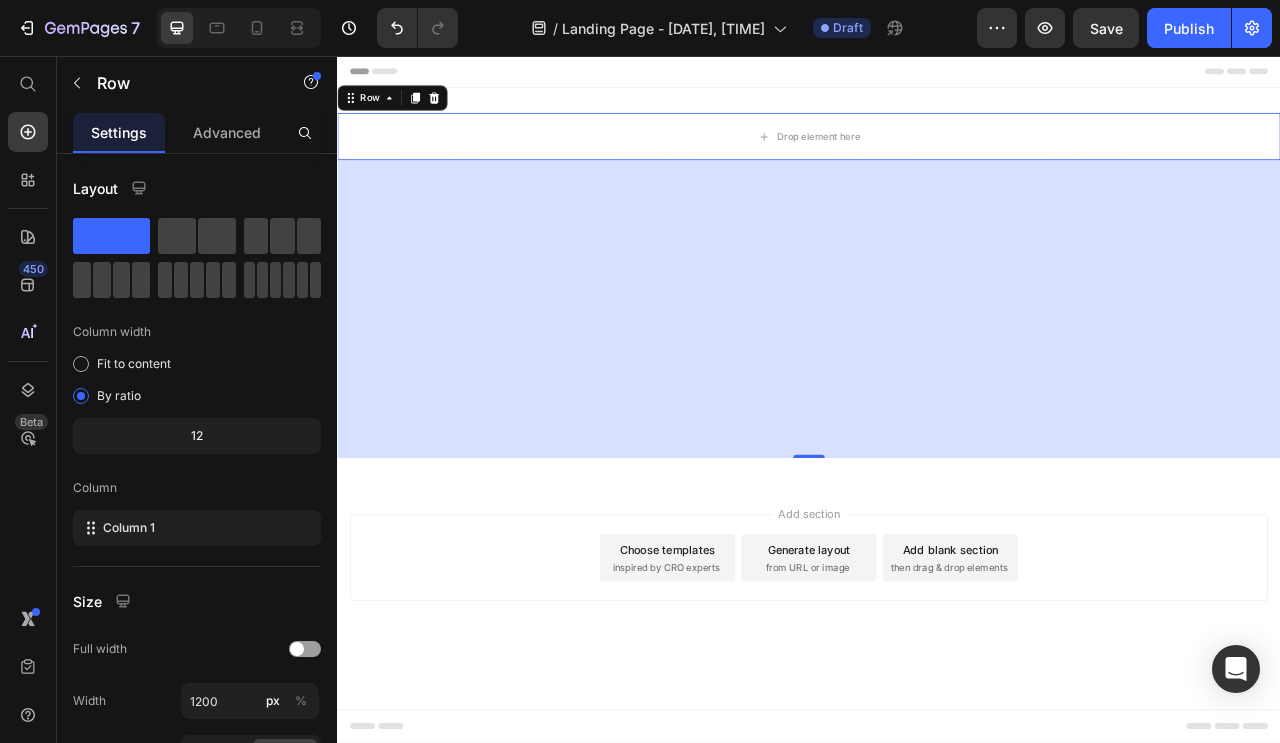 click on "Fit to content" 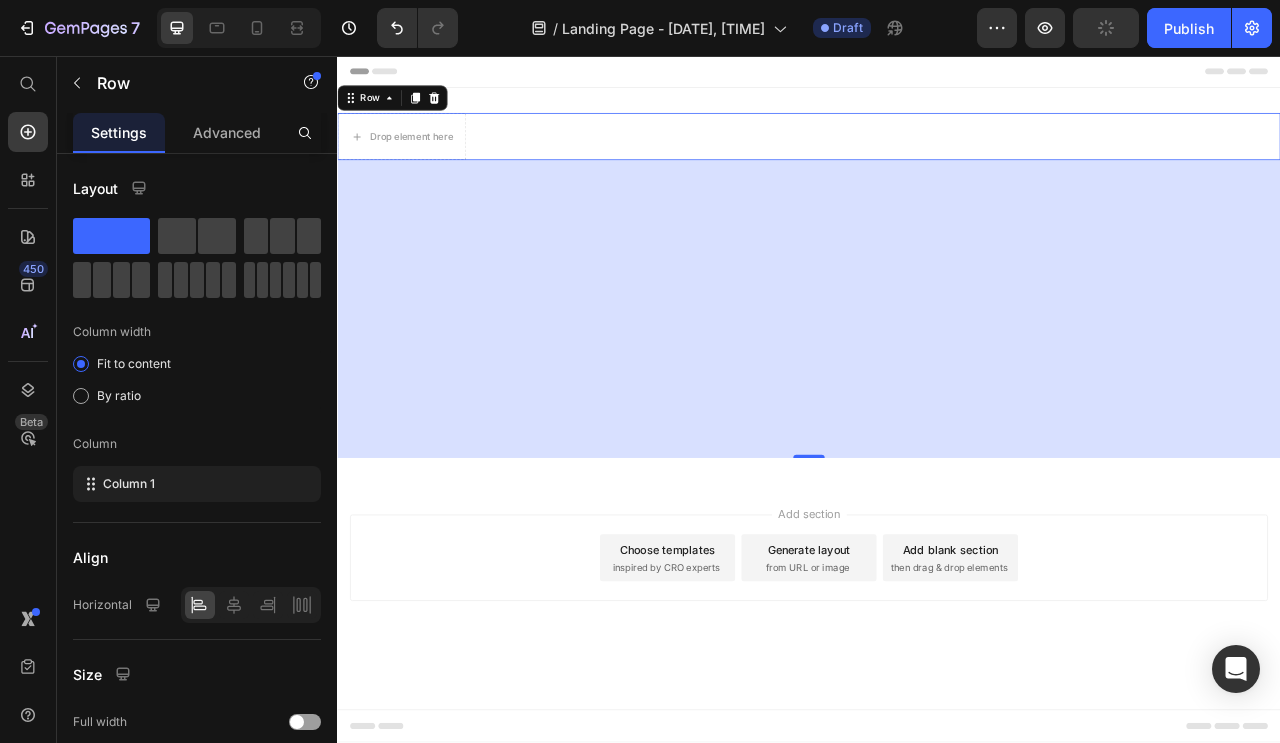 click at bounding box center (81, 396) 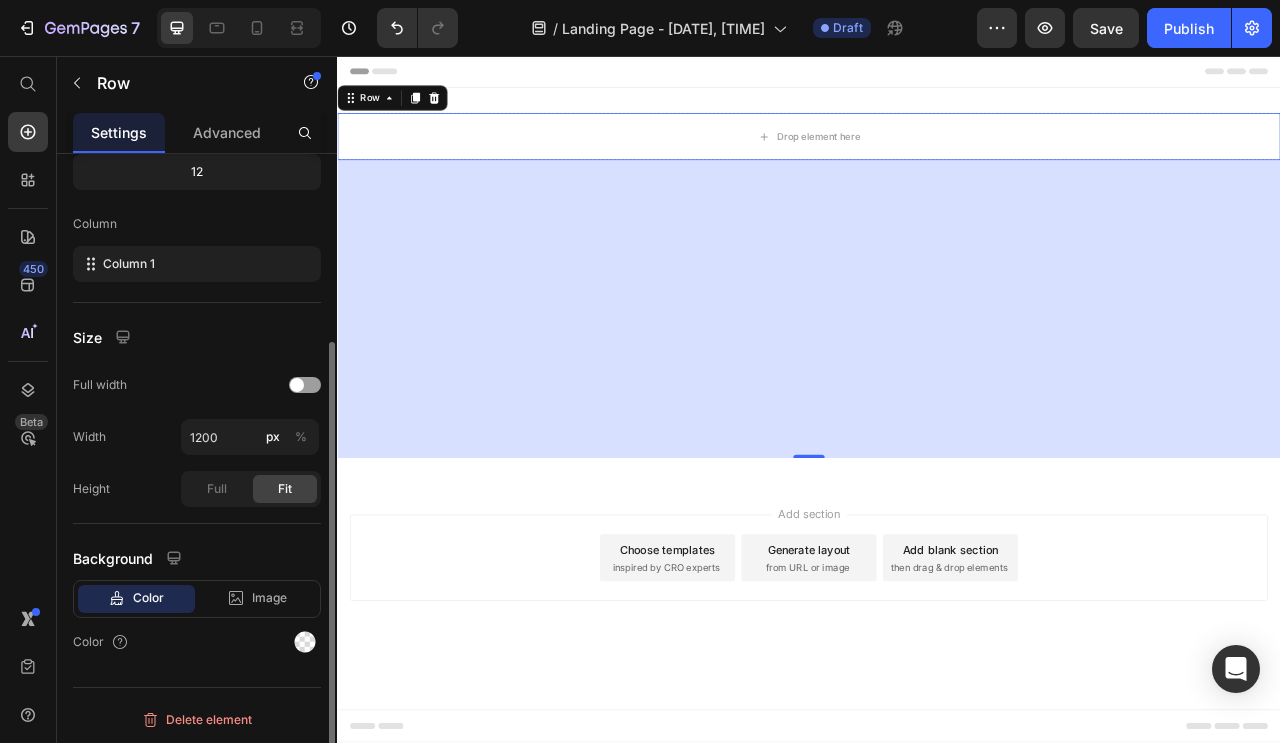 scroll, scrollTop: 0, scrollLeft: 0, axis: both 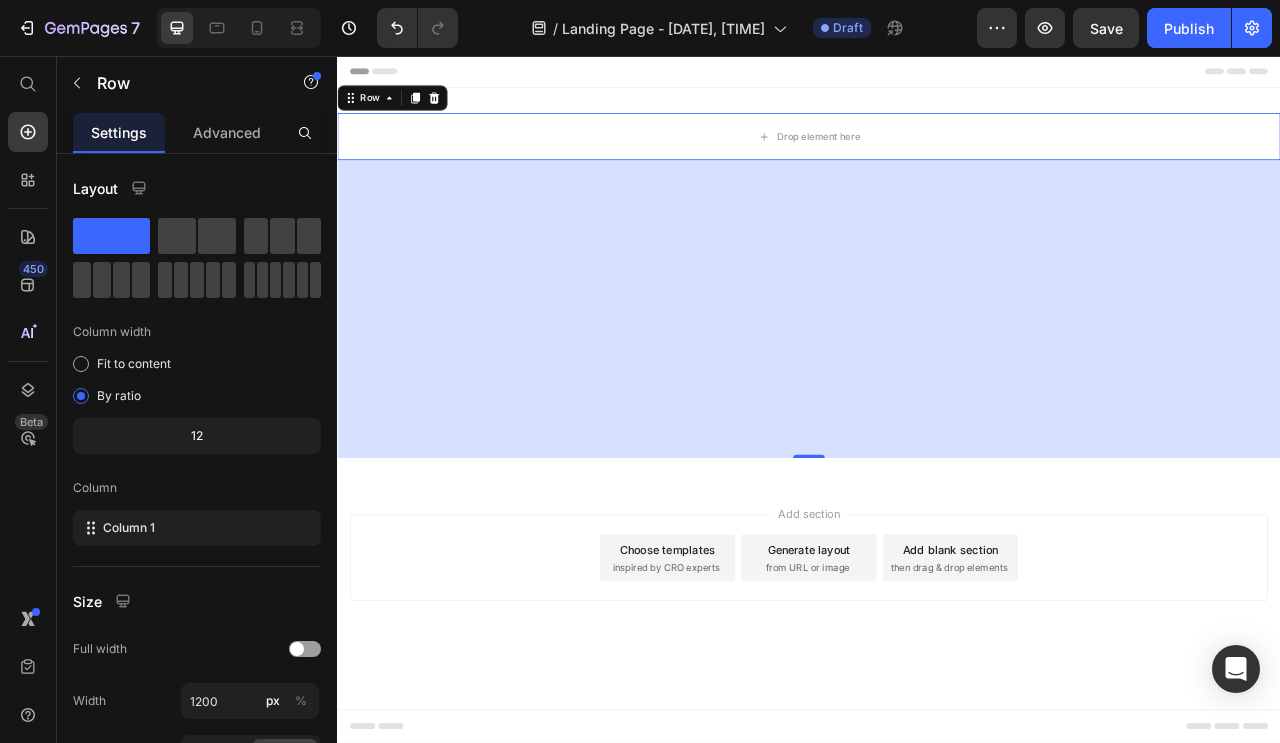 click on "Advanced" 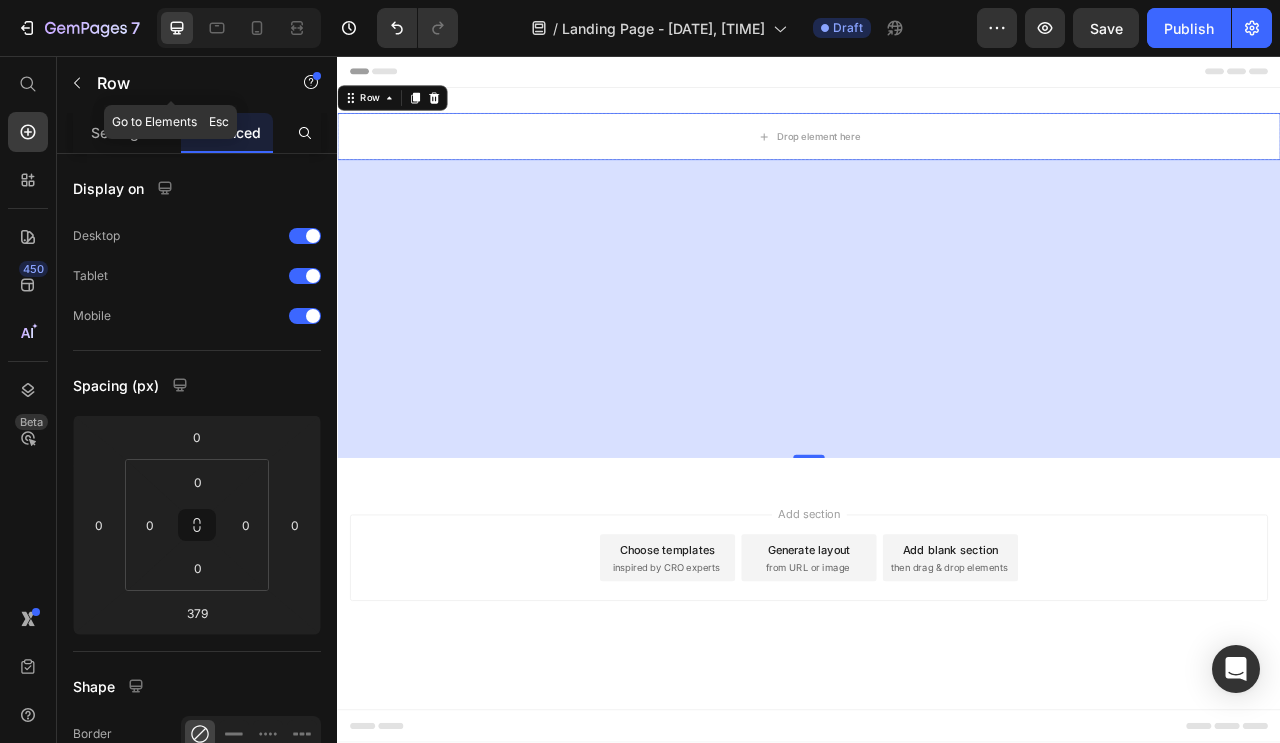 click on "Row" at bounding box center (182, 83) 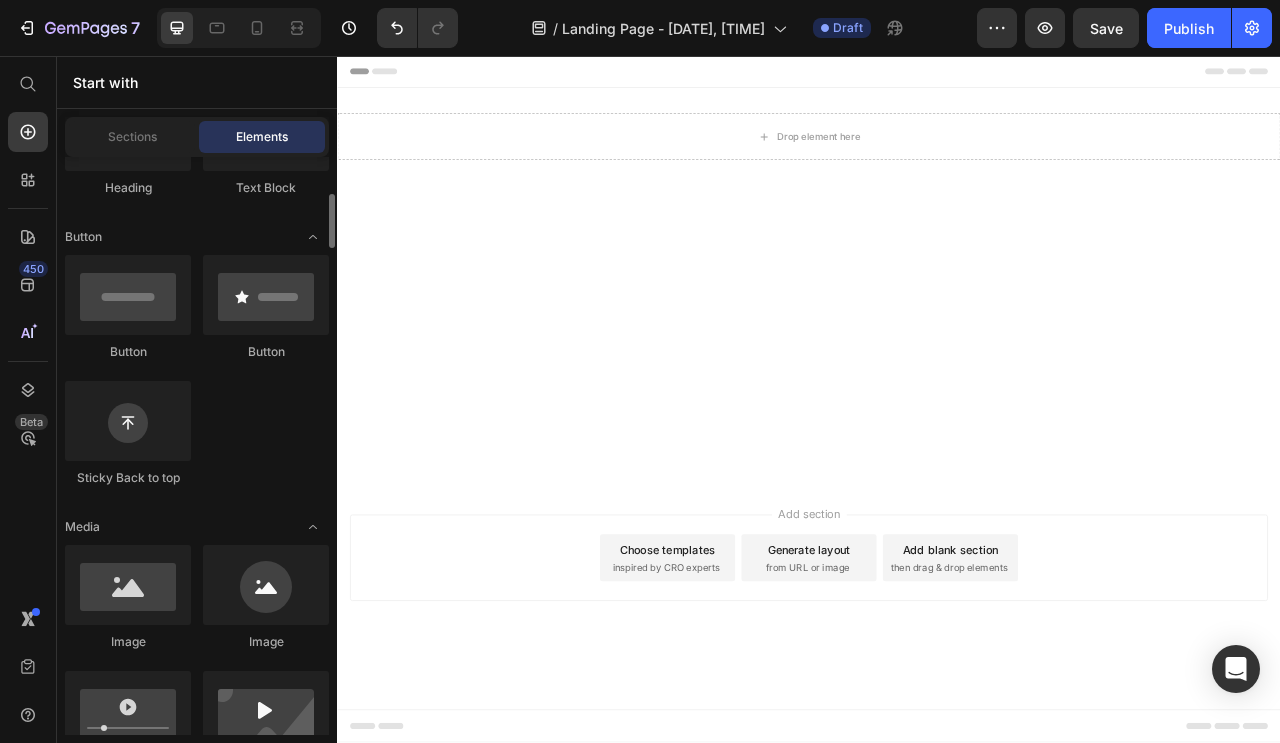 scroll, scrollTop: 200, scrollLeft: 0, axis: vertical 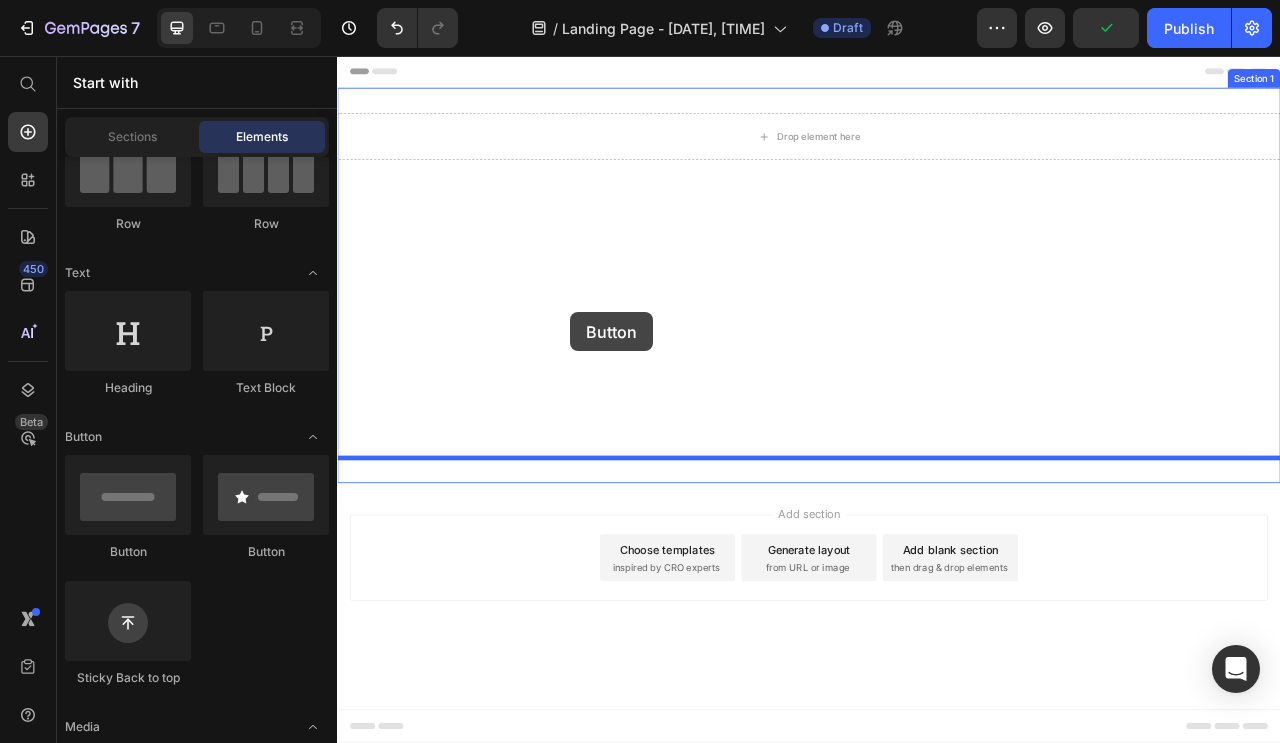drag, startPoint x: 466, startPoint y: 558, endPoint x: 633, endPoint y: 382, distance: 242.62111 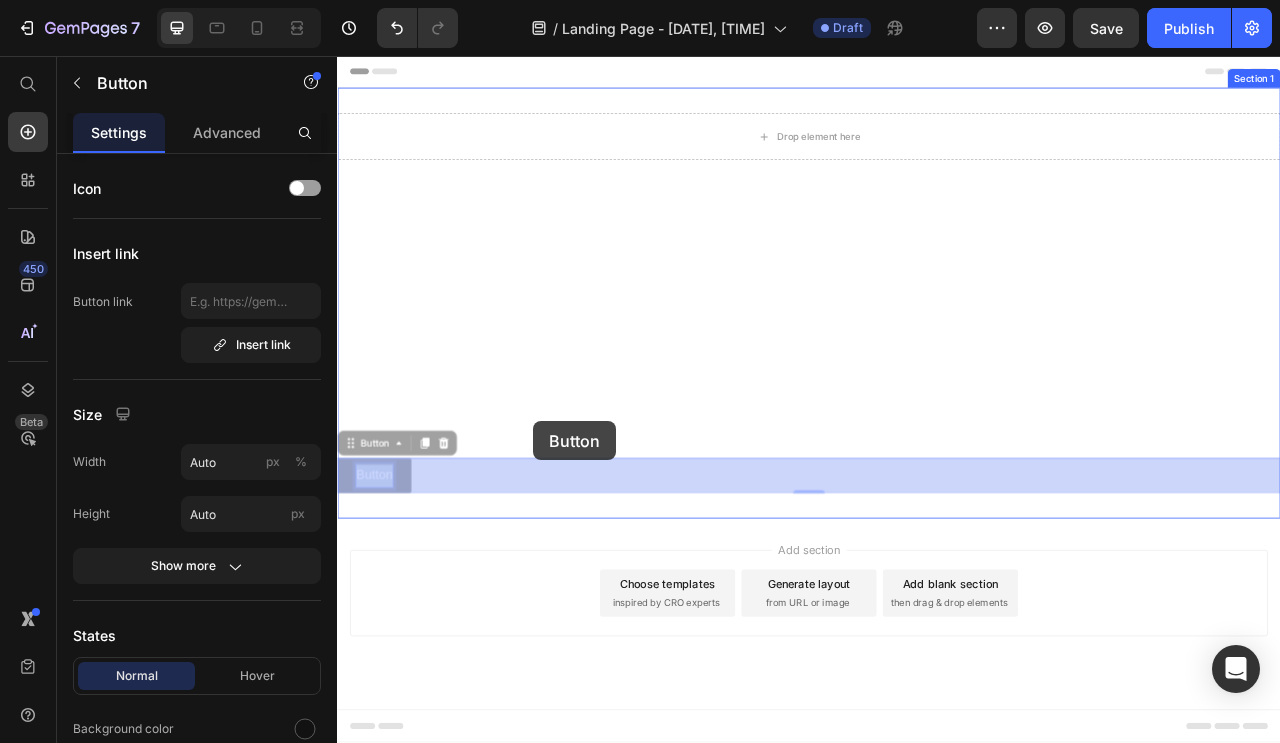 drag, startPoint x: 400, startPoint y: 596, endPoint x: 586, endPoint y: 521, distance: 200.55174 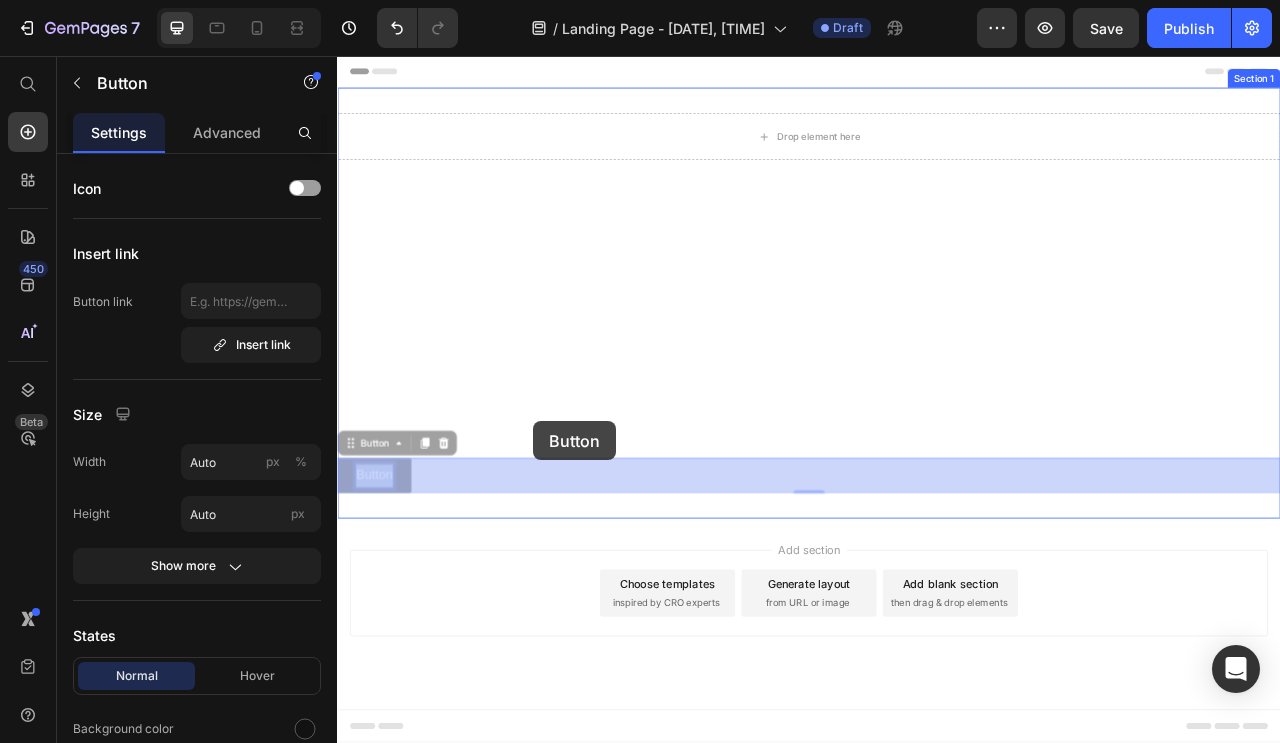 click on "Header
Drop element here Row Button Button   0 Button Button   0 Section 1 Root Start with Sections from sidebar Add sections Add elements Start with Generating from URL or image Add section Choose templates inspired by CRO experts Generate layout from URL or image Add blank section then drag & drop elements Footer" at bounding box center (937, 473) 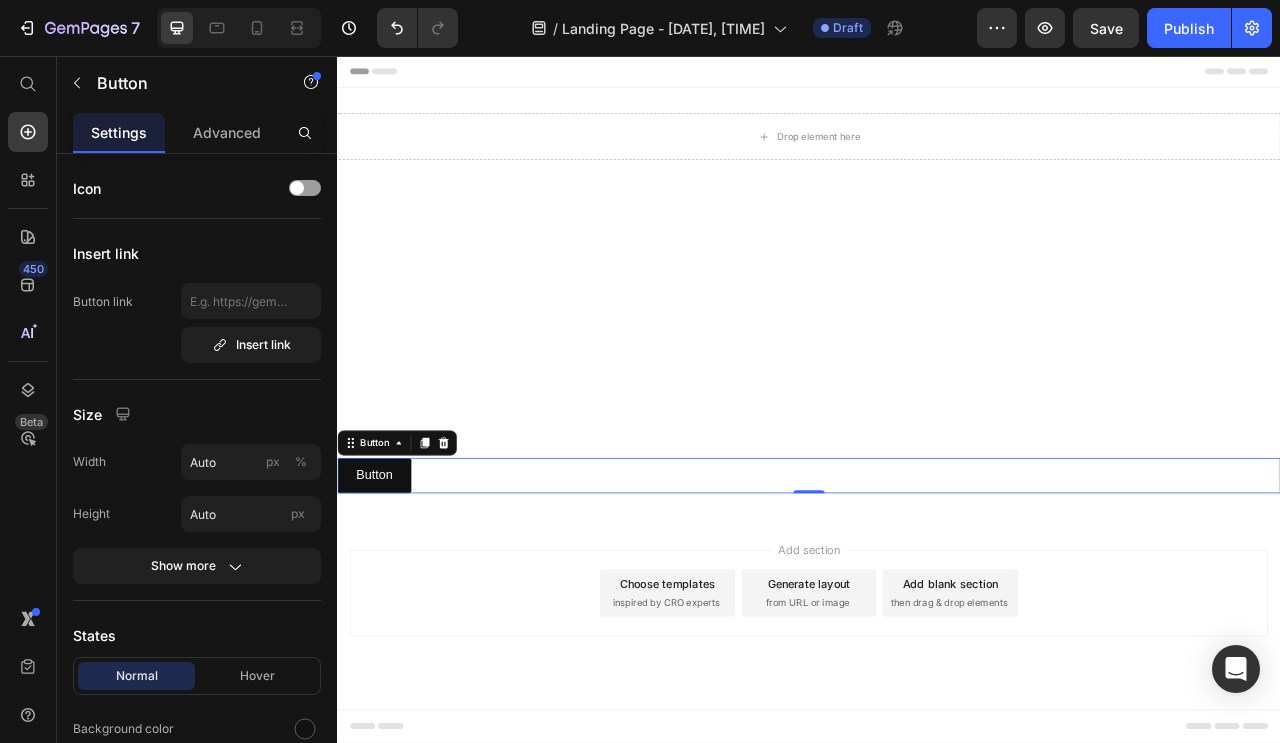 click 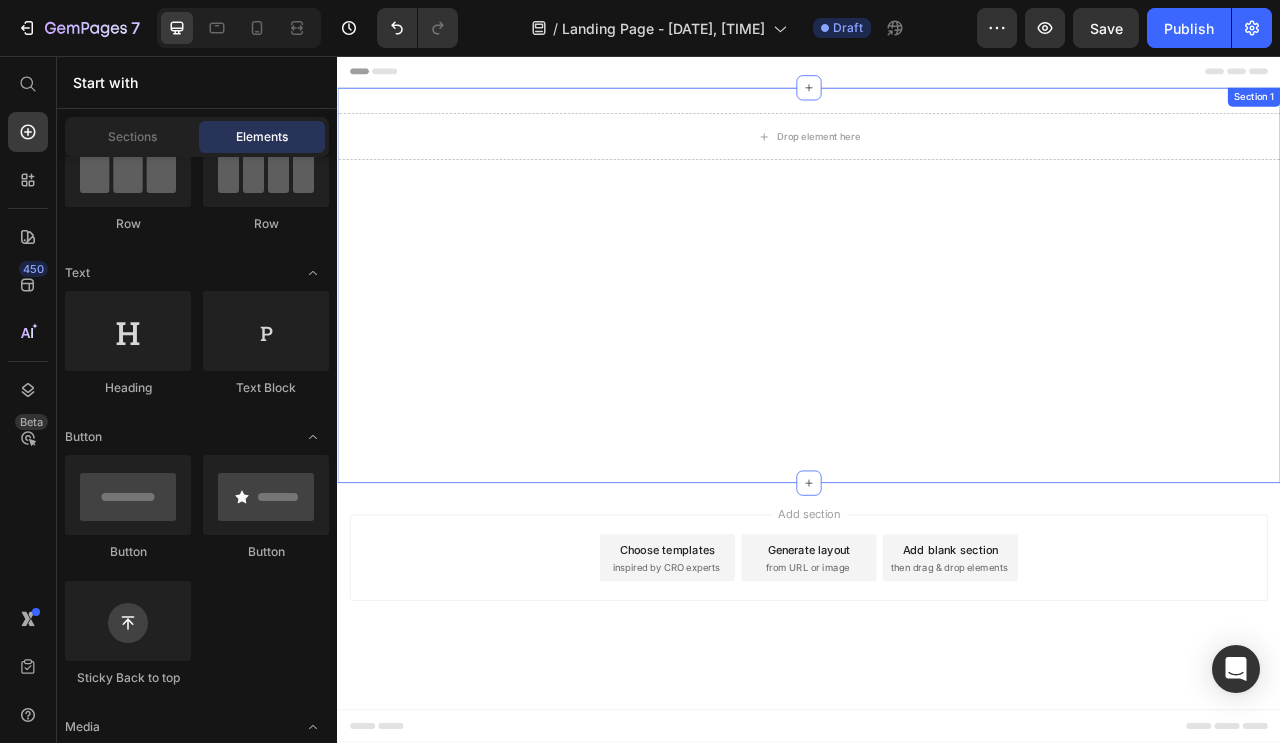 click on "Drop element here Row" at bounding box center [937, 348] 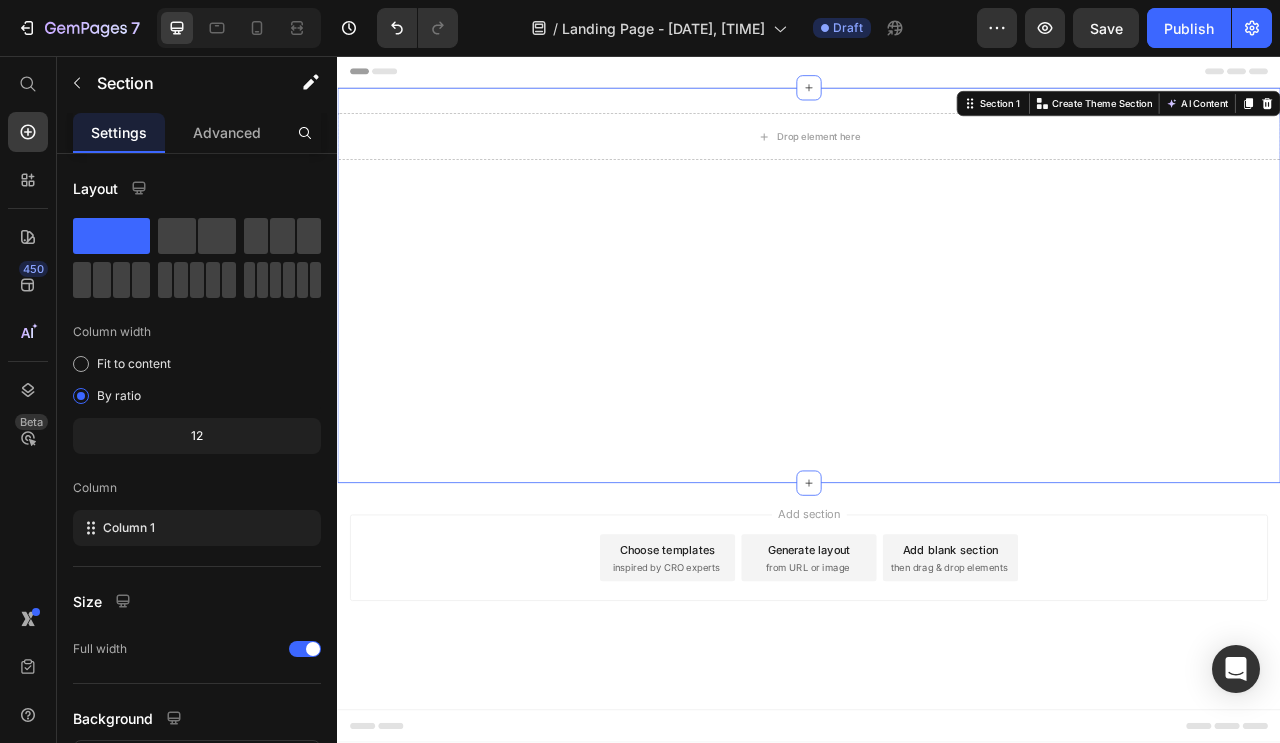 click on "Drop element here Row" at bounding box center (937, 348) 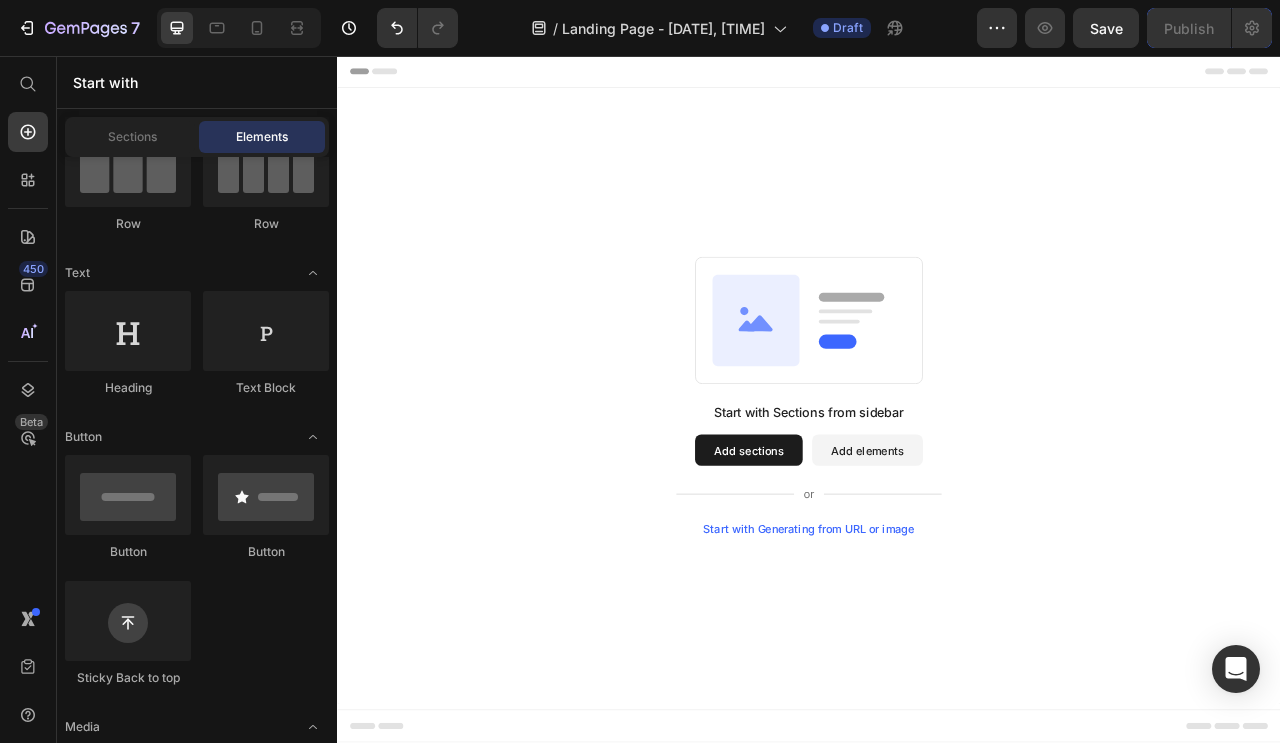 click on "Sections" at bounding box center [132, 137] 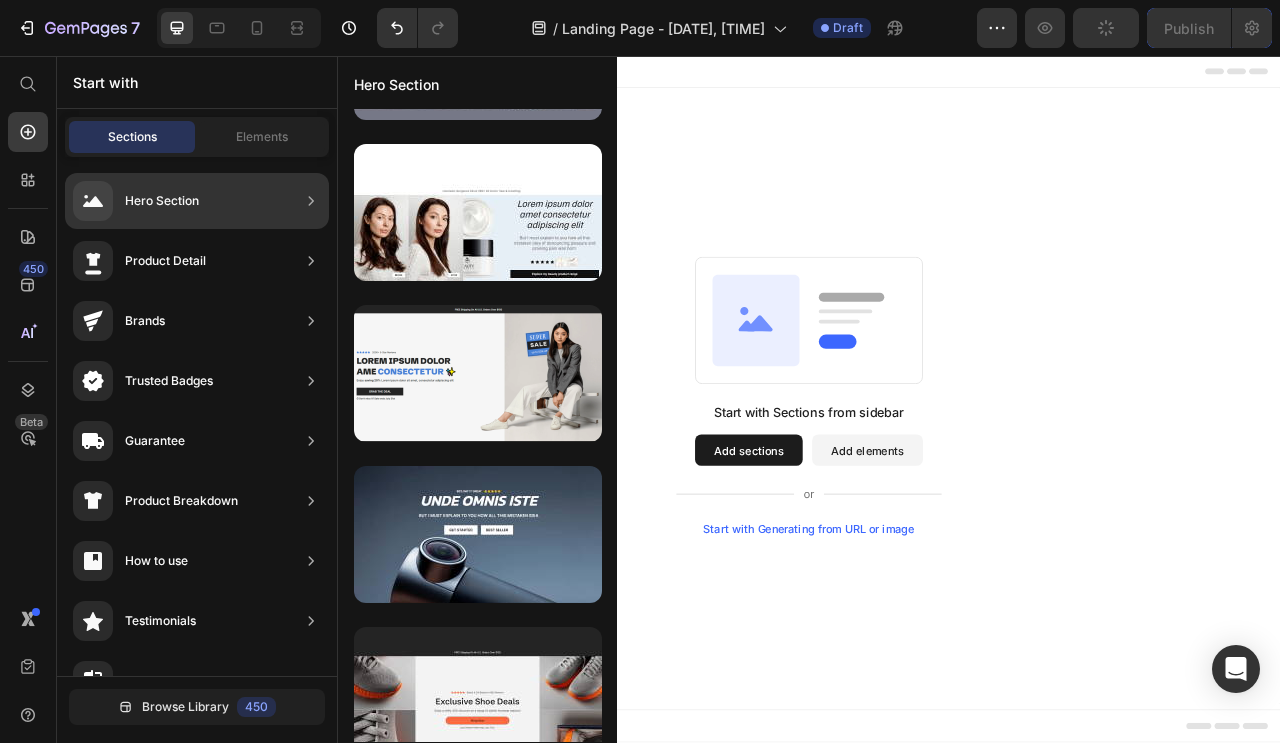 scroll, scrollTop: 2164, scrollLeft: 0, axis: vertical 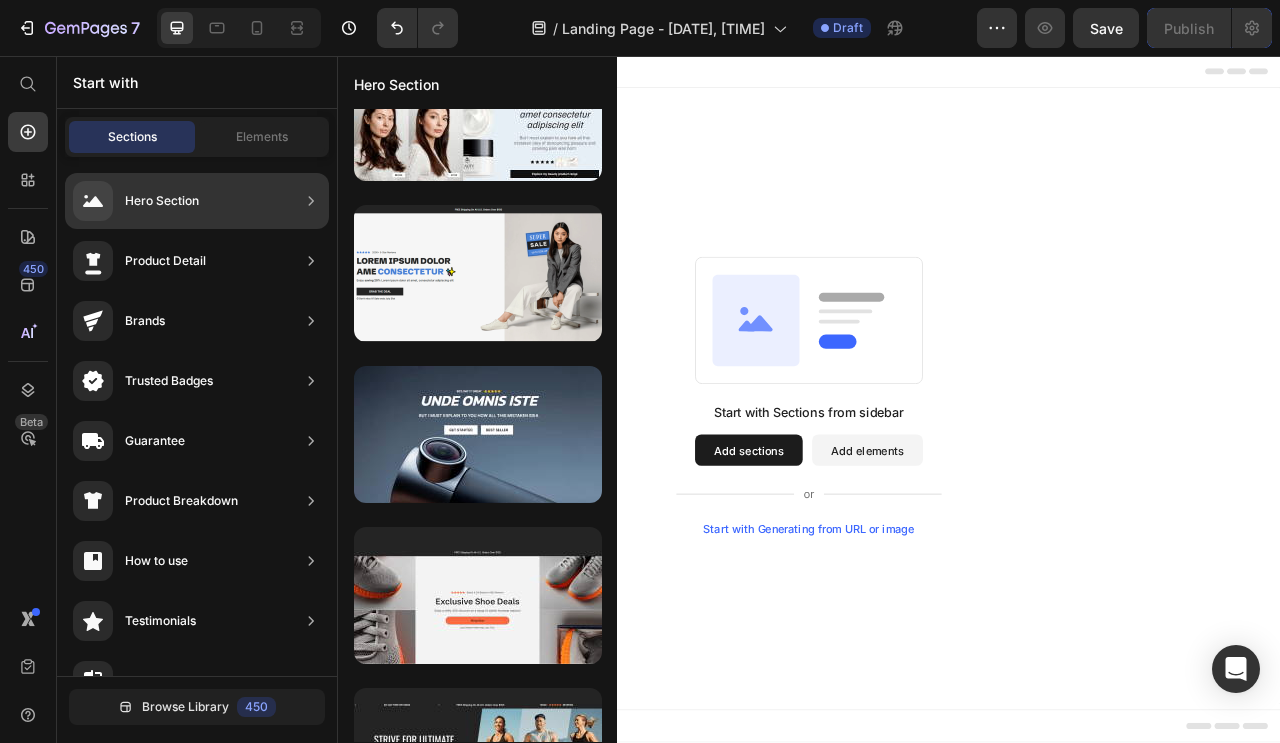 click at bounding box center (478, 434) 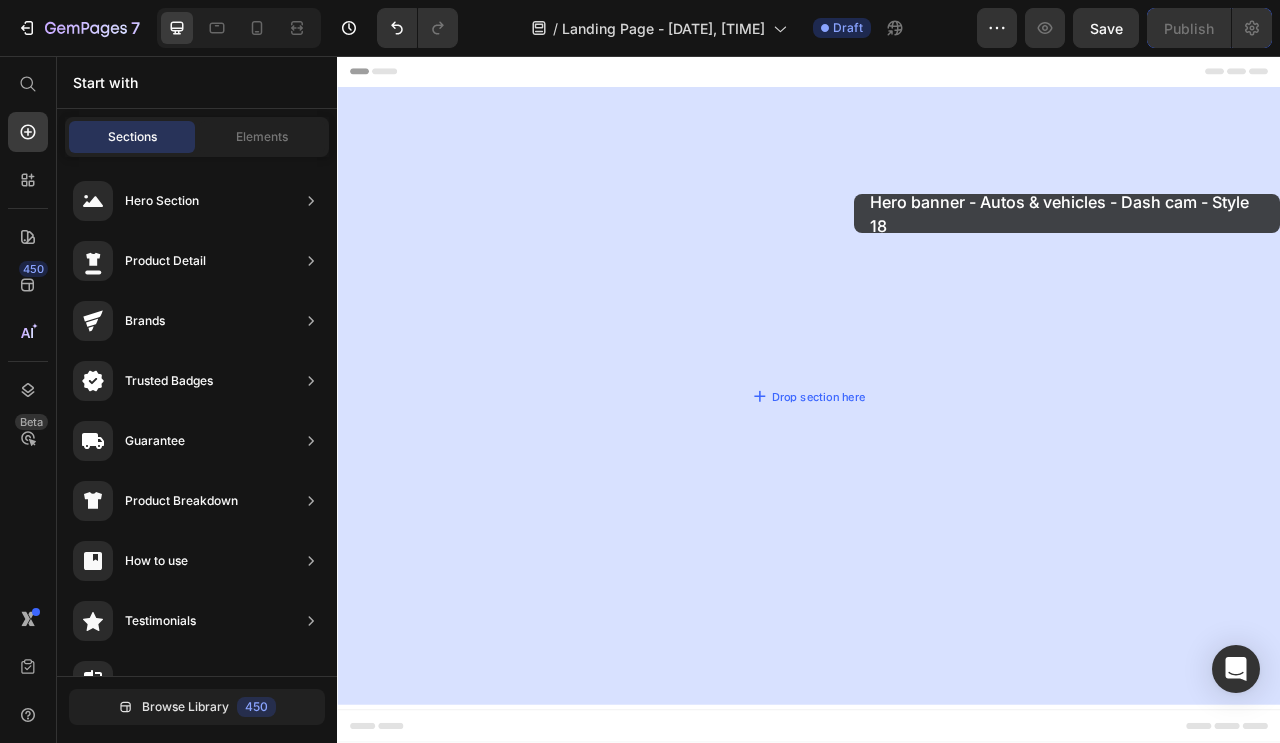 drag, startPoint x: 885, startPoint y: 453, endPoint x: 976, endPoint y: 261, distance: 212.47353 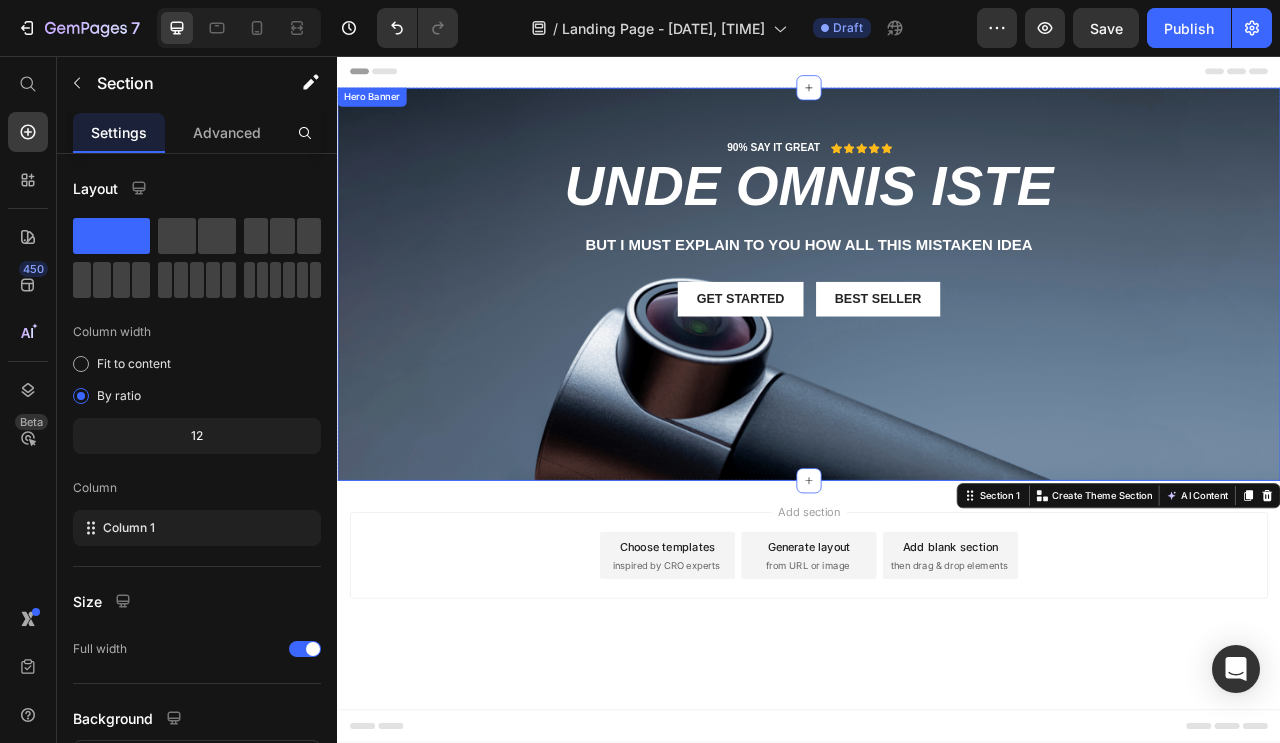 click at bounding box center [937, 347] 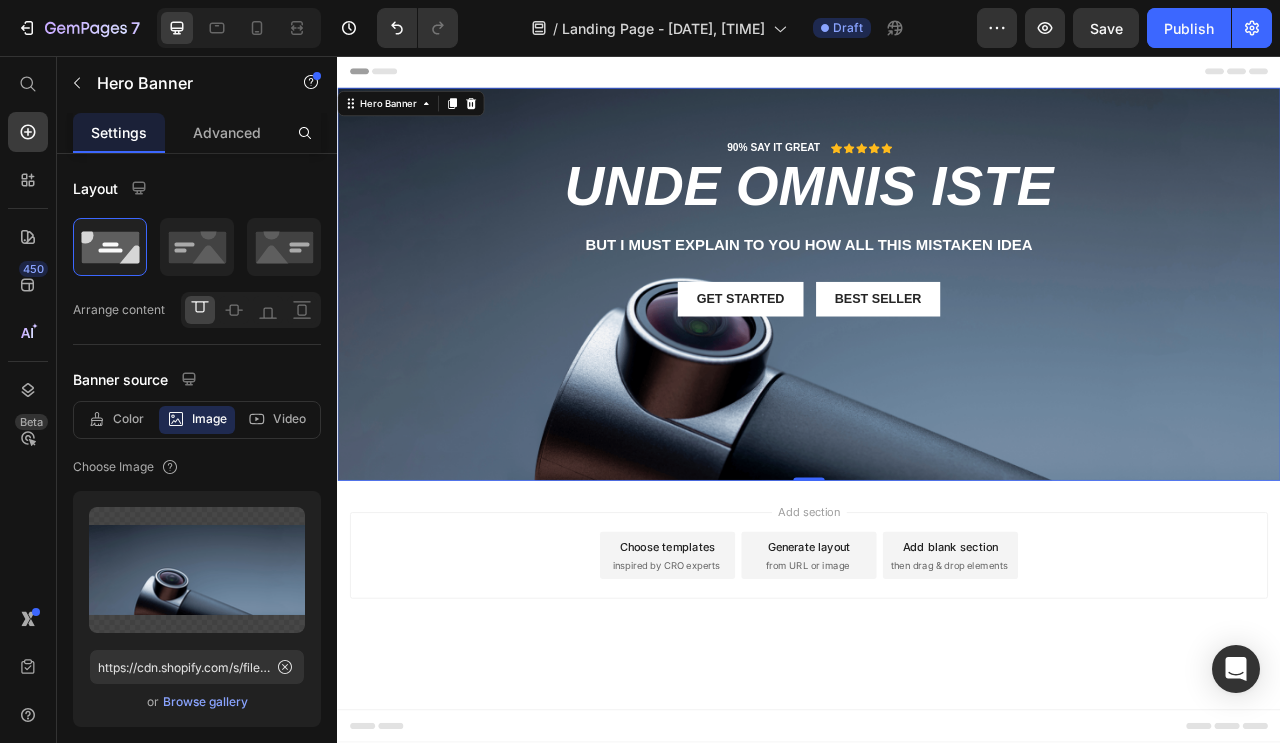 click at bounding box center (197, 570) 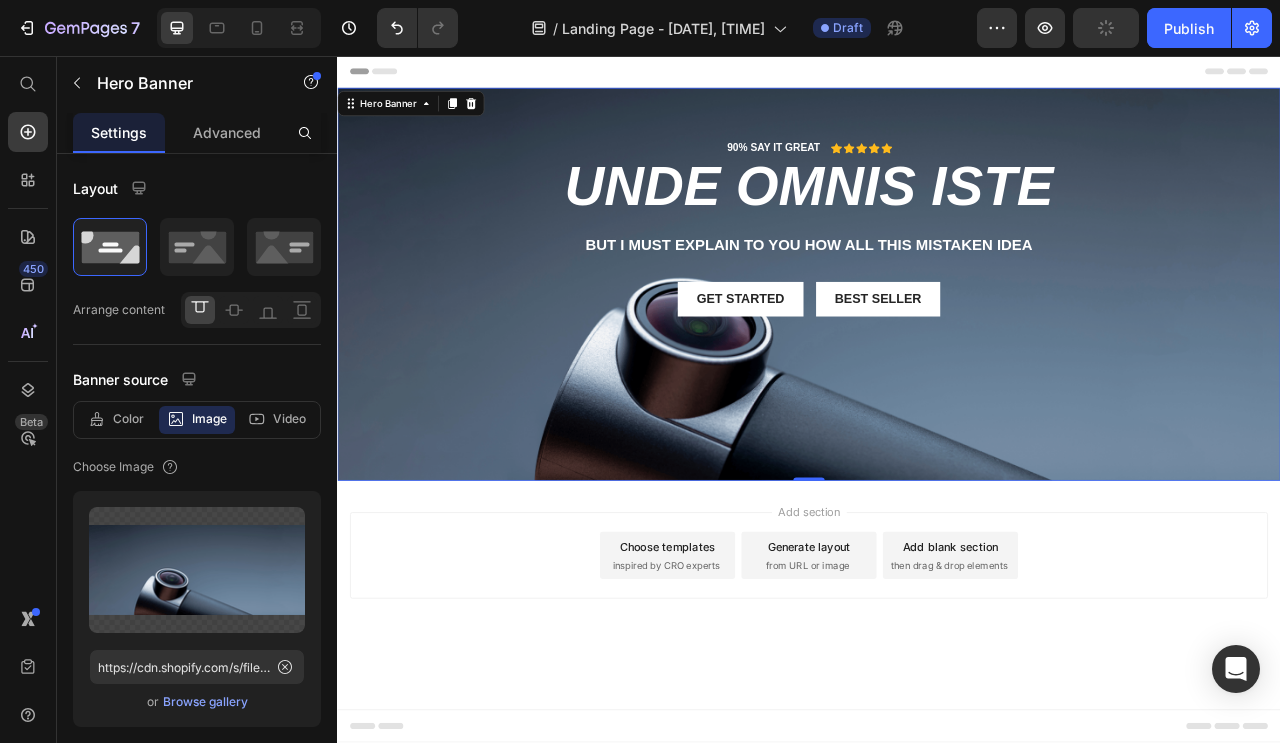 type on "https://cdn.shopify.com/s/files/1/0930/5535/3216/files/gempages_574977851208500336-1e4bbe9f-1c6f-4264-9f67-9e2cd2c74757.png" 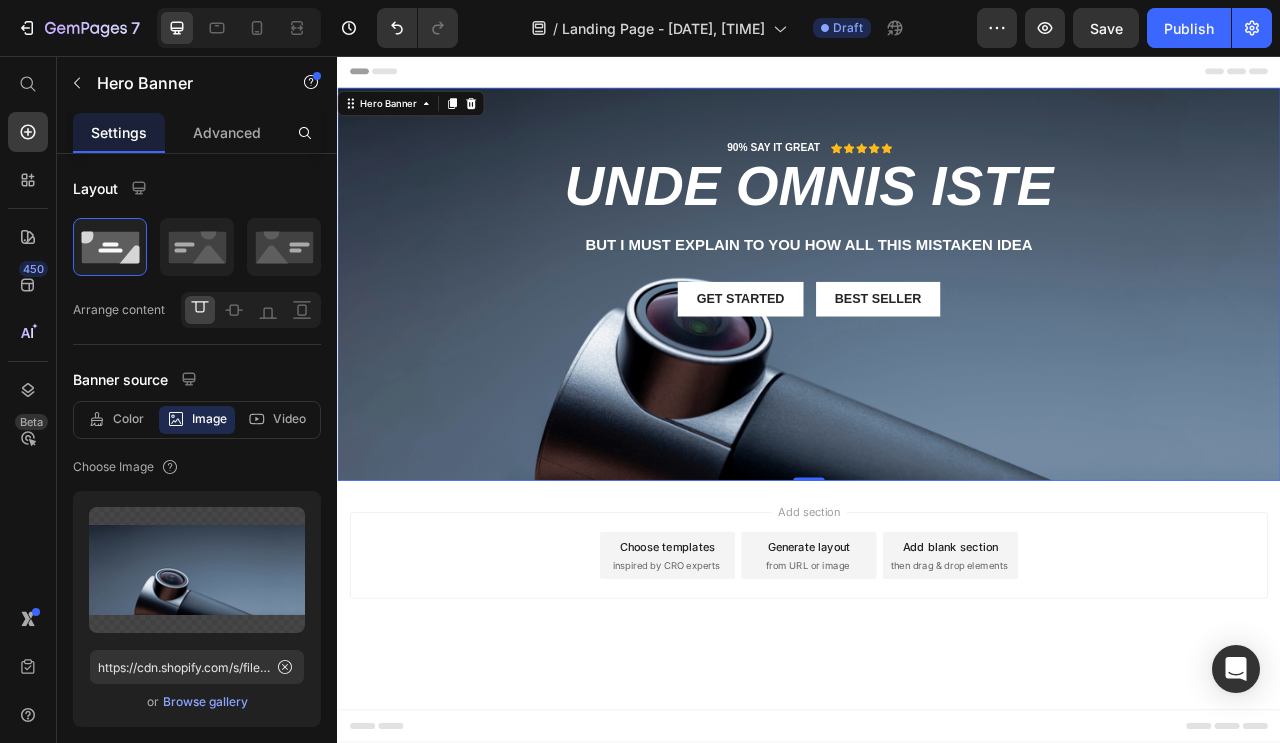 scroll, scrollTop: 200, scrollLeft: 0, axis: vertical 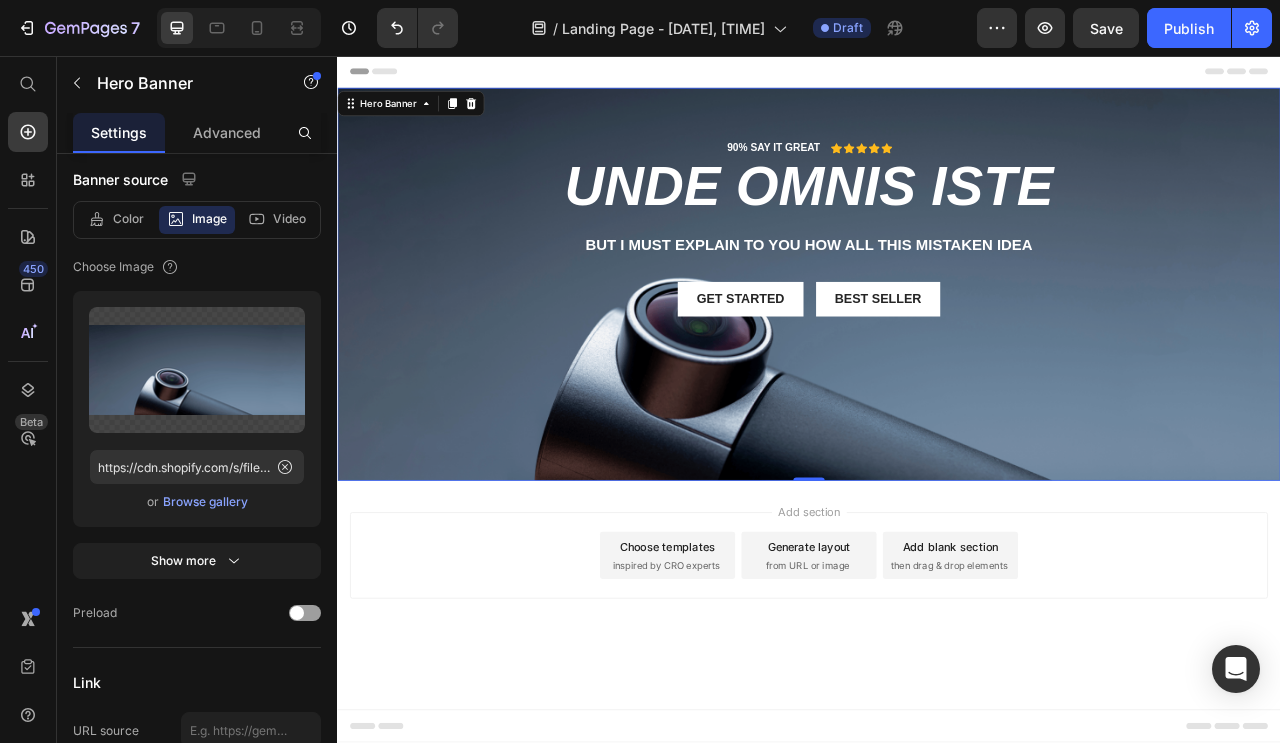 click 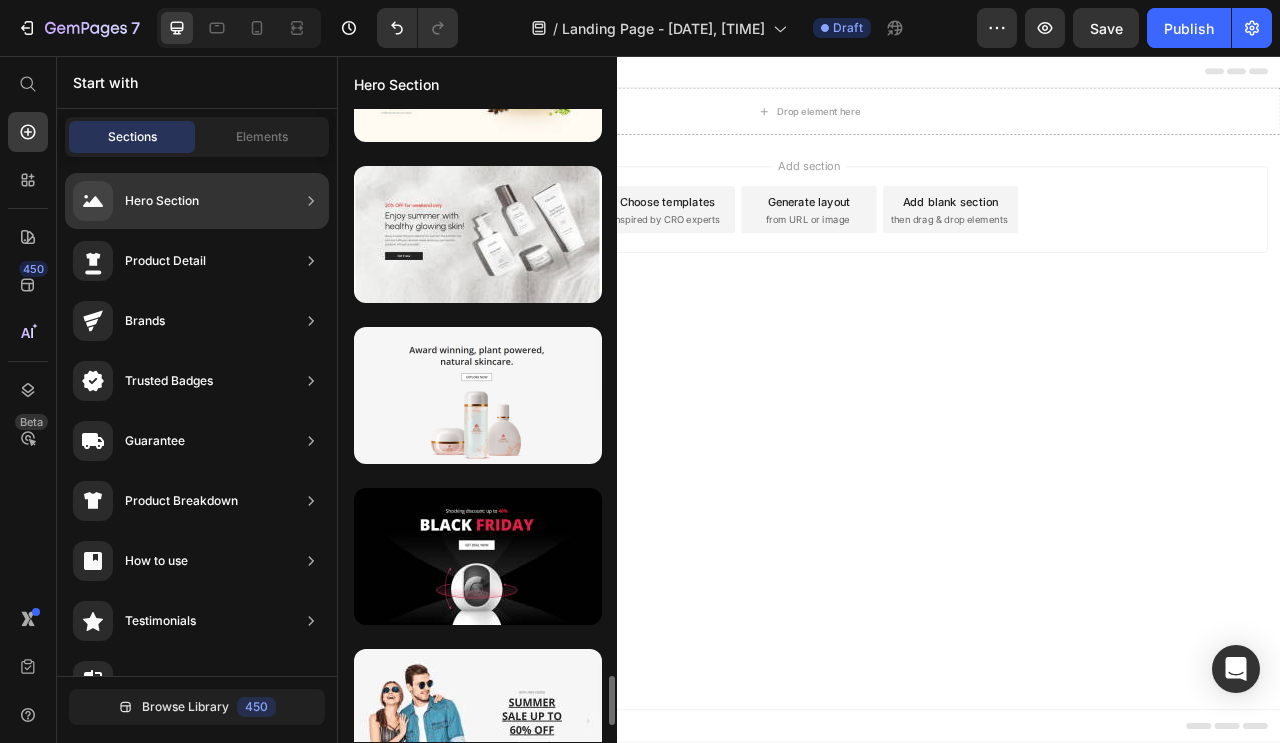 scroll, scrollTop: 7394, scrollLeft: 0, axis: vertical 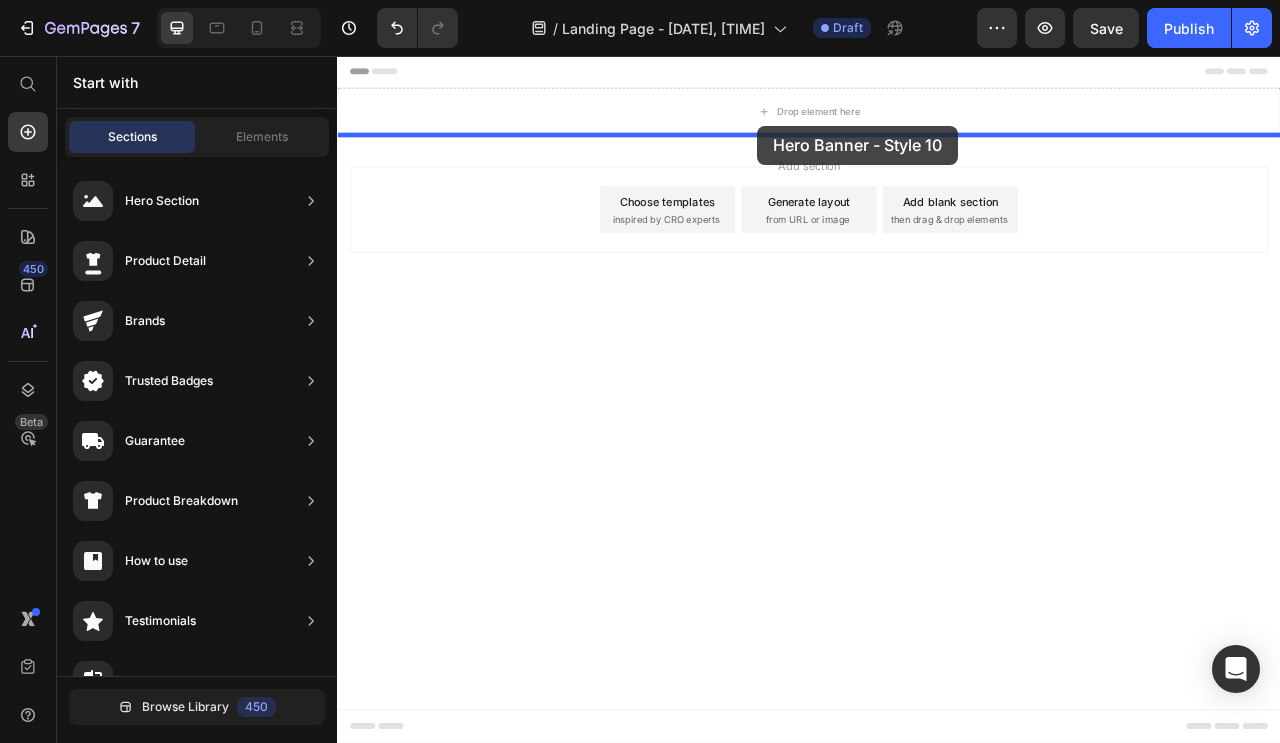 drag, startPoint x: 856, startPoint y: 566, endPoint x: 871, endPoint y: 146, distance: 420.26776 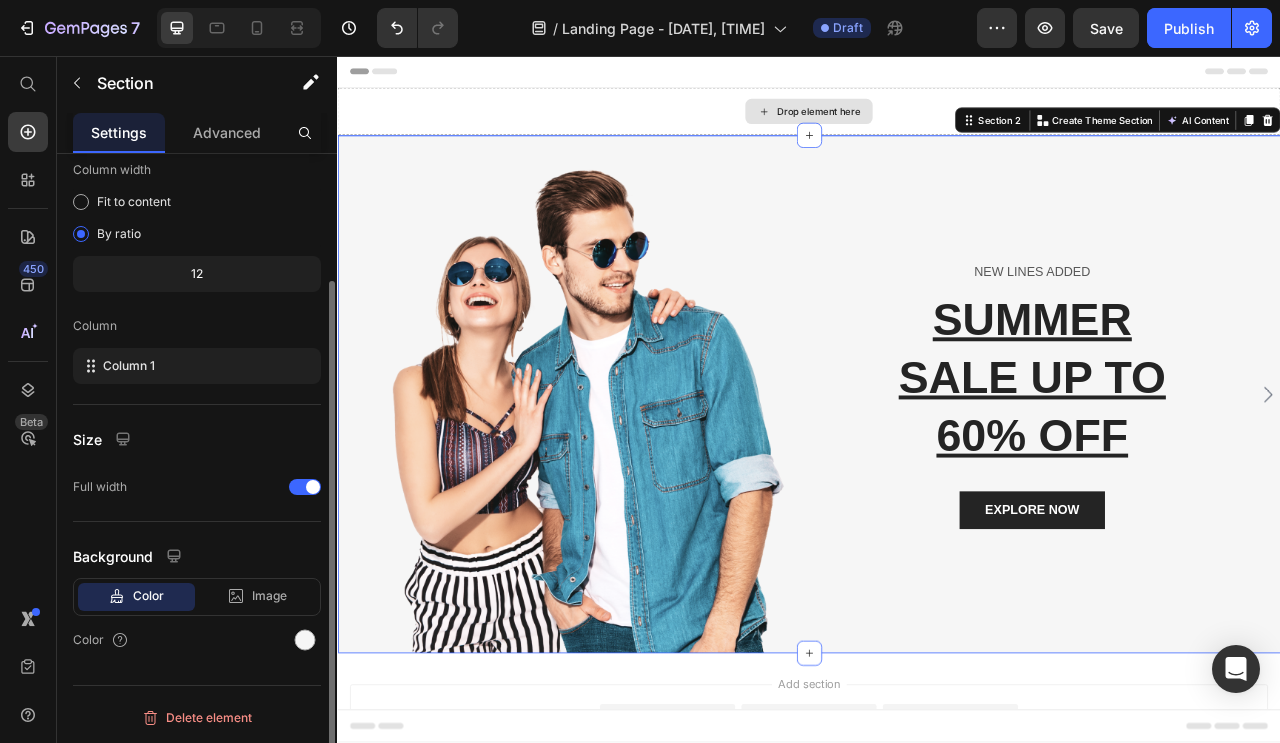 scroll, scrollTop: 0, scrollLeft: 0, axis: both 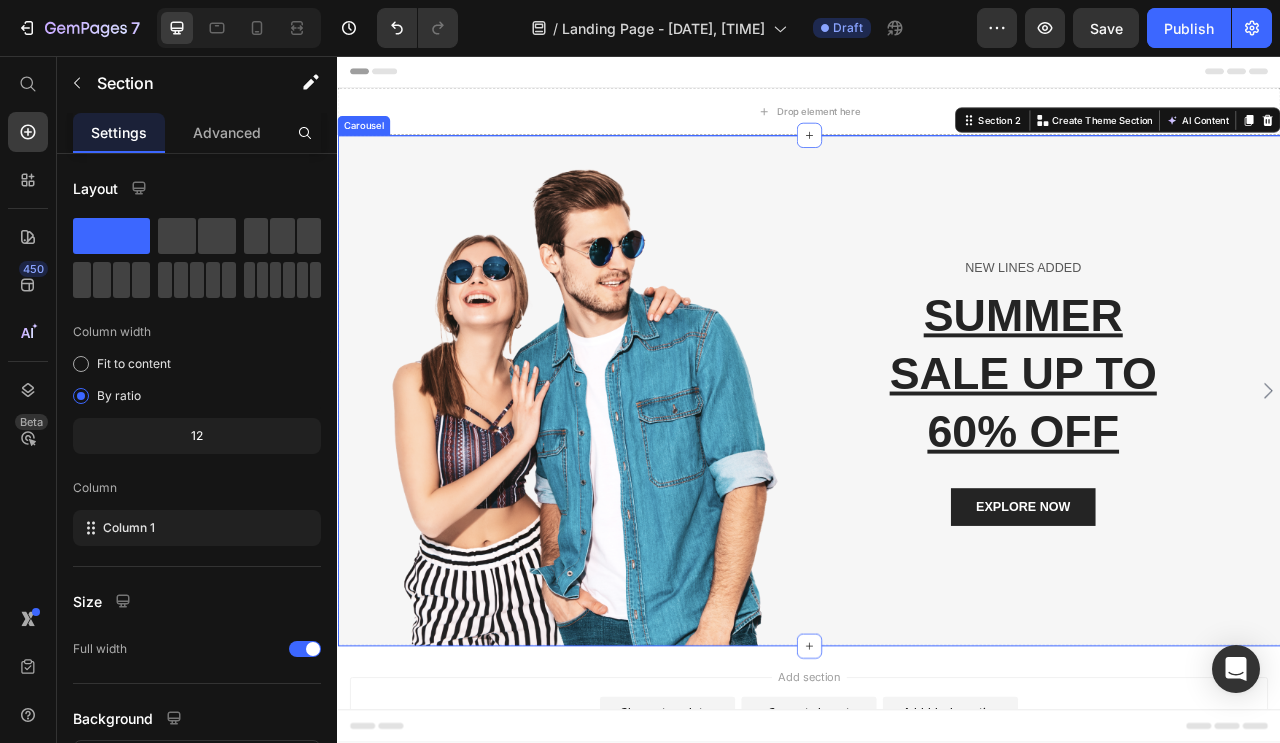 click 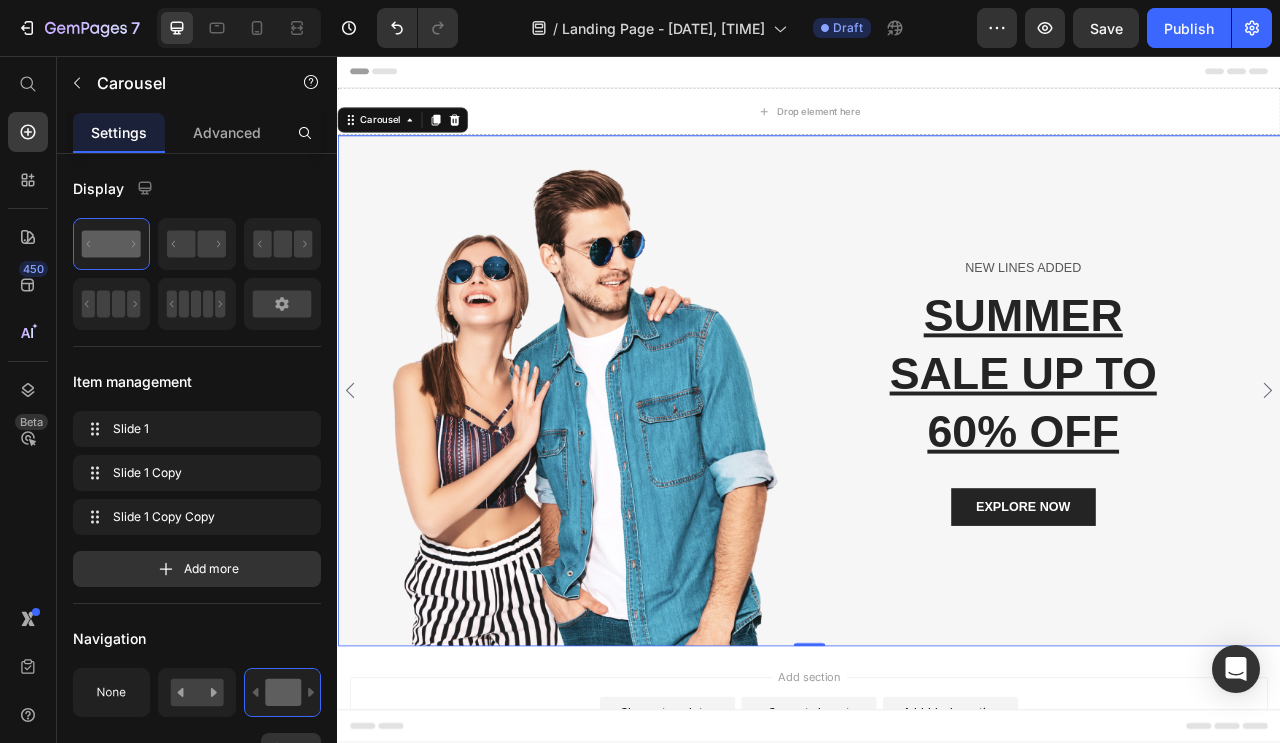 click 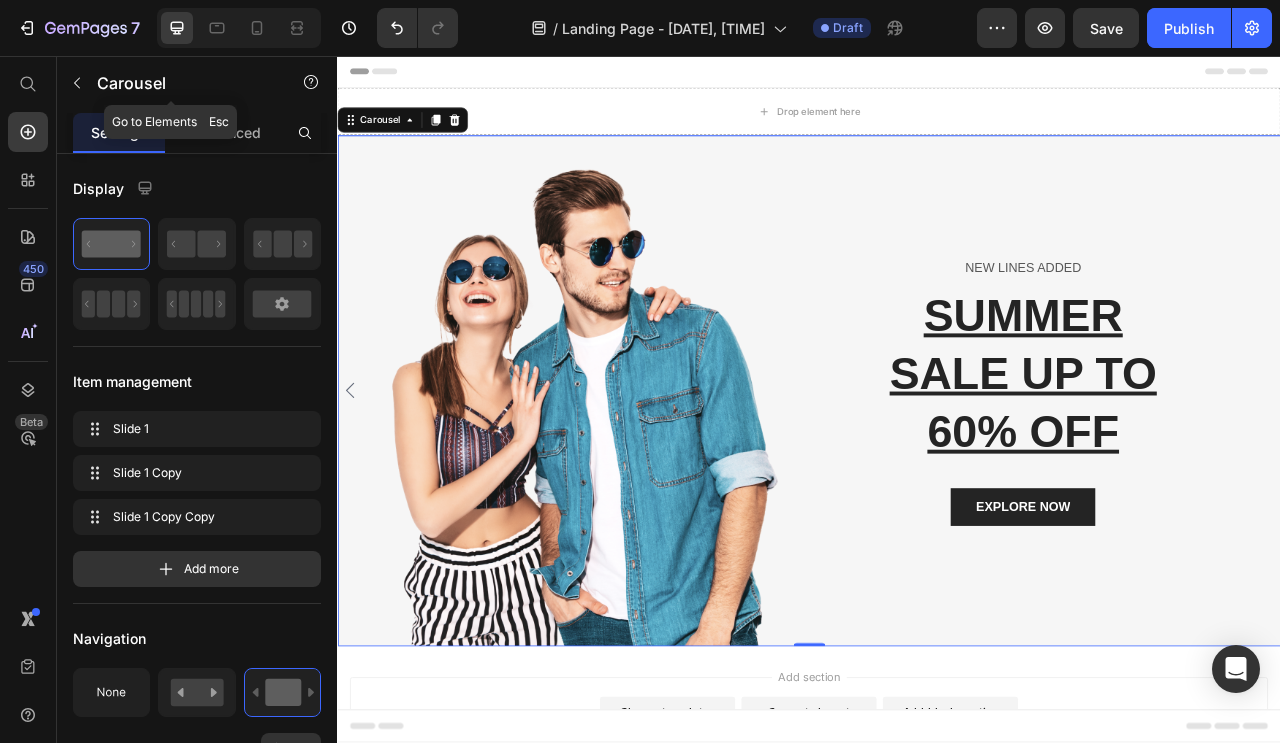 click 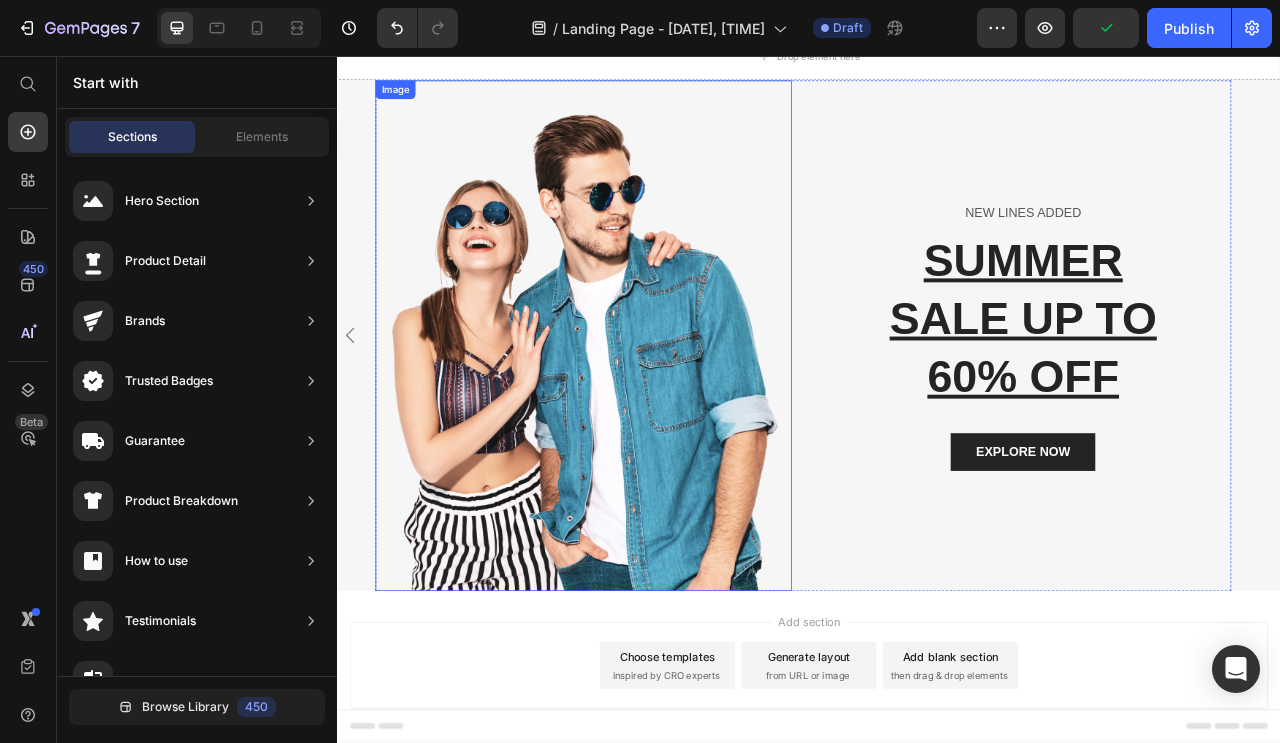 scroll, scrollTop: 0, scrollLeft: 0, axis: both 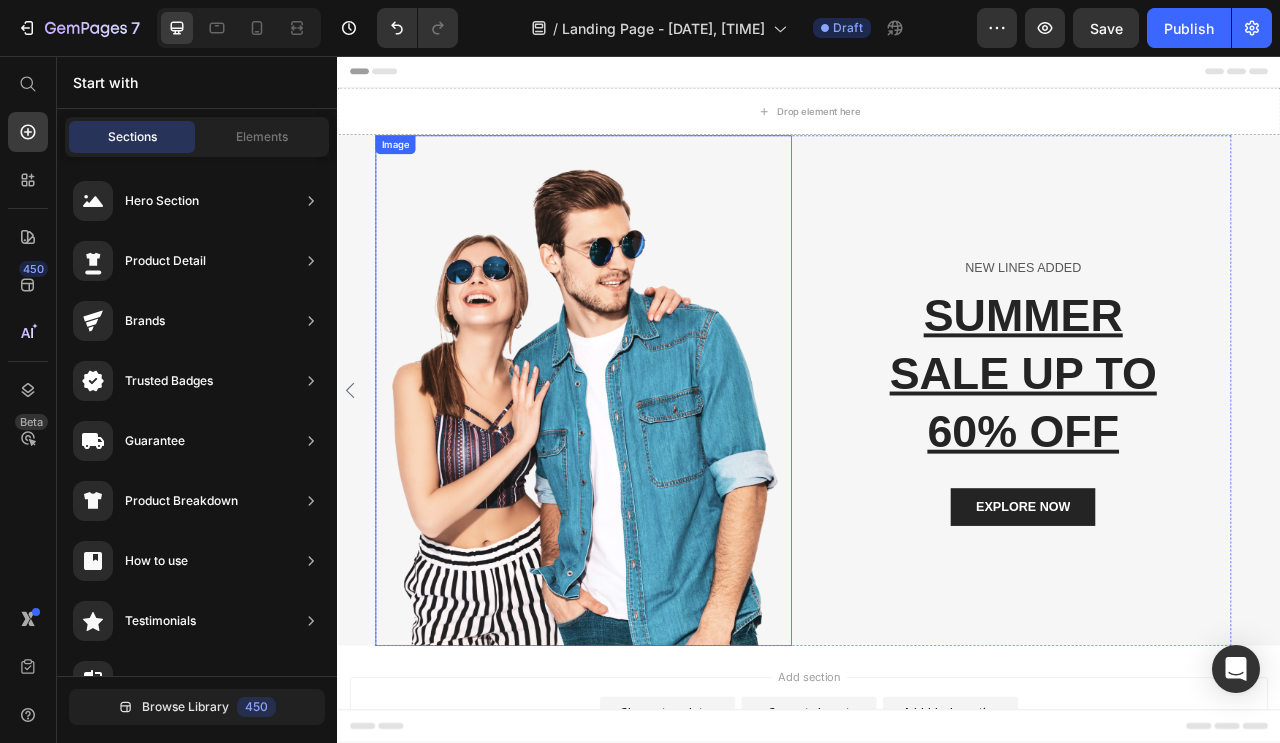 click at bounding box center [649, 482] 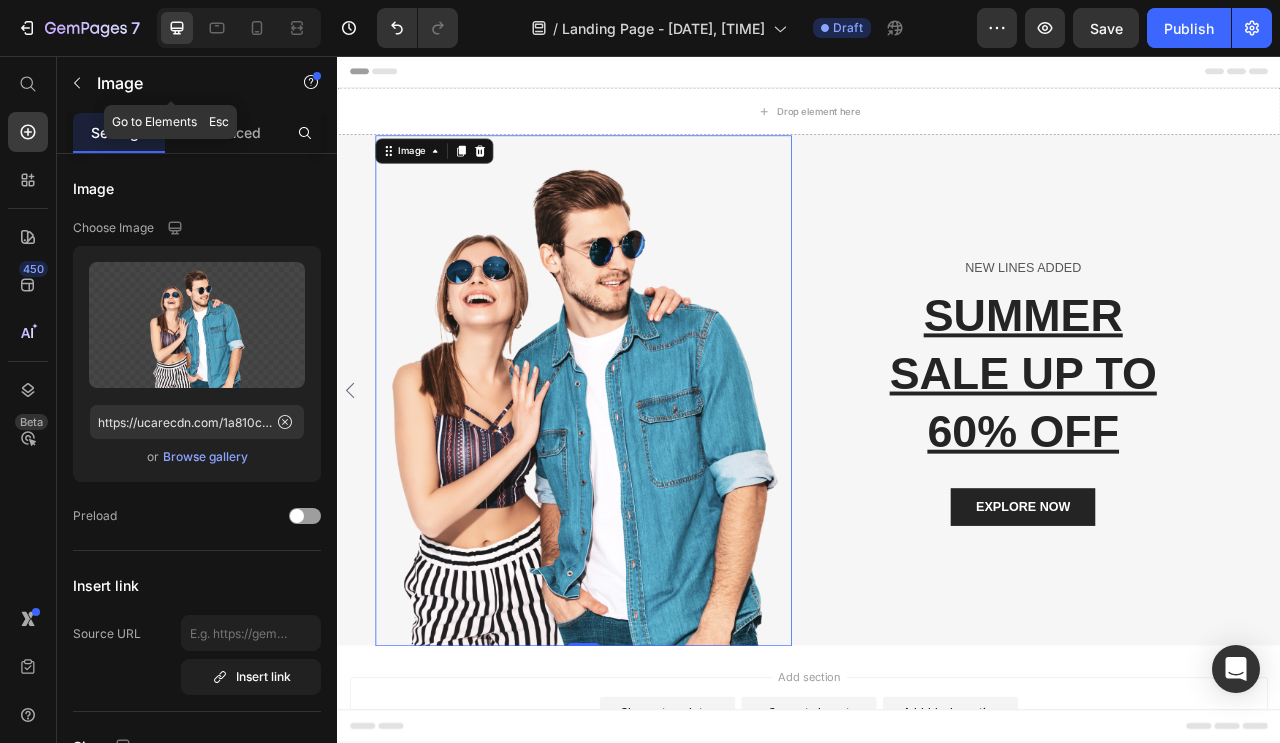 click at bounding box center [77, 83] 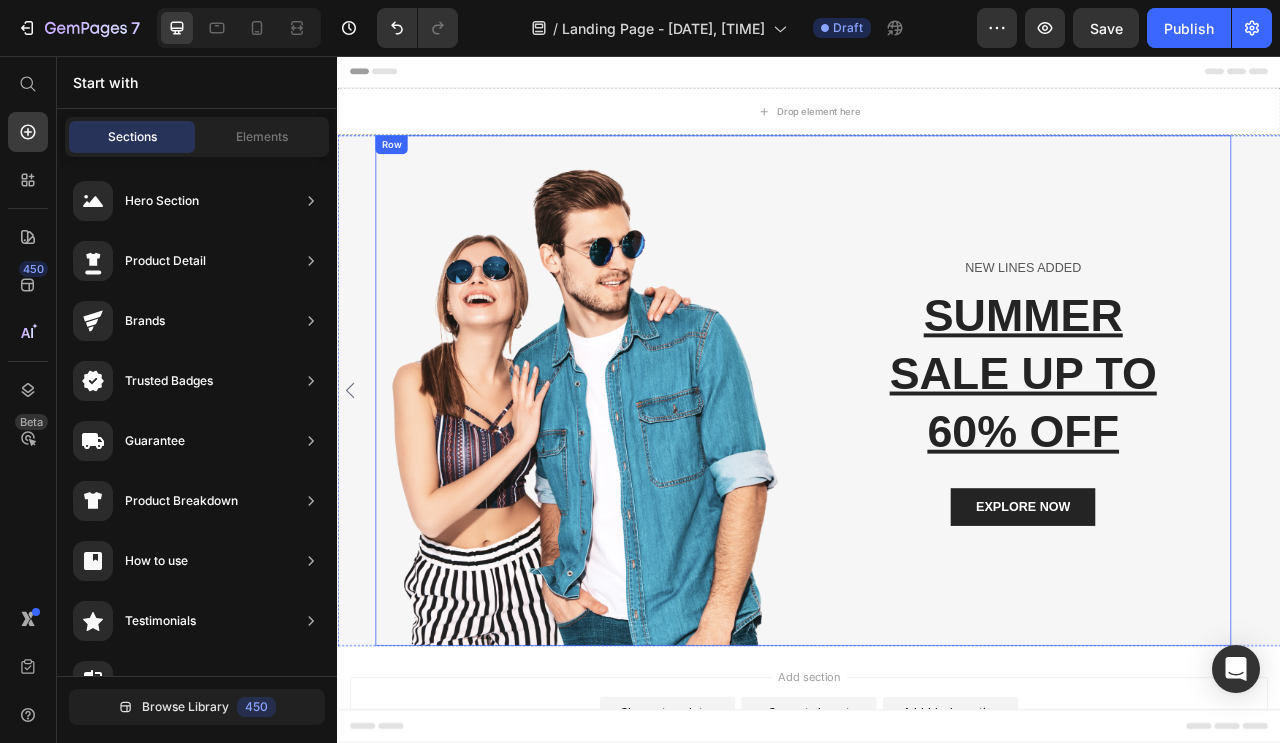 click on "NEW LINES ADDED Text block SUMMER SALE UP TO 60% OFF Heading EXPLORE NOW Button Row" at bounding box center (1208, 482) 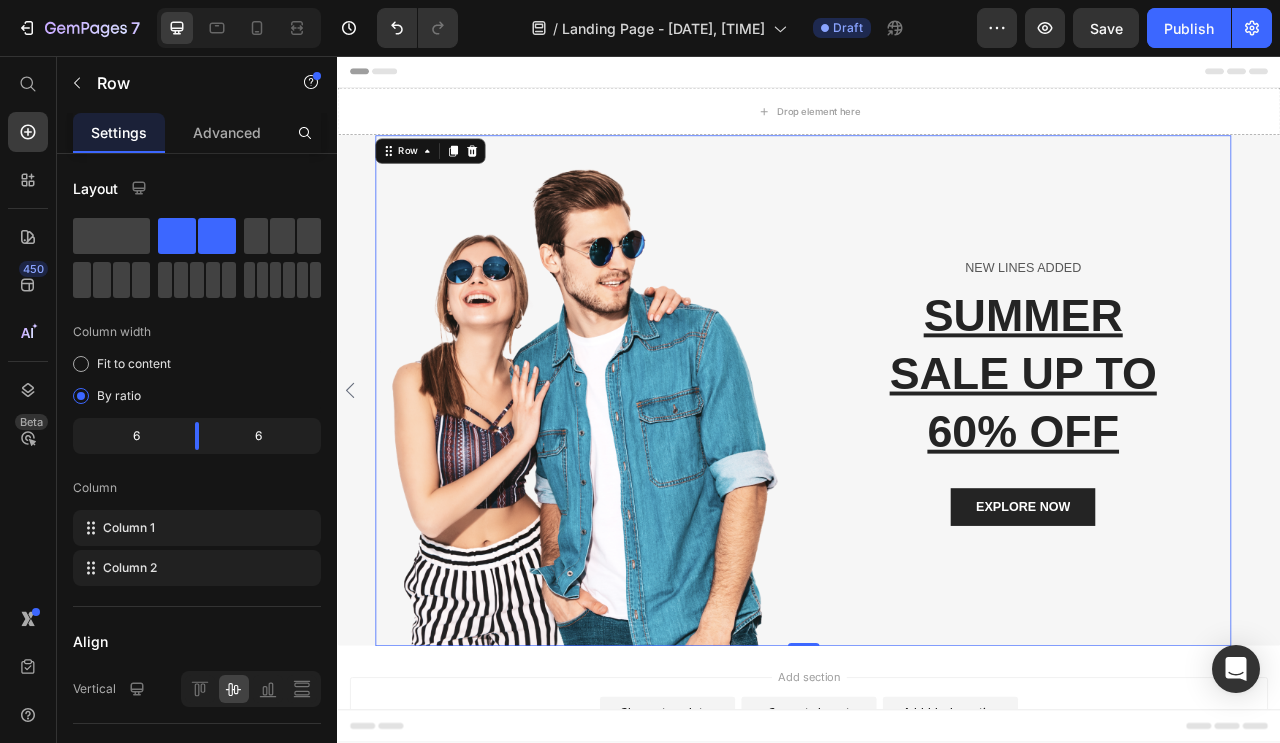 click on "NEW LINES ADDED Text block SUMMER SALE UP TO 60% OFF Heading EXPLORE NOW Button Row" at bounding box center (1208, 482) 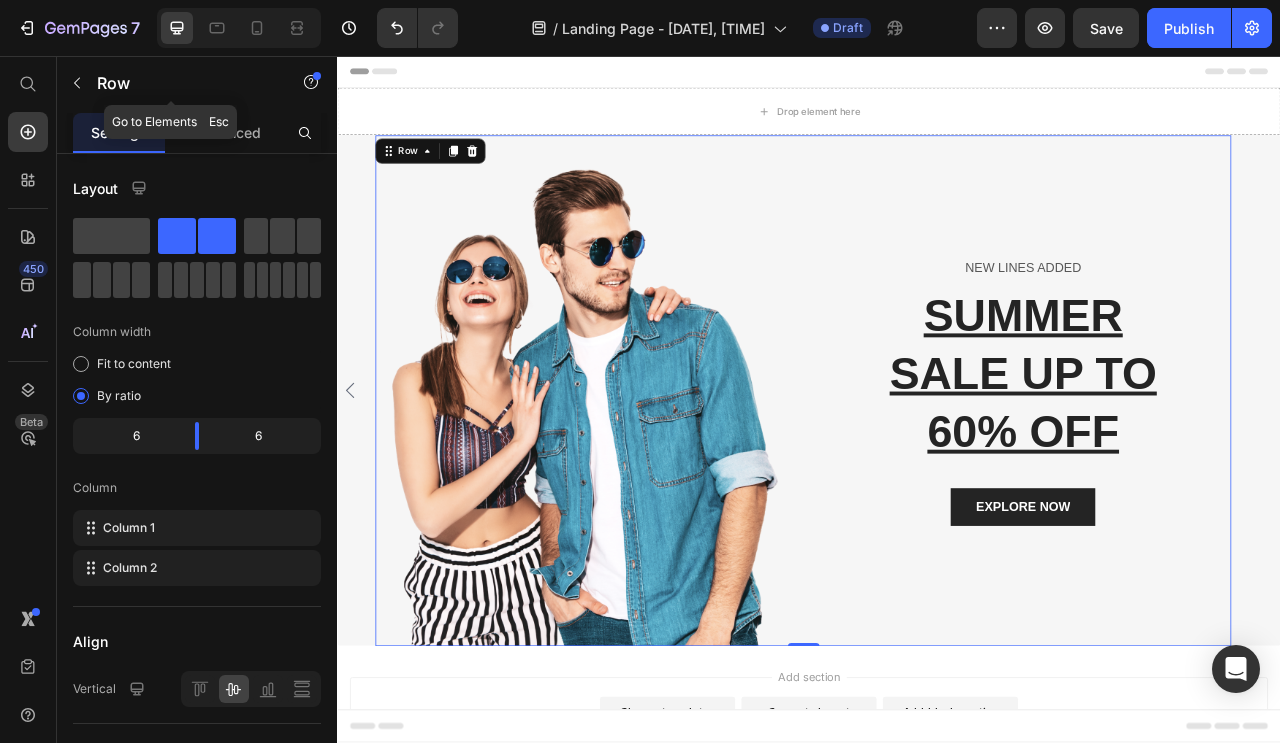 click 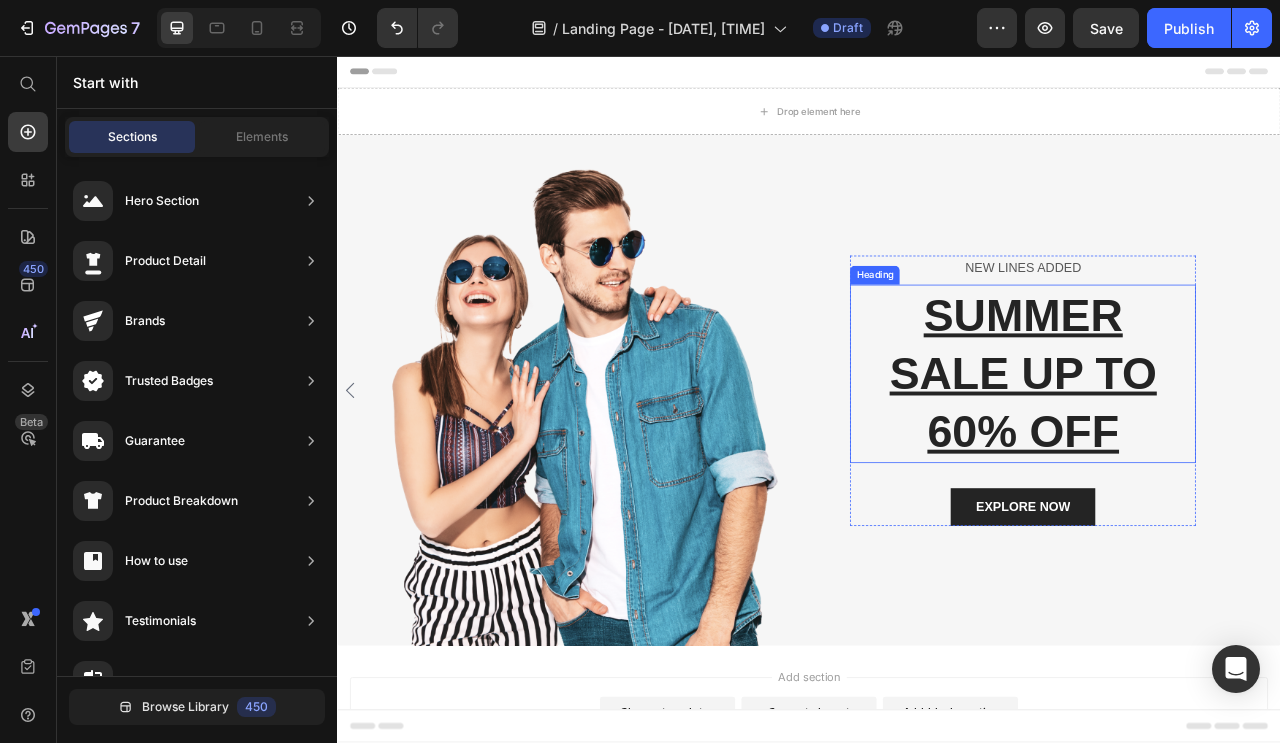 click on "SALE UP TO 60% OFF" at bounding box center [1209, 497] 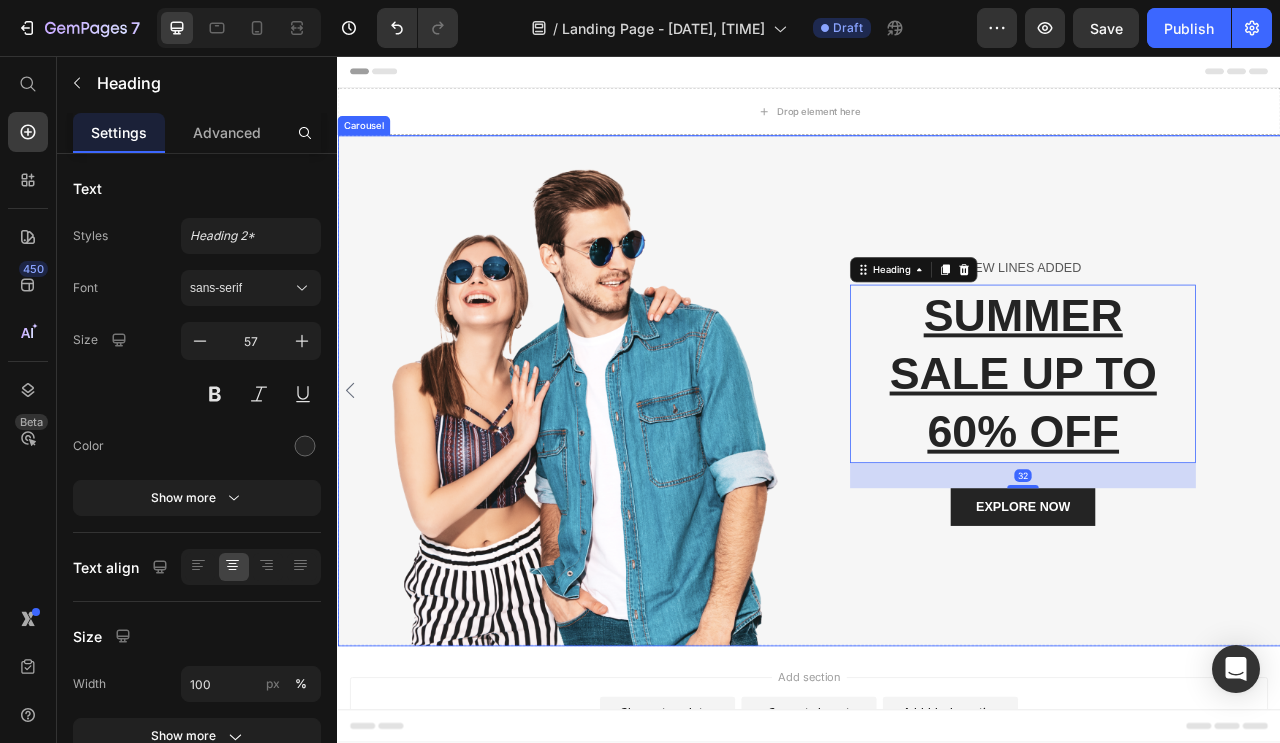 click on "Image NEW LINES ADDED Text block SUMMER SALE UP TO 60% OFF Heading EXPLORE NOW Button Row Row Image NEW LINES ADDED Text block SUMMER SALE UP TO 60% OFF Heading EXPLORE NOW Button Row Row Image NEW LINES ADDED Text block SUMMER SALE UP TO 60% OFF Heading   32 EXPLORE NOW Button Row Row" at bounding box center (937, 482) 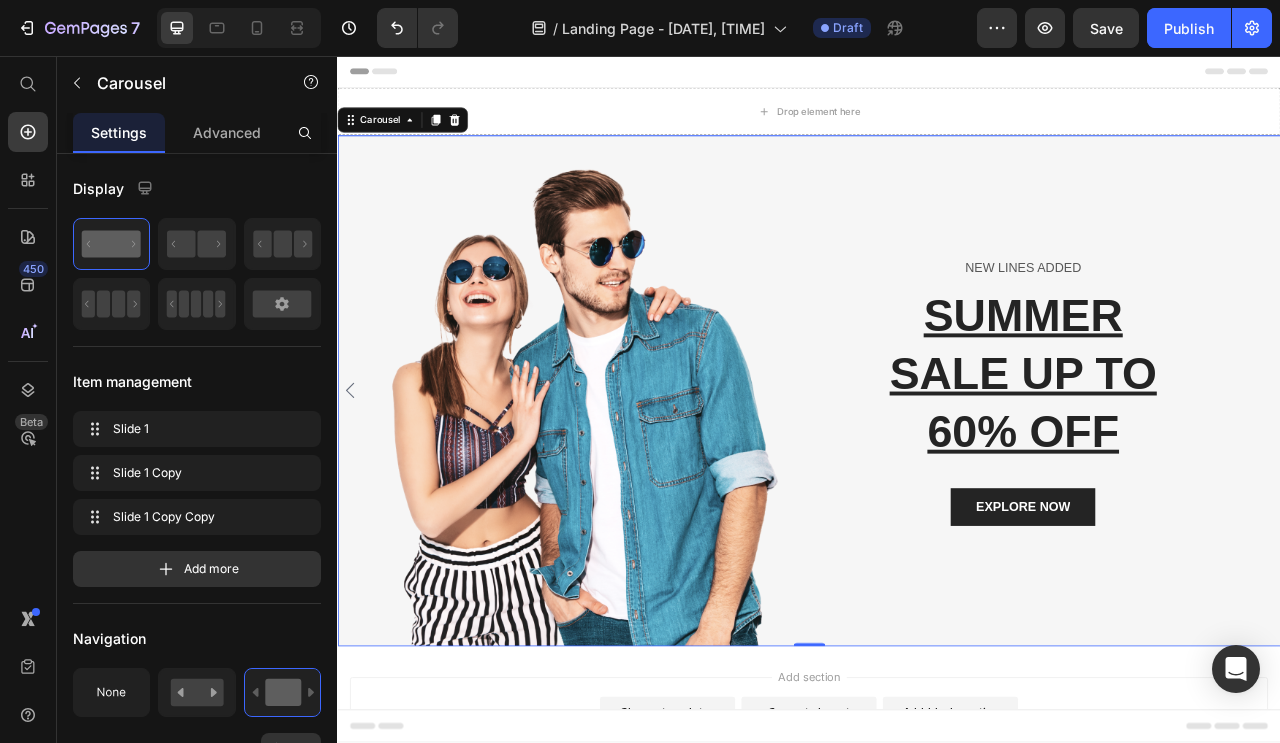 click on "Image NEW LINES ADDED Text block SUMMER SALE UP TO 60% OFF Heading EXPLORE NOW Button Row Row Image NEW LINES ADDED Text block SUMMER SALE UP TO 60% OFF Heading EXPLORE NOW Button Row Row Image NEW LINES ADDED Text block SUMMER SALE UP TO 60% OFF Heading EXPLORE NOW Button Row Row" at bounding box center [937, 482] 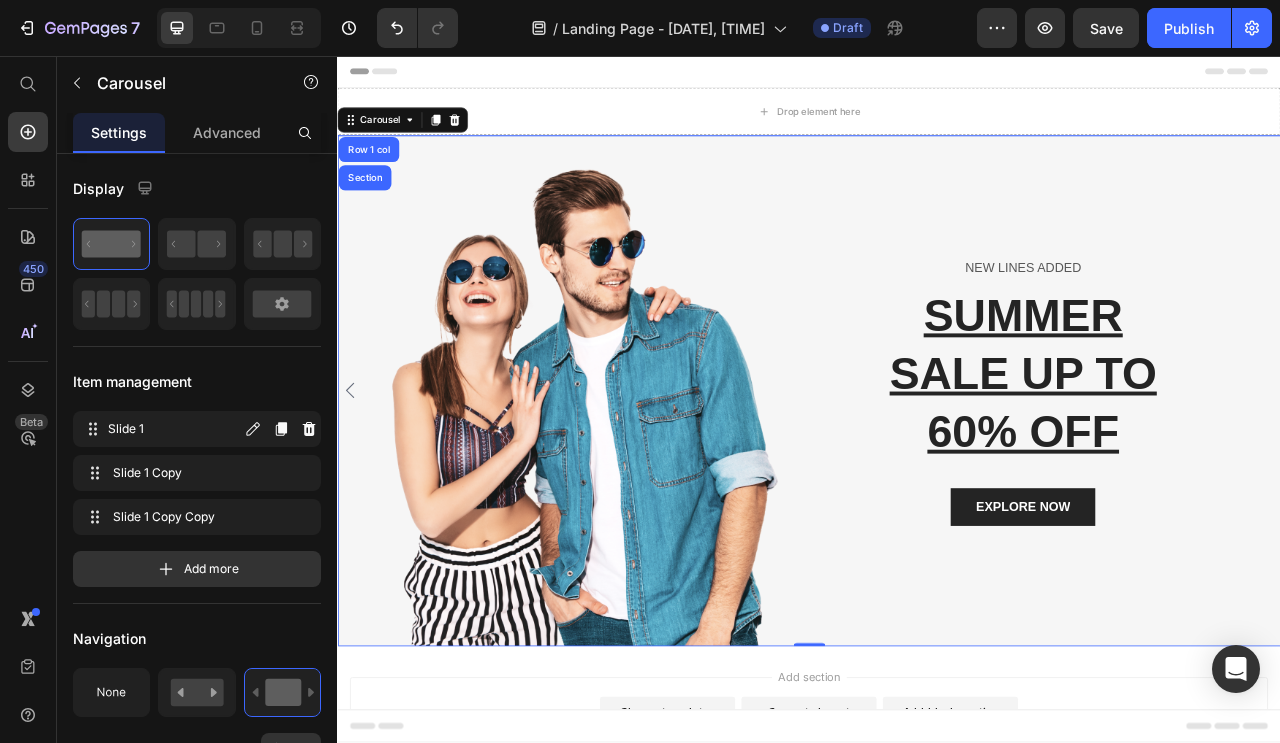 click on "Slide 1" at bounding box center (174, 429) 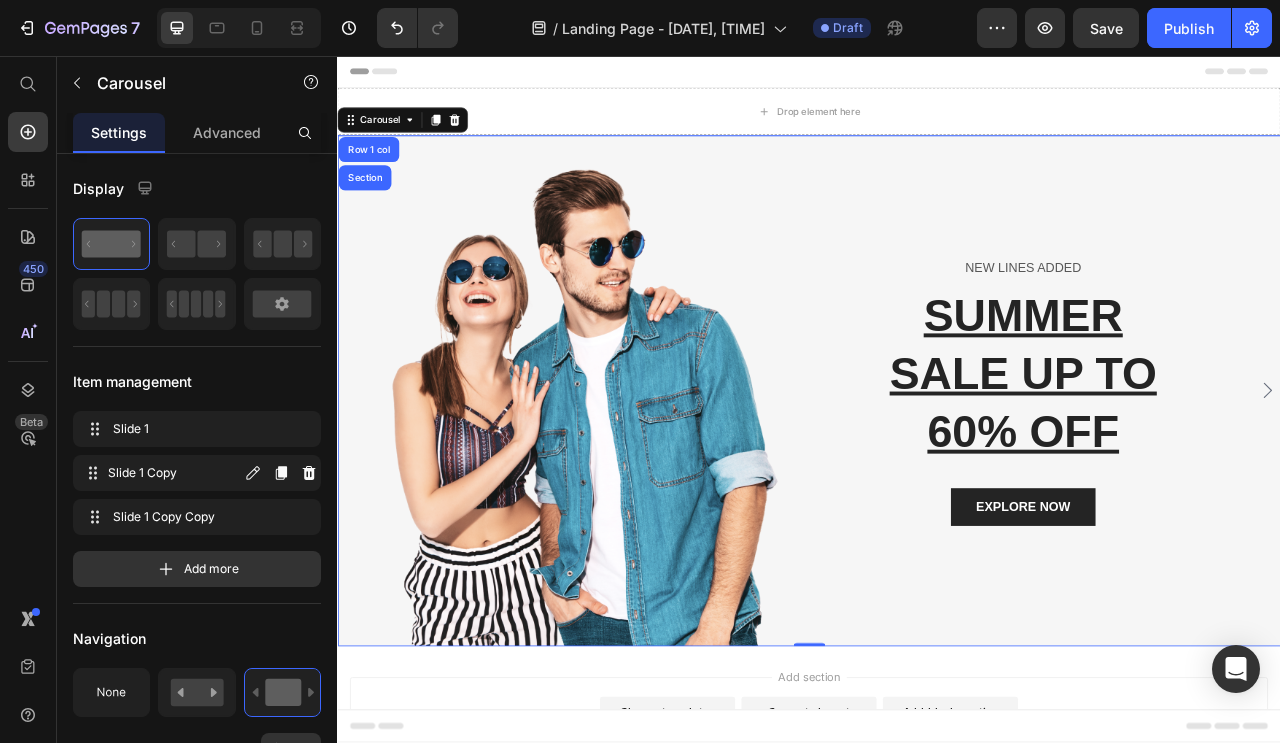 click on "Slide 1 Copy Slide 1 Copy" at bounding box center (161, 473) 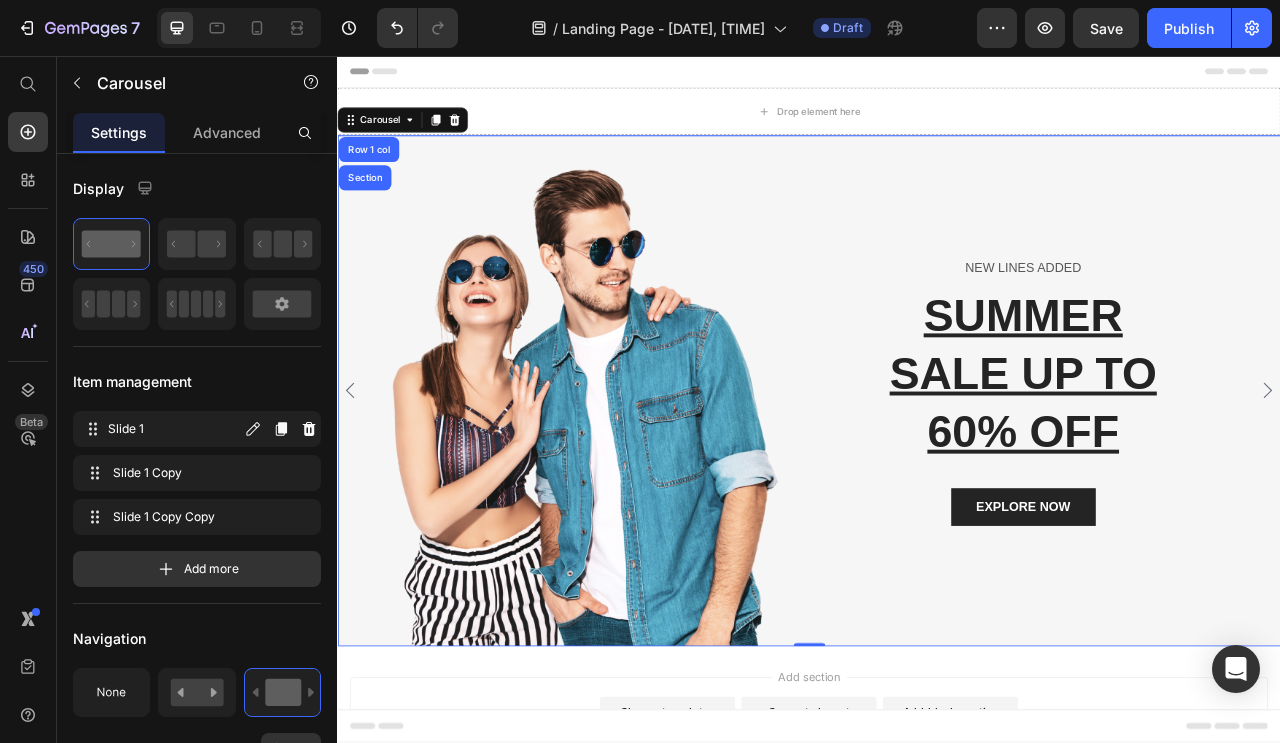 click on "Slide 1" at bounding box center (174, 429) 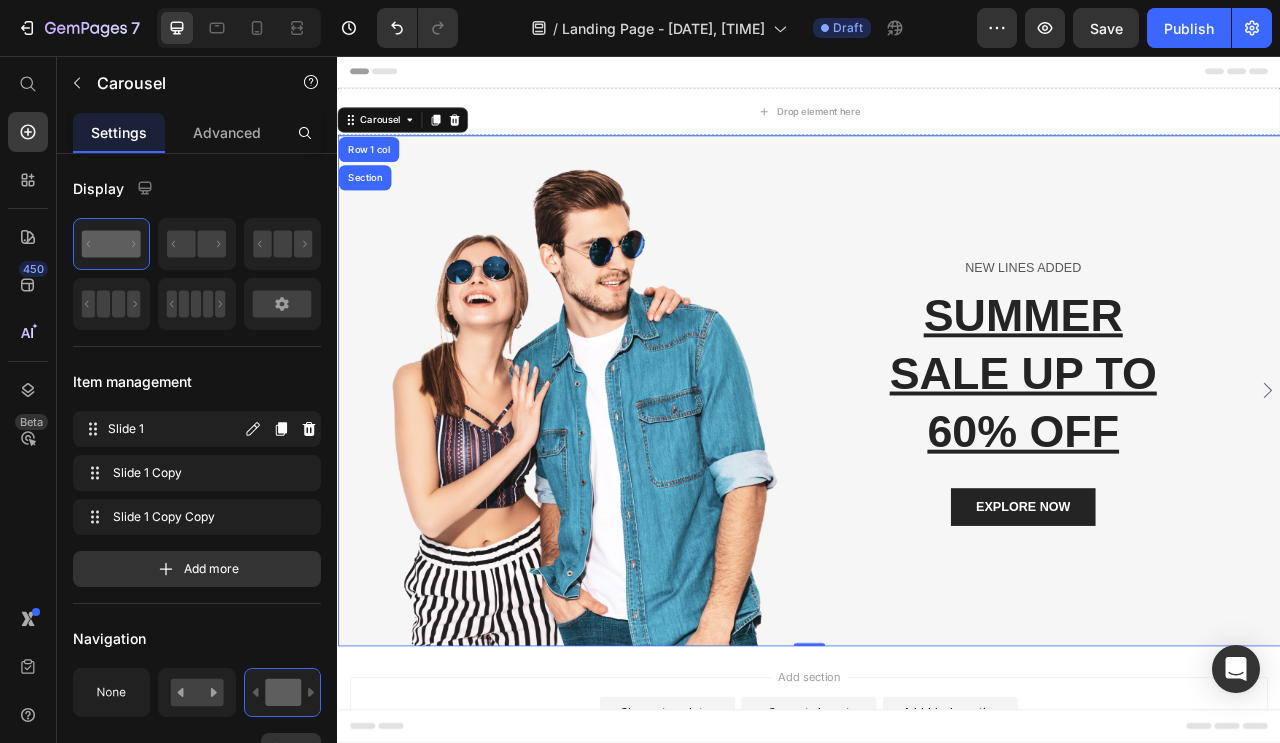 click 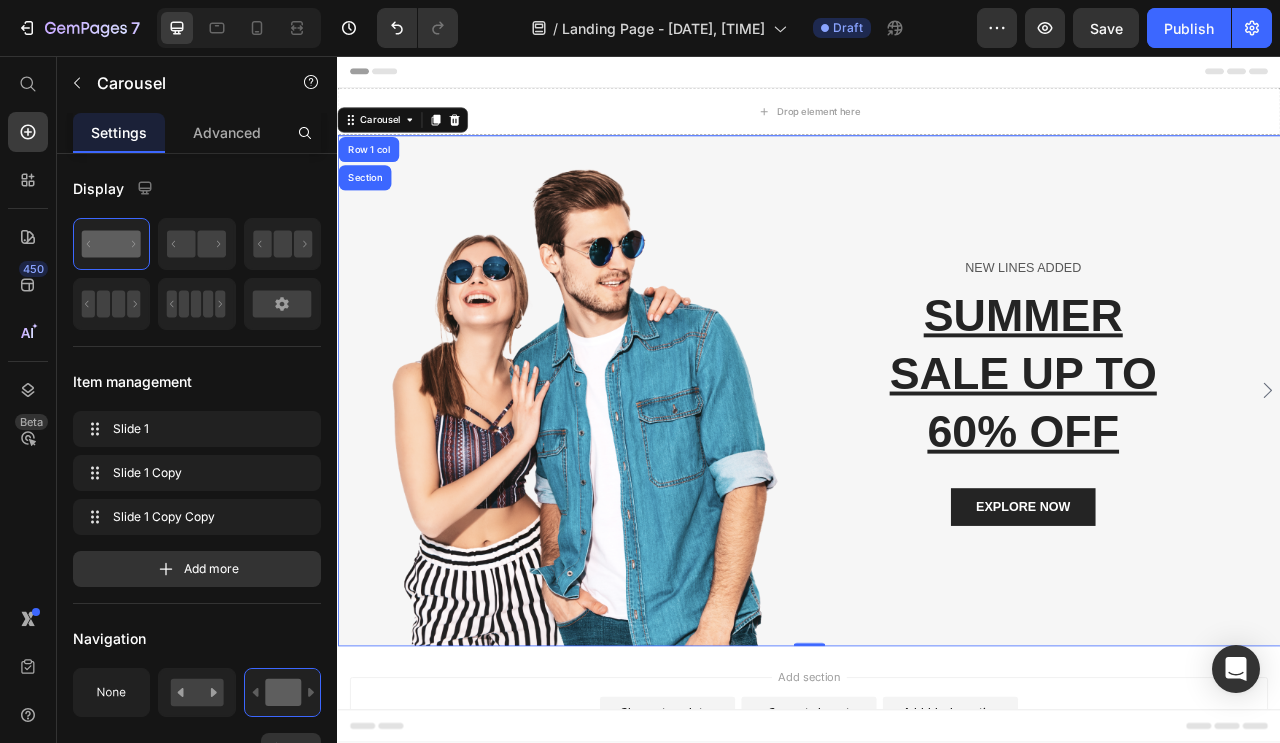 click on "Item management" at bounding box center (197, 381) 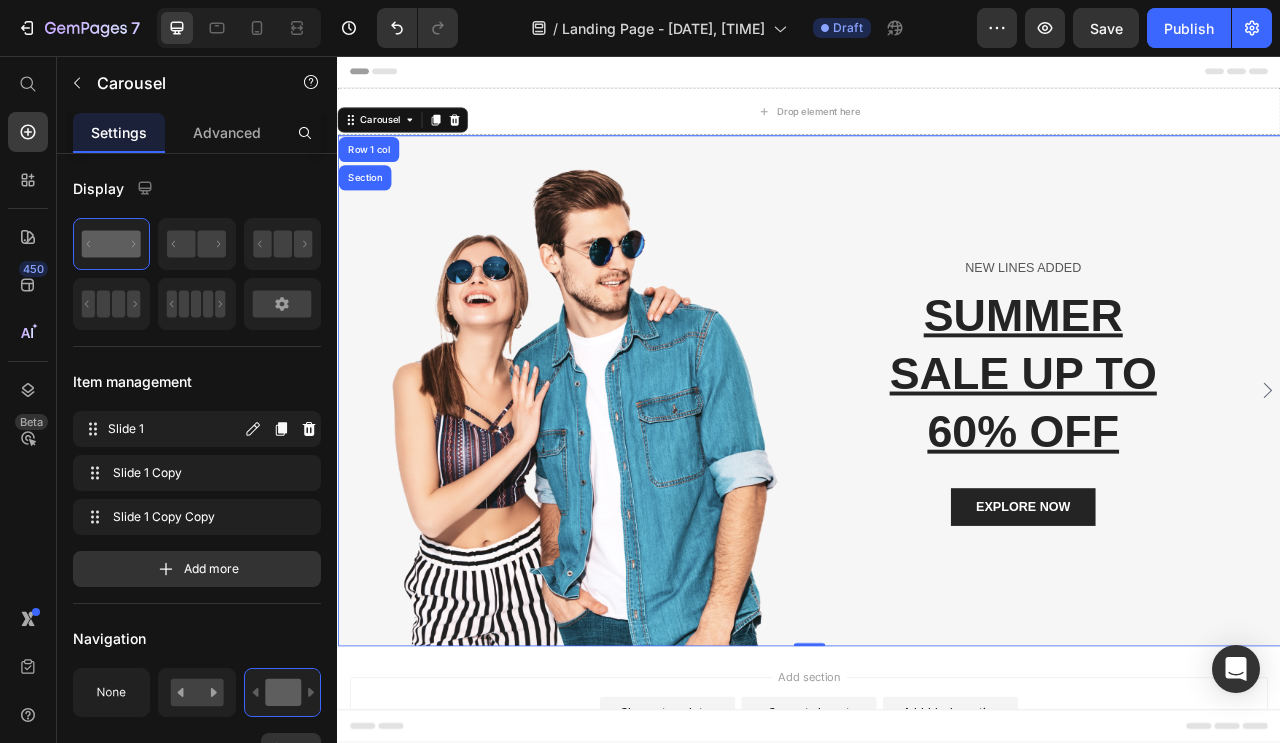 click on "Slide 1" at bounding box center [174, 429] 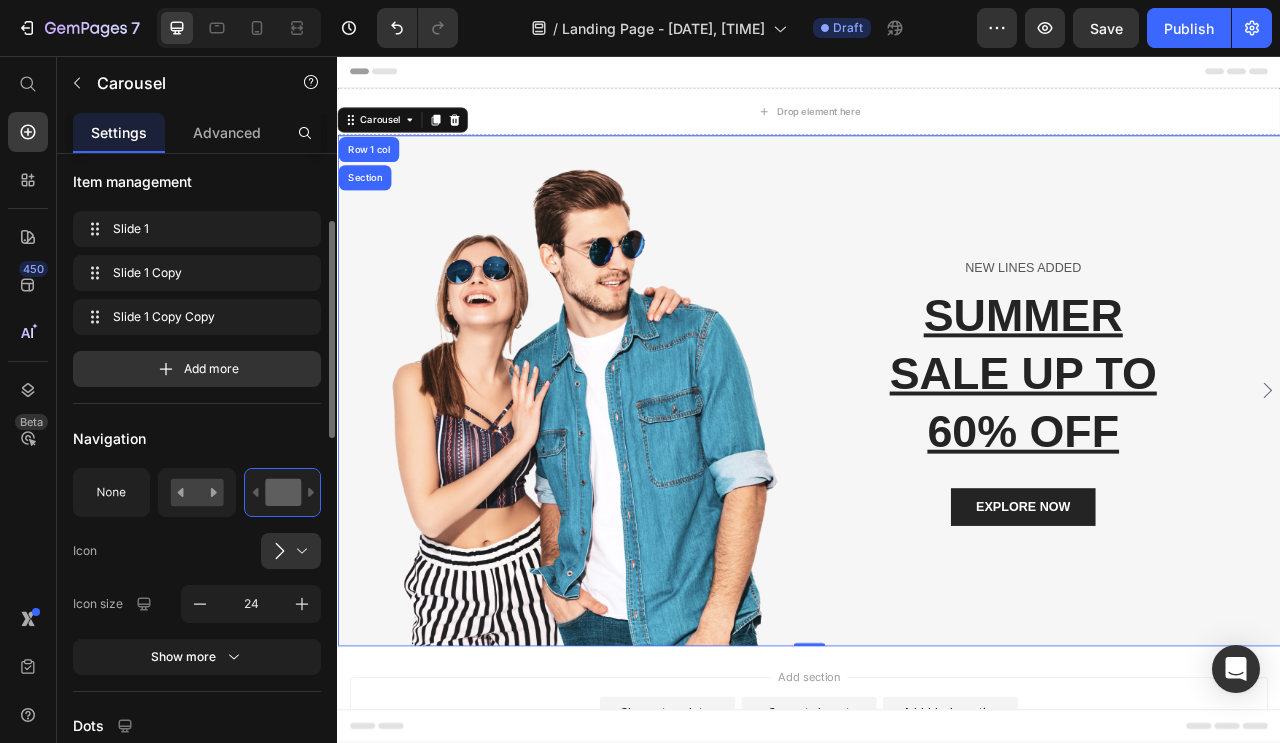 scroll, scrollTop: 0, scrollLeft: 0, axis: both 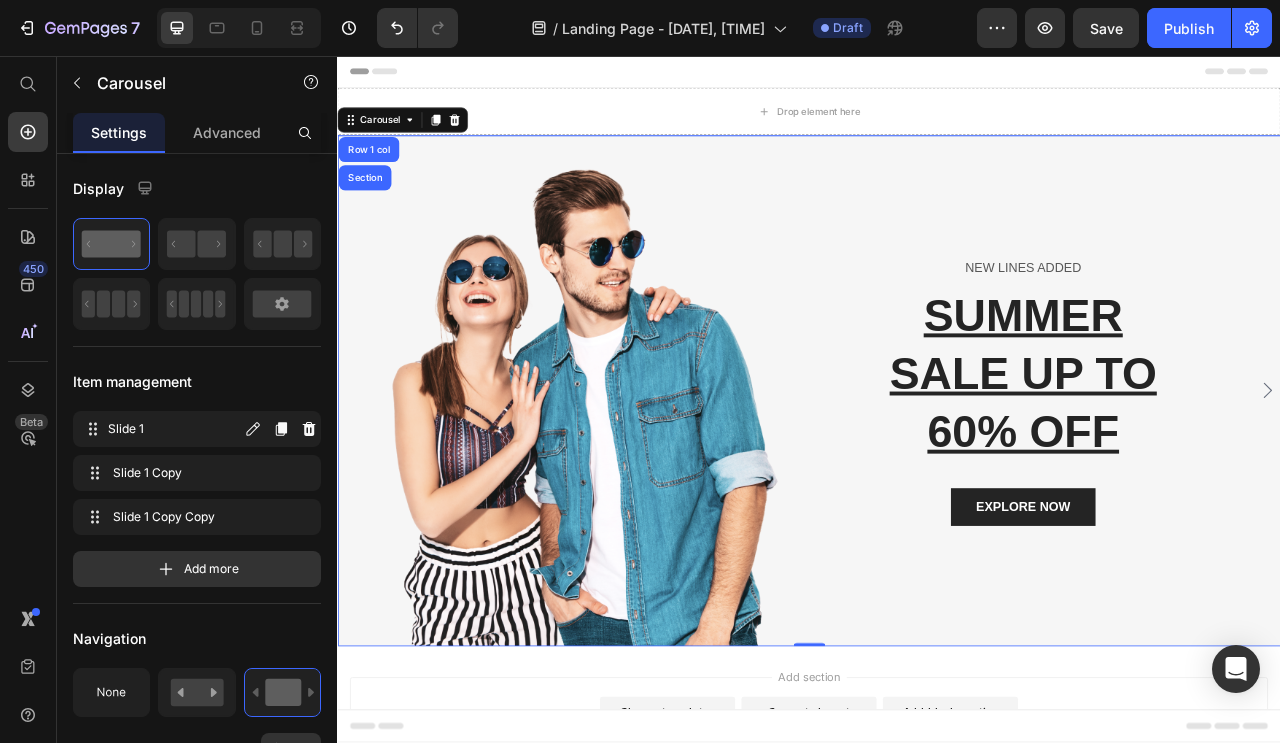 click on "Slide 1" at bounding box center (174, 429) 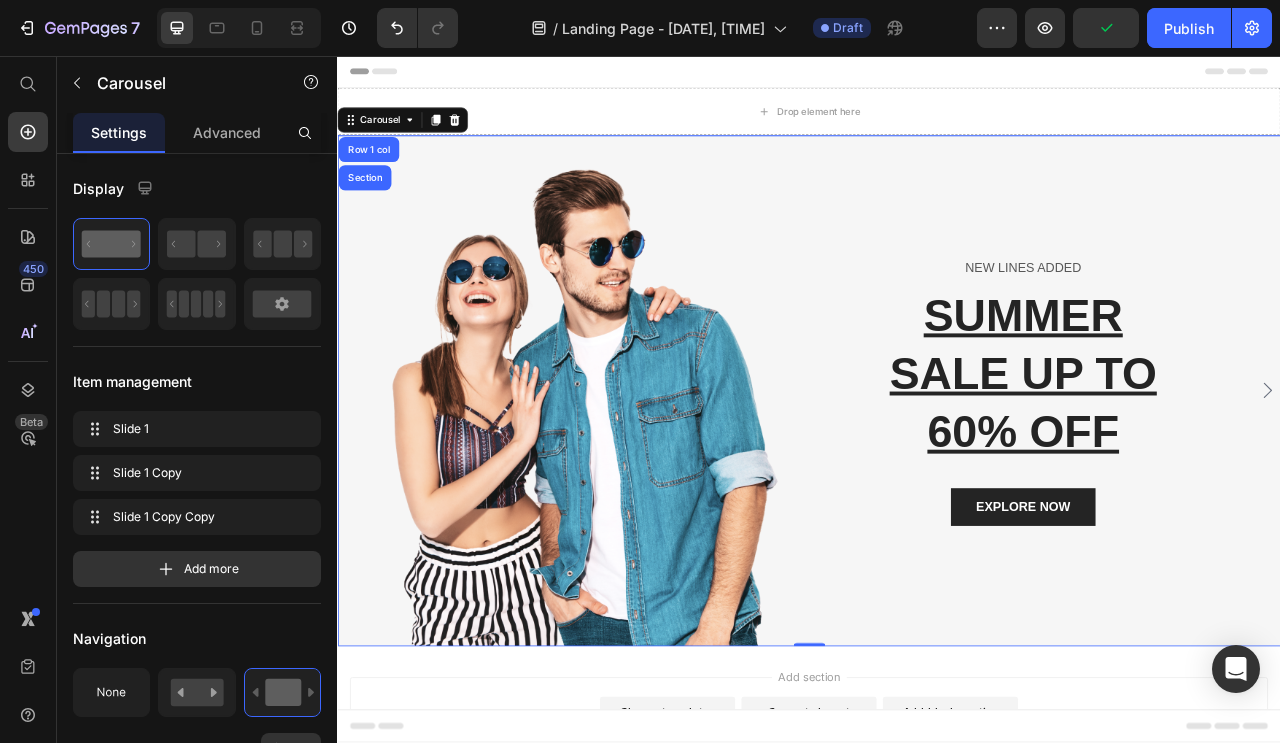 drag, startPoint x: 70, startPoint y: 432, endPoint x: 88, endPoint y: 432, distance: 18 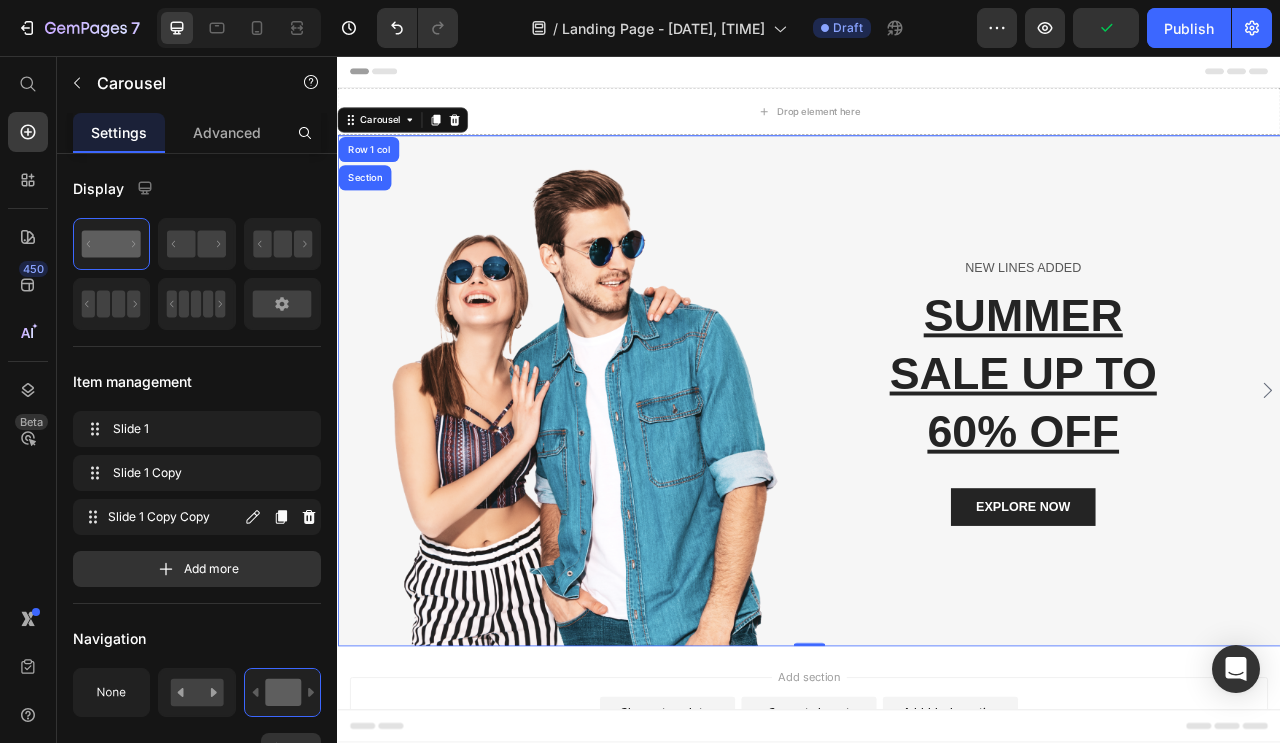 click on "Slide 1 Copy Copy Slide 1 Copy Copy" at bounding box center [161, 517] 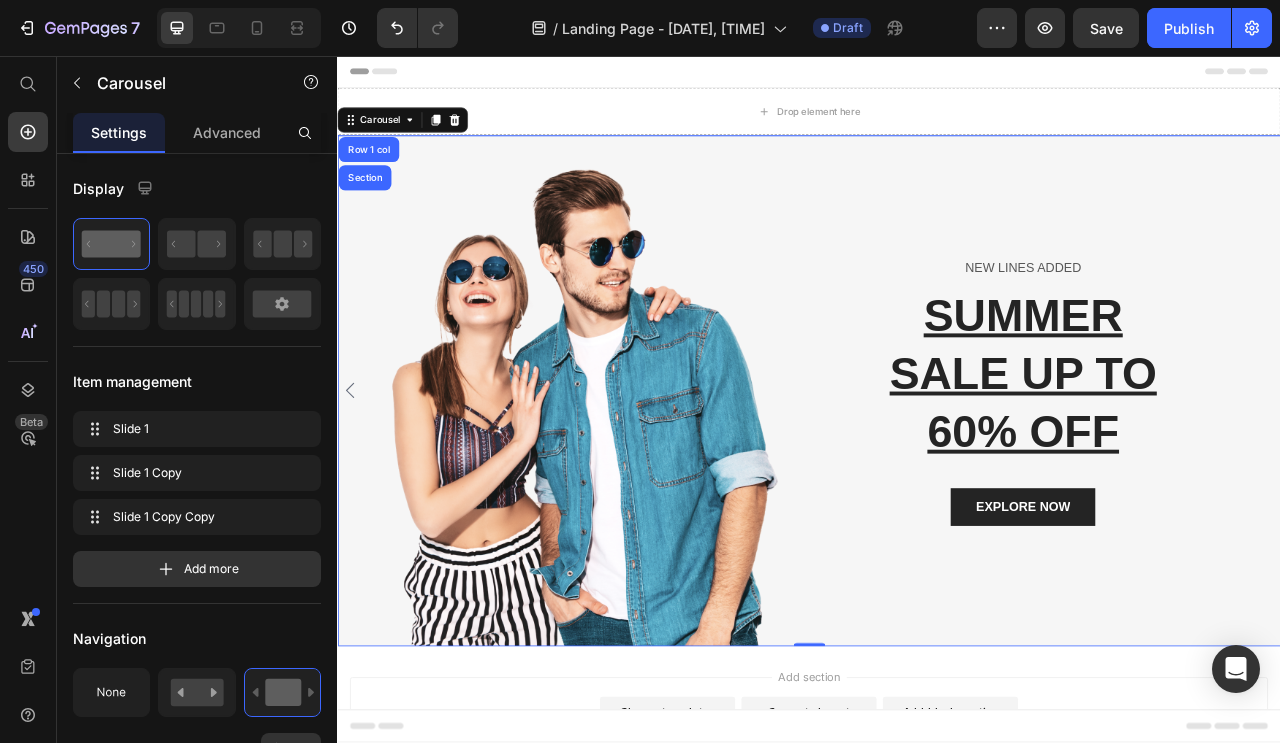 click on "Add more" at bounding box center (197, 569) 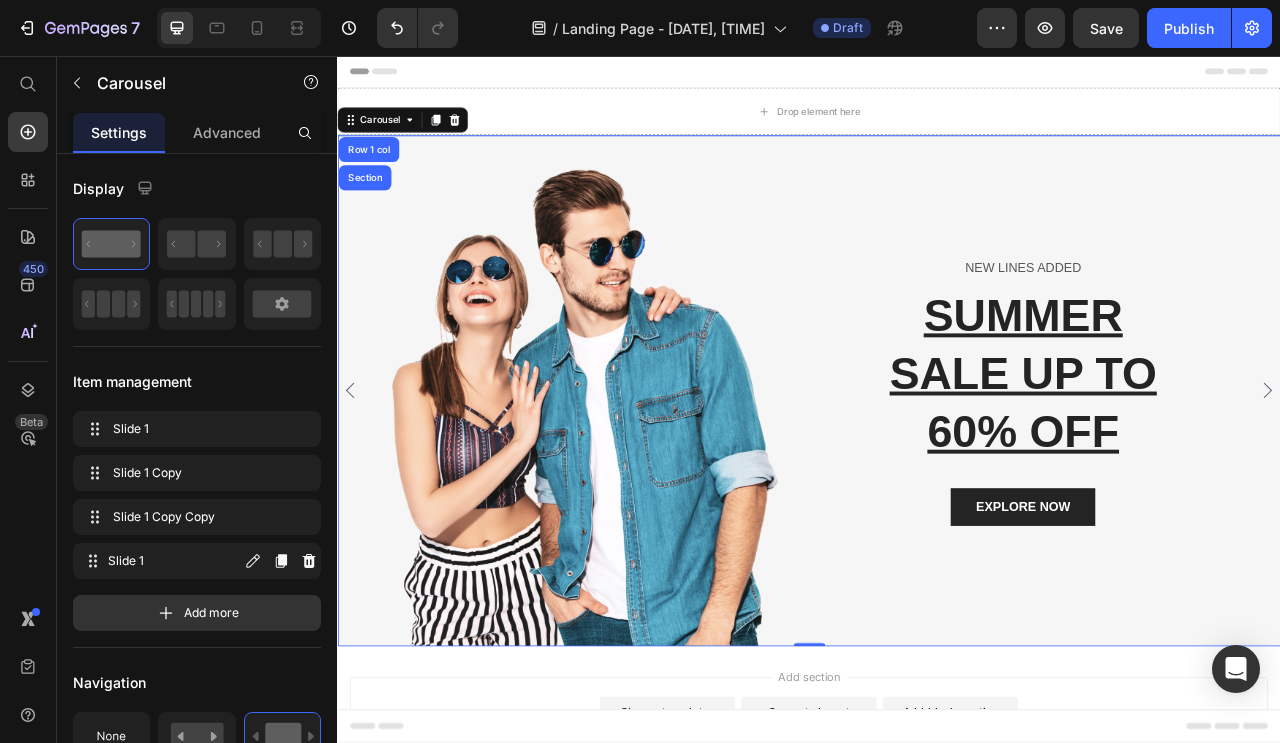 click 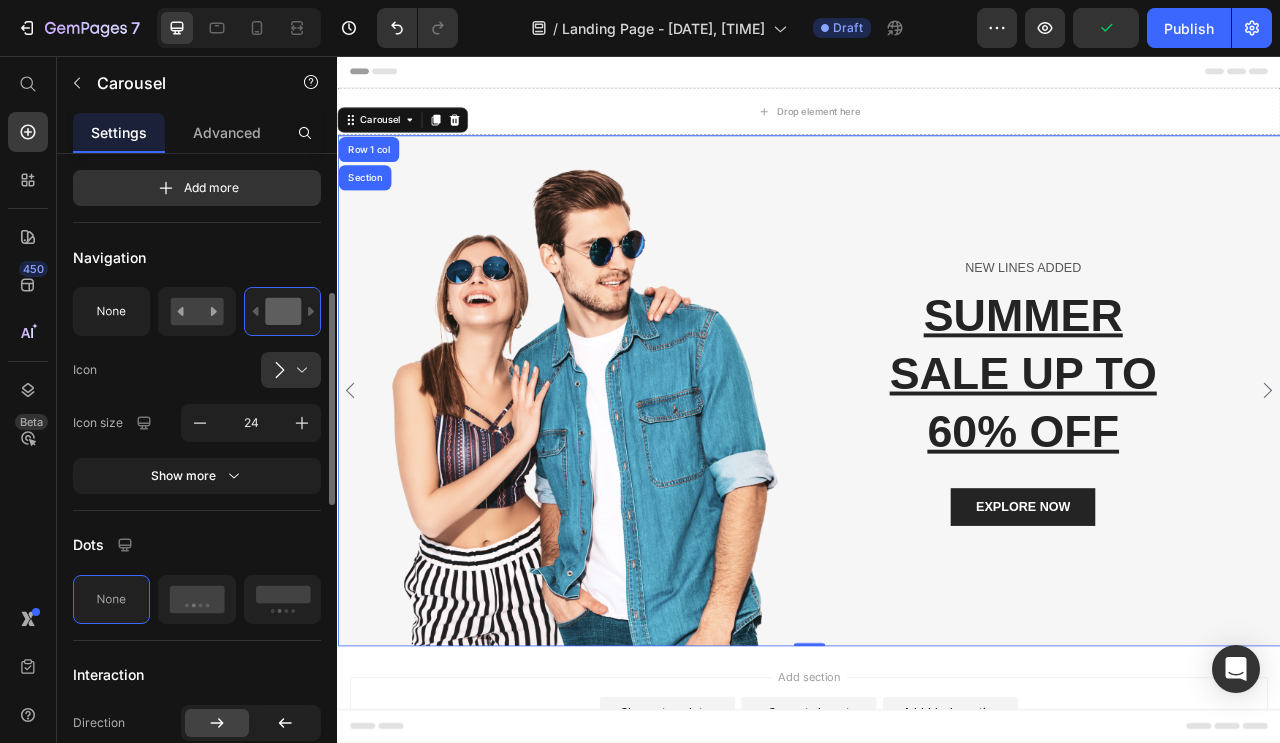scroll, scrollTop: 0, scrollLeft: 0, axis: both 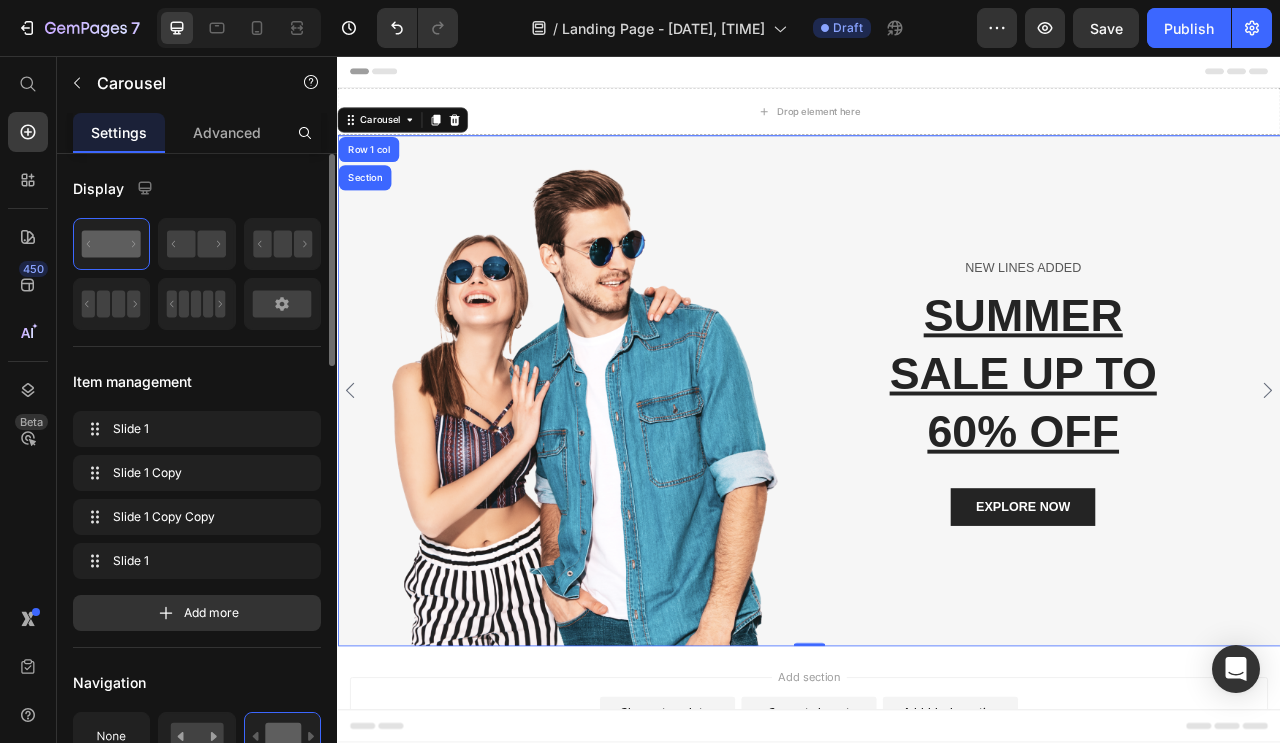 click on "Advanced" at bounding box center (227, 132) 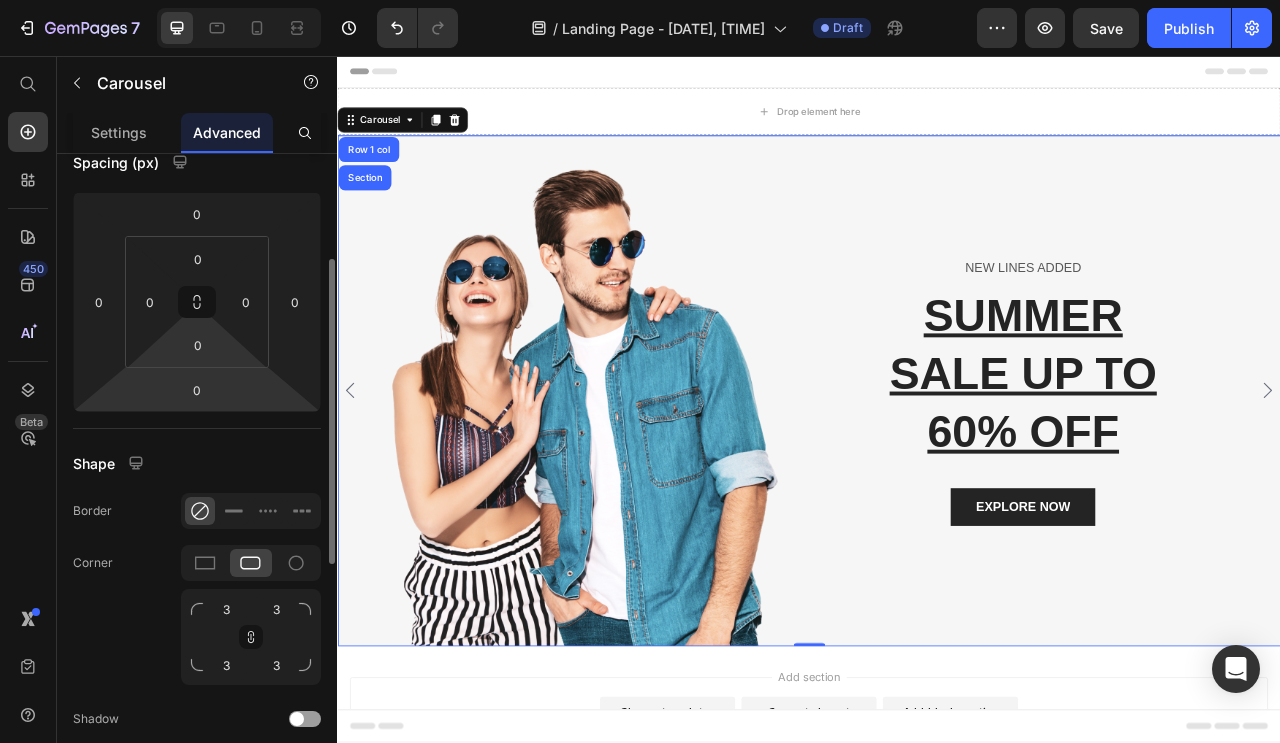 scroll, scrollTop: 0, scrollLeft: 0, axis: both 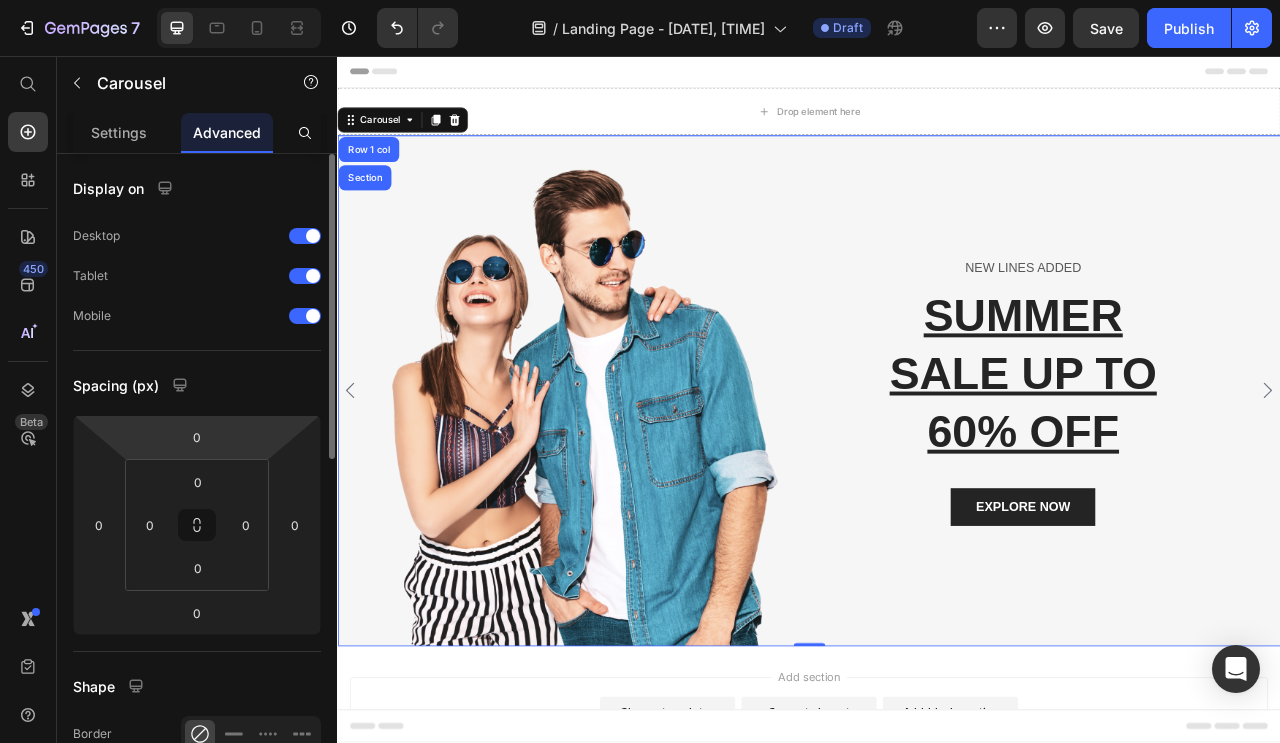 click on "Settings" at bounding box center (119, 132) 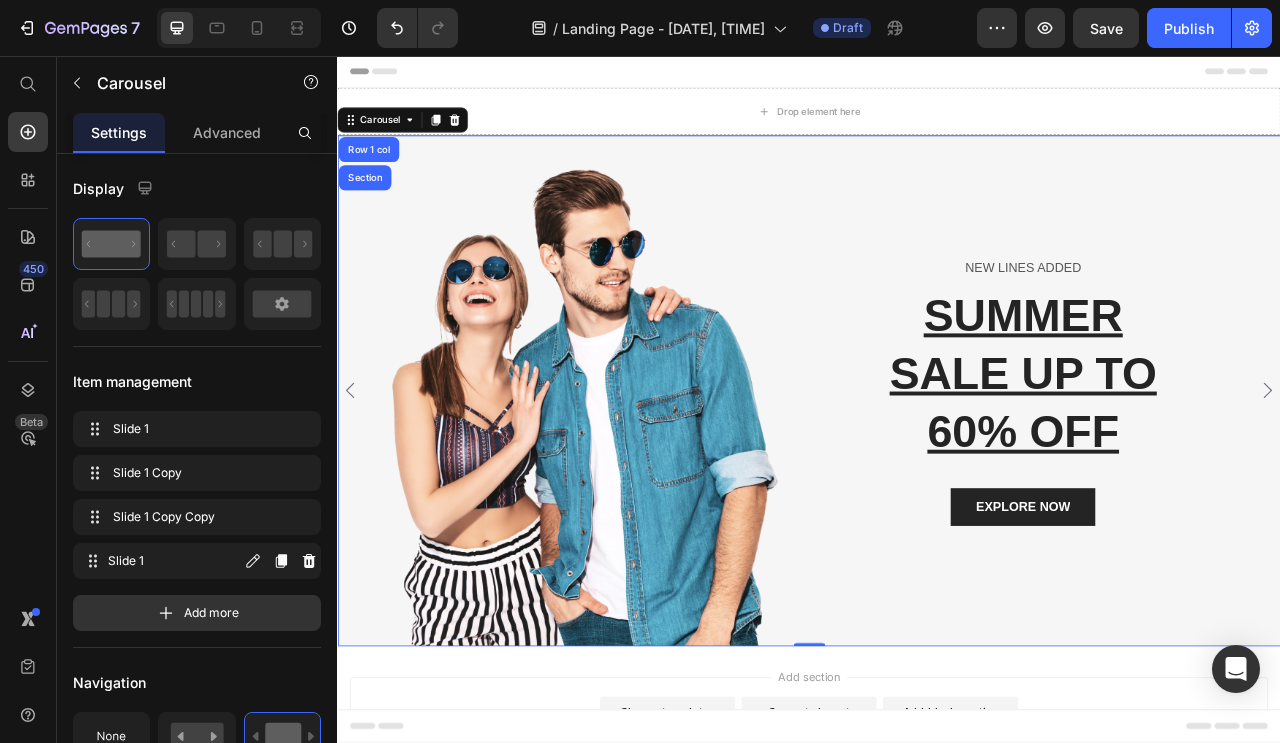 click 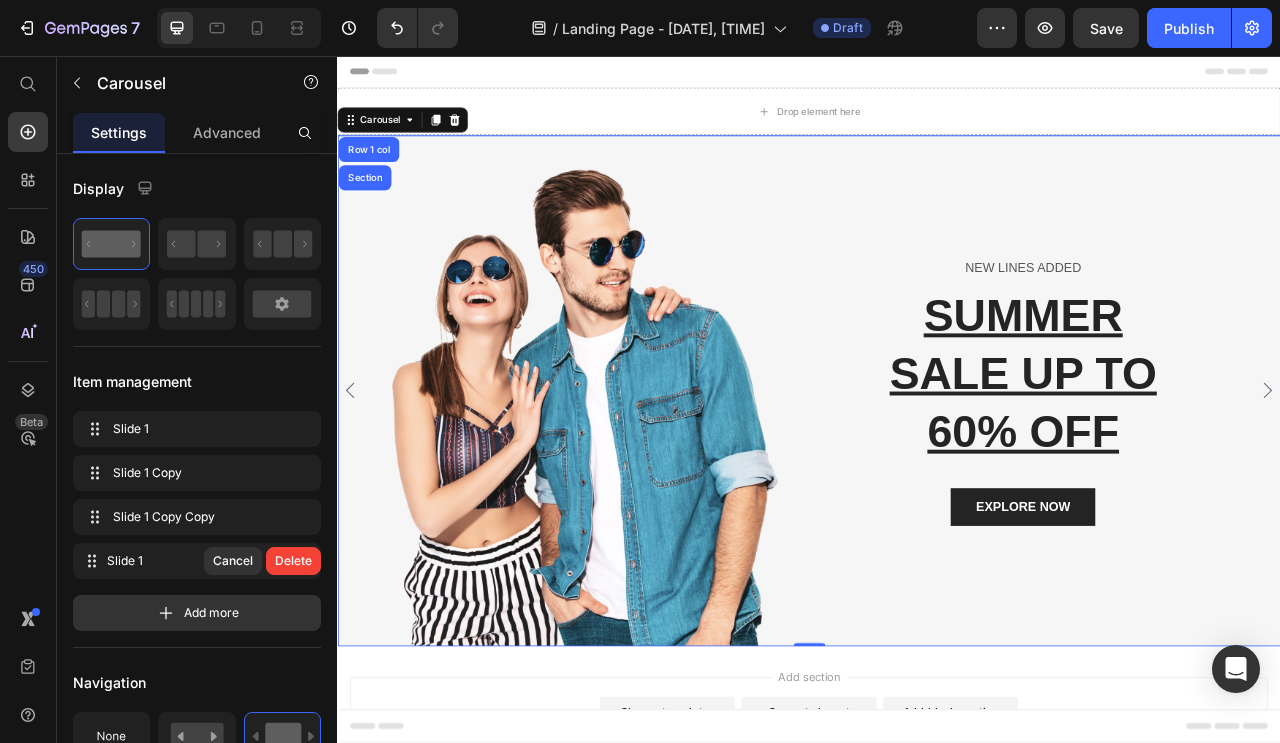 click on "Delete" at bounding box center [293, 561] 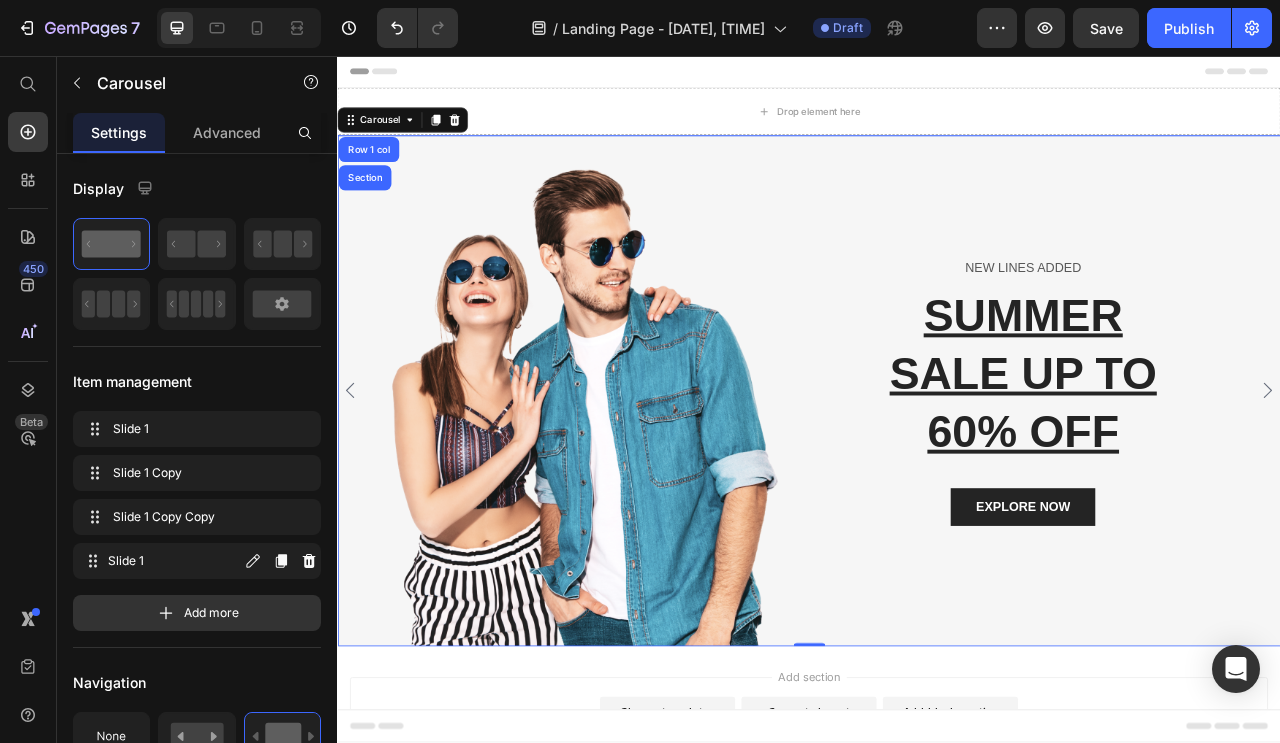 click 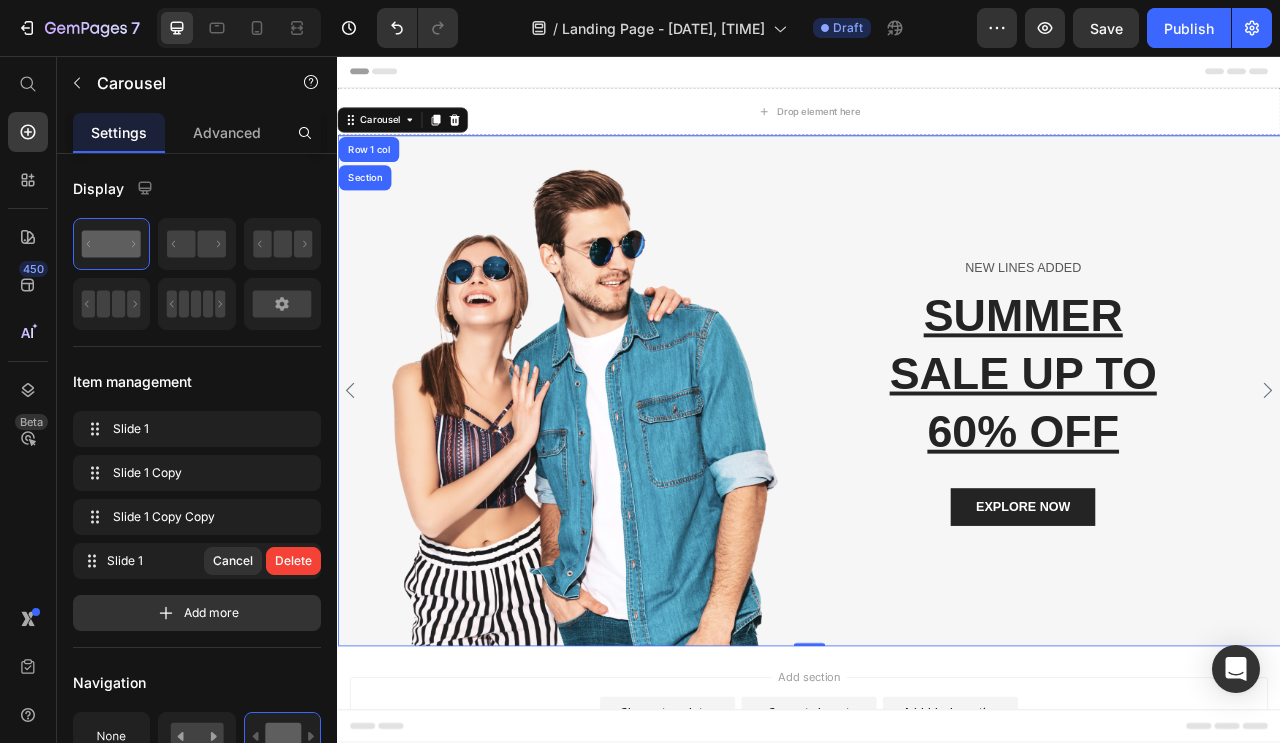 click on "Delete" at bounding box center [293, 561] 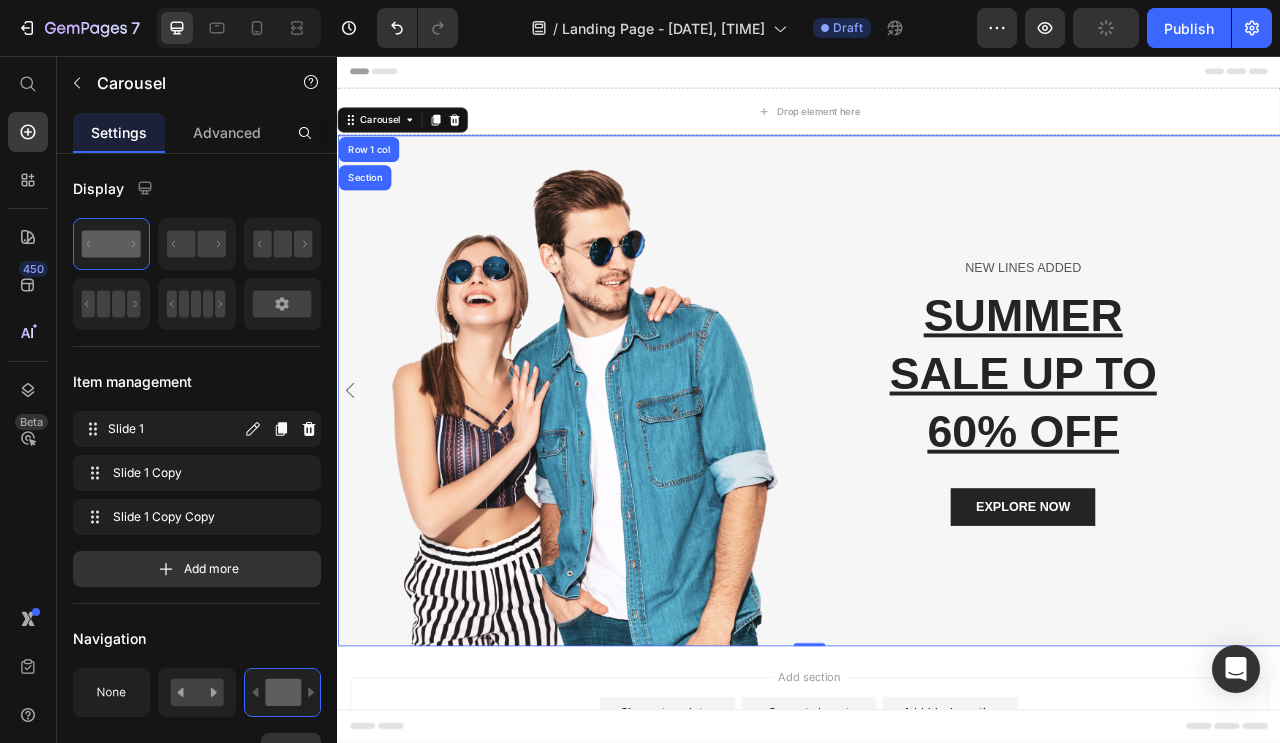 click on "Slide 1" at bounding box center [174, 429] 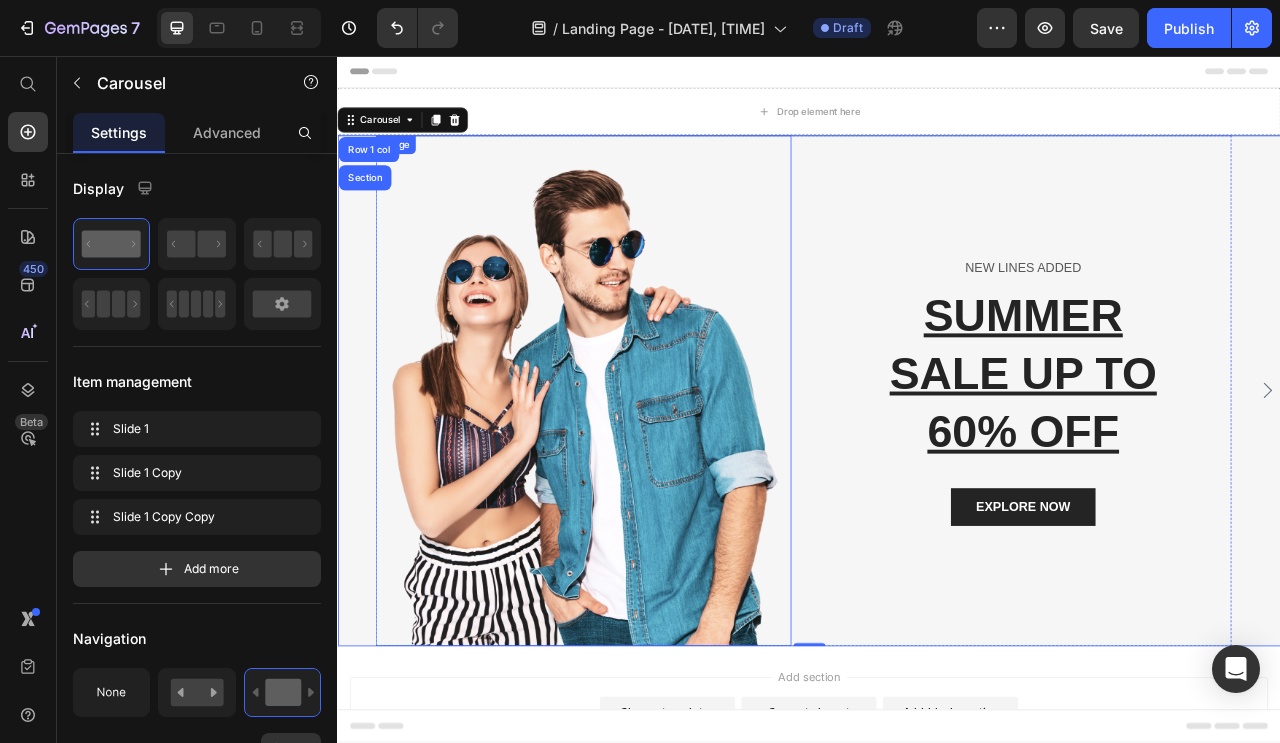 click at bounding box center (649, 482) 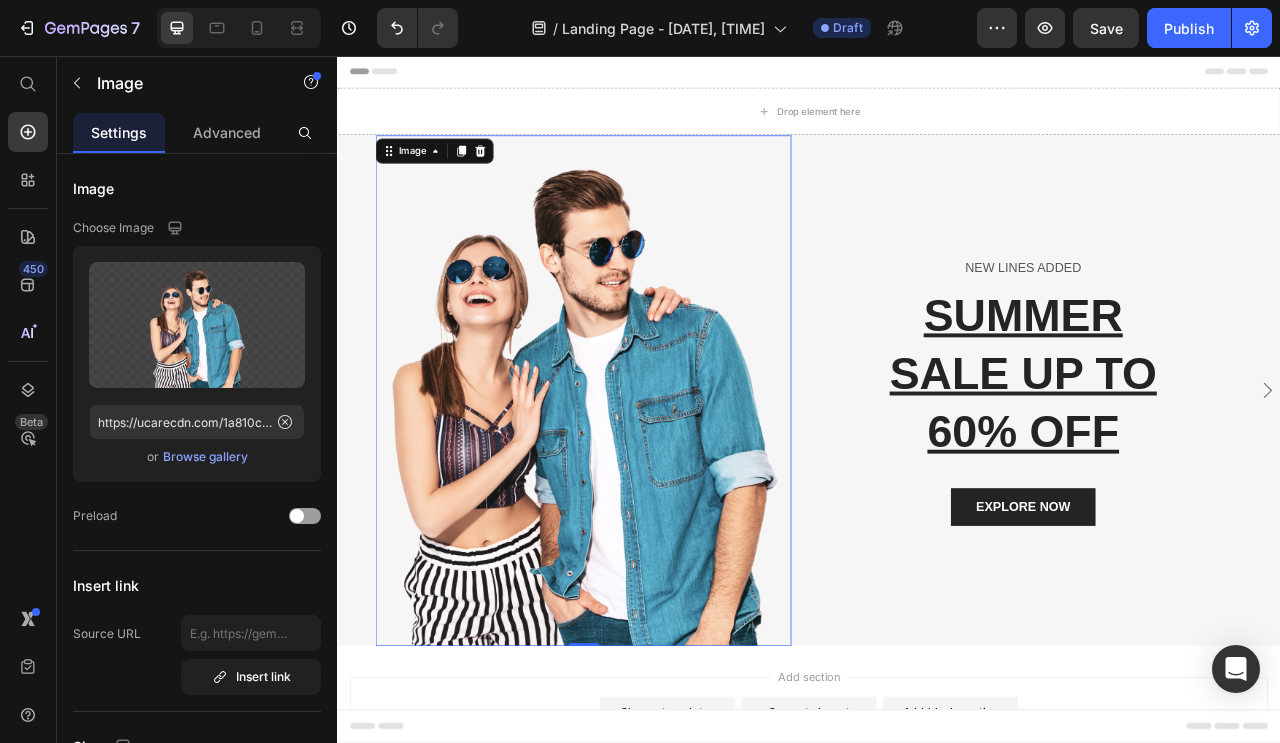 click at bounding box center [197, 325] 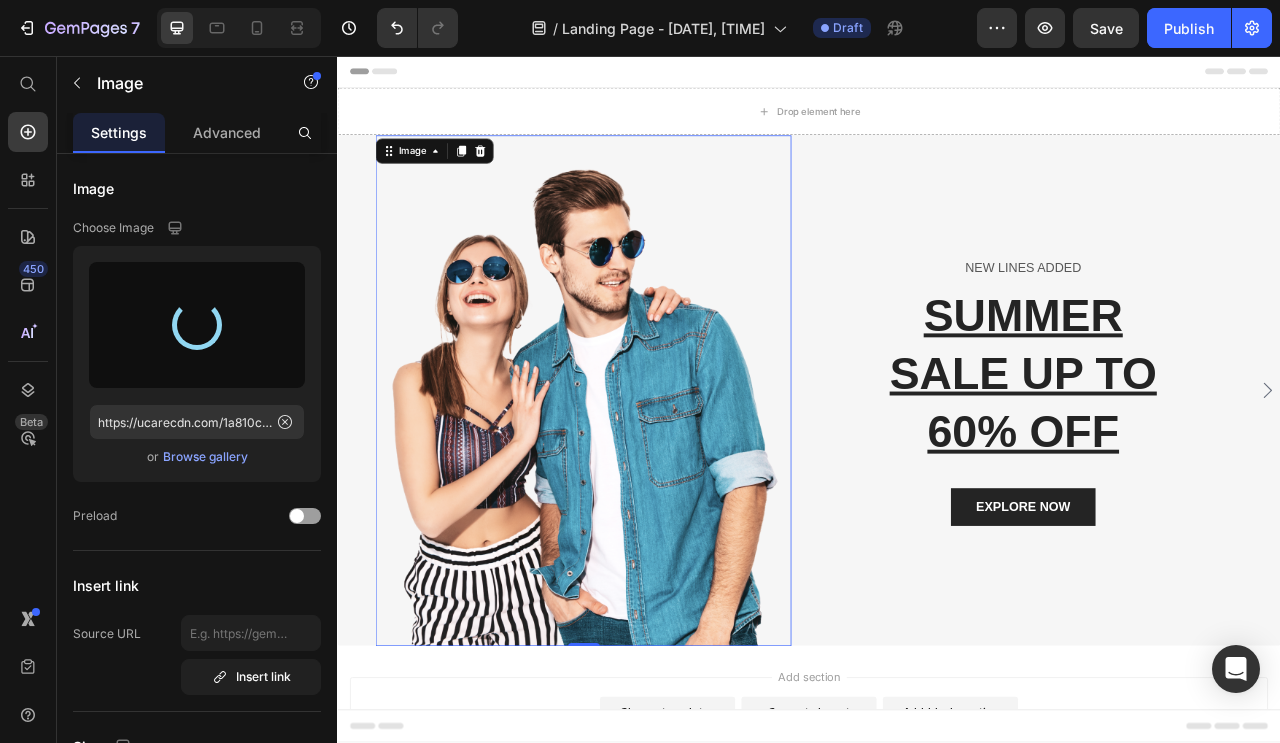 type on "https://cdn.shopify.com/s/files/1/0930/5535/3216/files/gempages_574977851208500336-4f96550e-5907-4ef2-a9a9-6f570b2785e8.jpg" 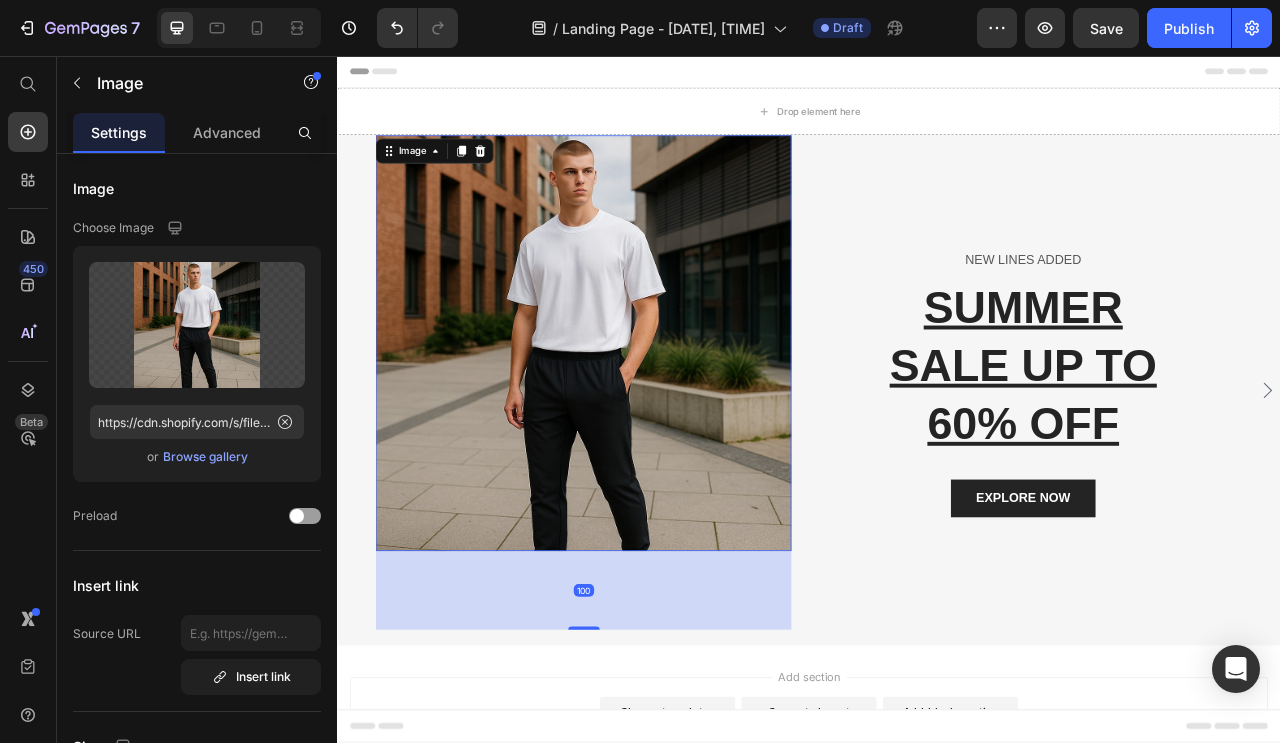 drag, startPoint x: 654, startPoint y: 684, endPoint x: 647, endPoint y: 784, distance: 100.2447 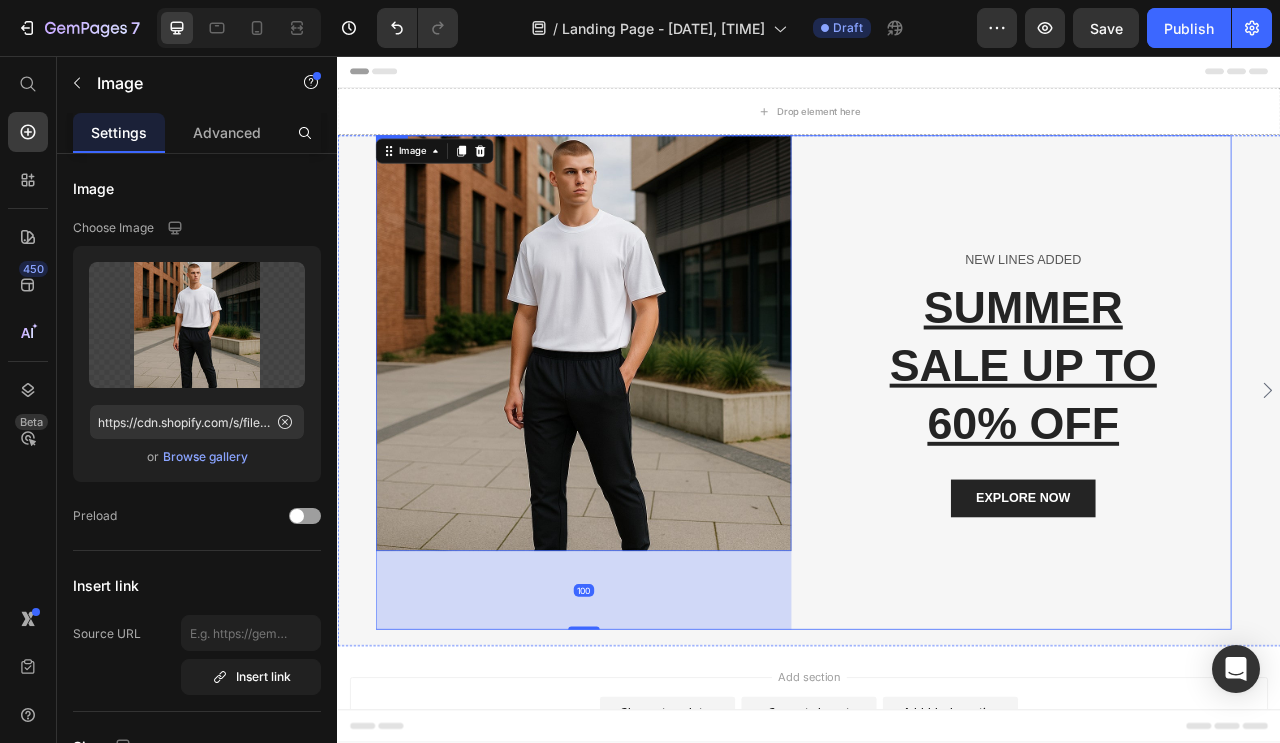 click on "NEW LINES ADDED Text block SUMMER SALE UP TO 60% OFF Heading EXPLORE NOW Button Row" at bounding box center [1208, 471] 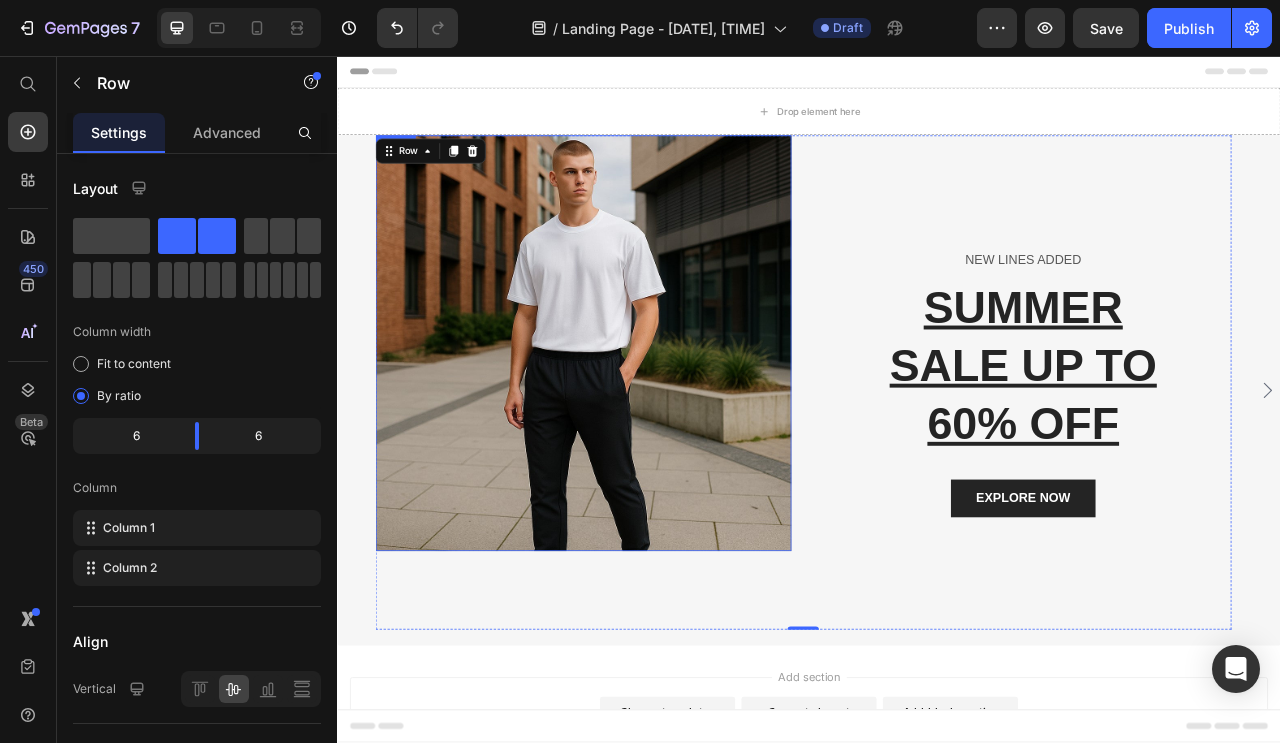 click at bounding box center [649, 421] 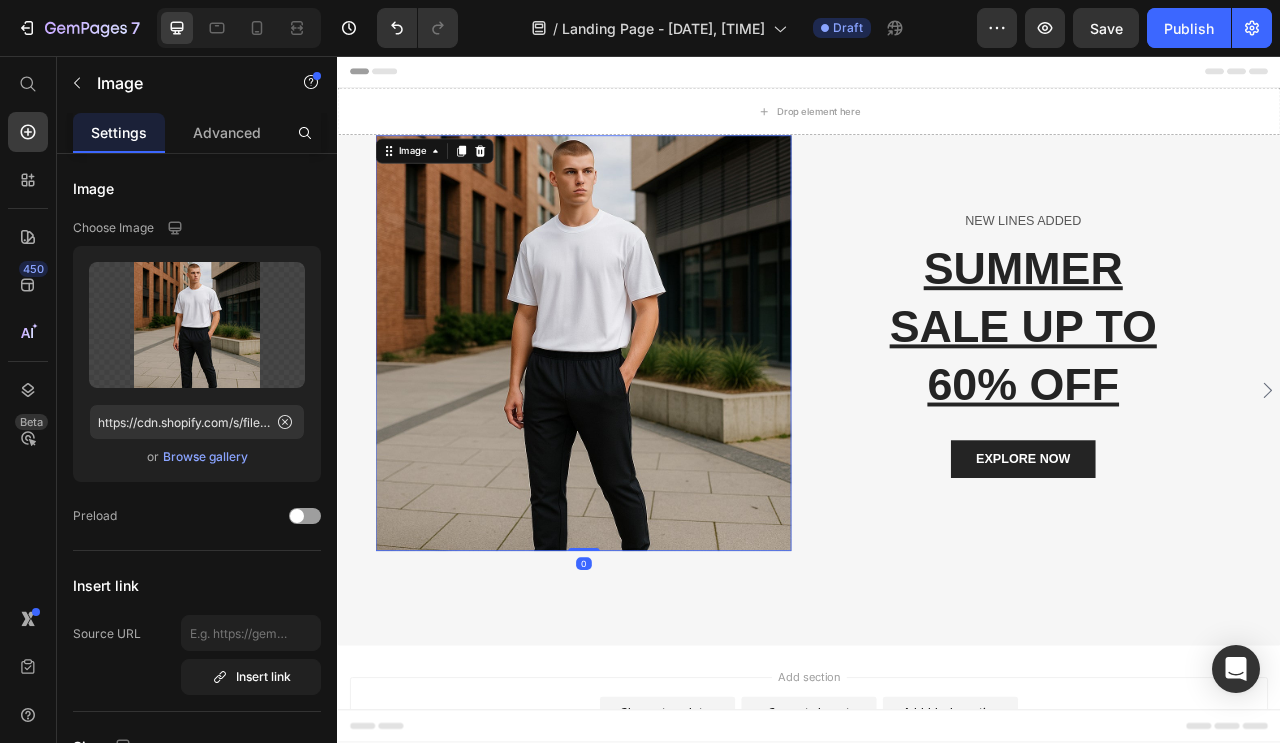 drag, startPoint x: 645, startPoint y: 785, endPoint x: 663, endPoint y: 668, distance: 118.37652 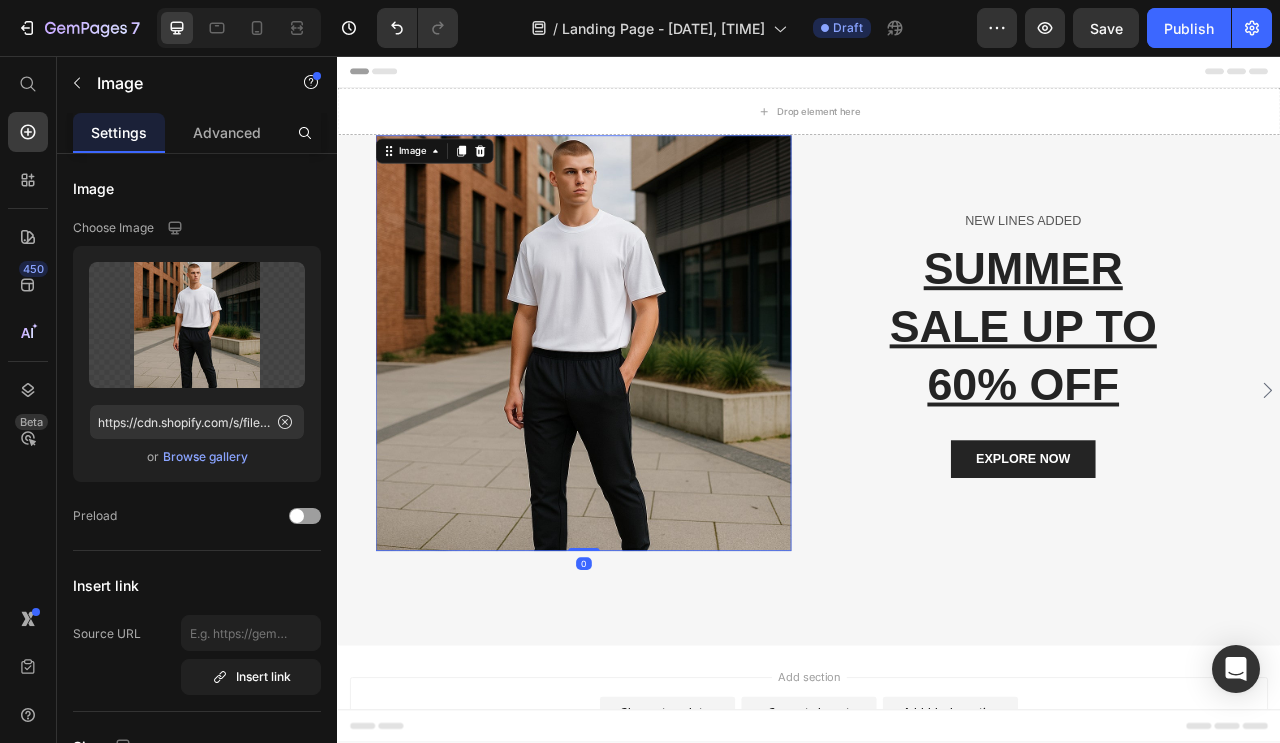 click at bounding box center [197, 325] 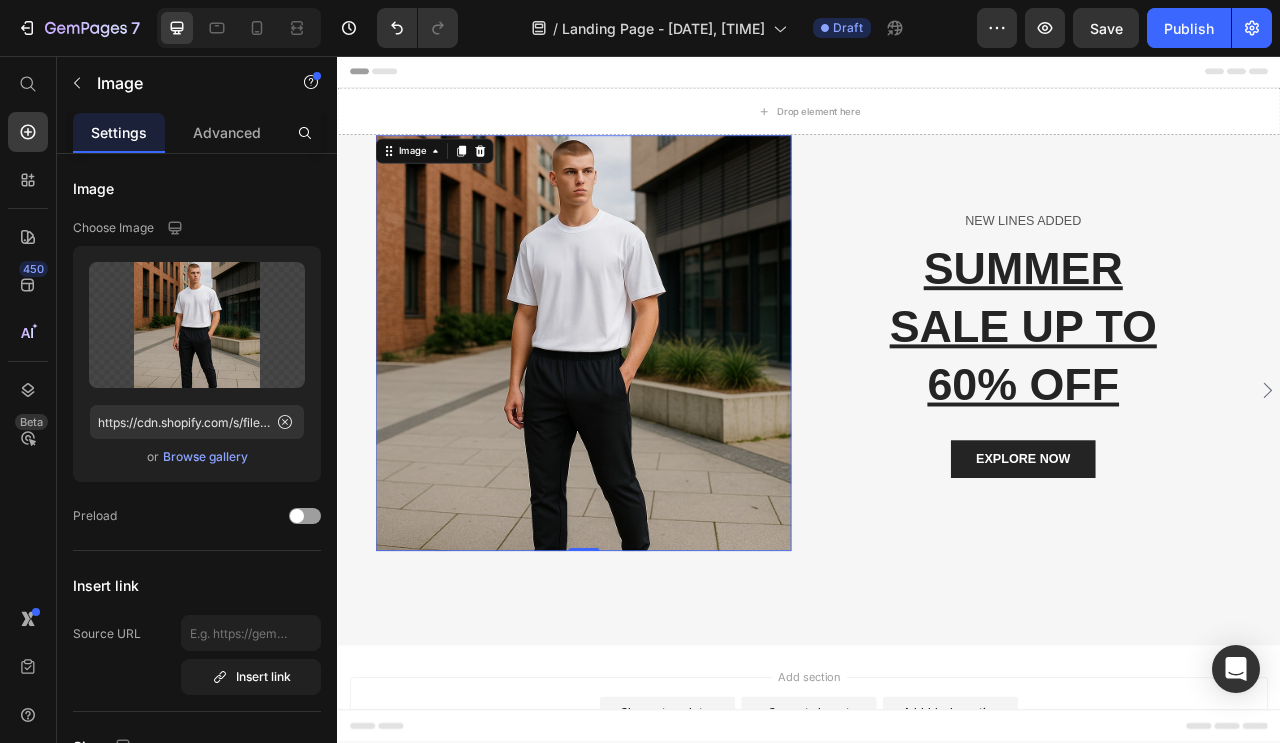 click at bounding box center (197, 325) 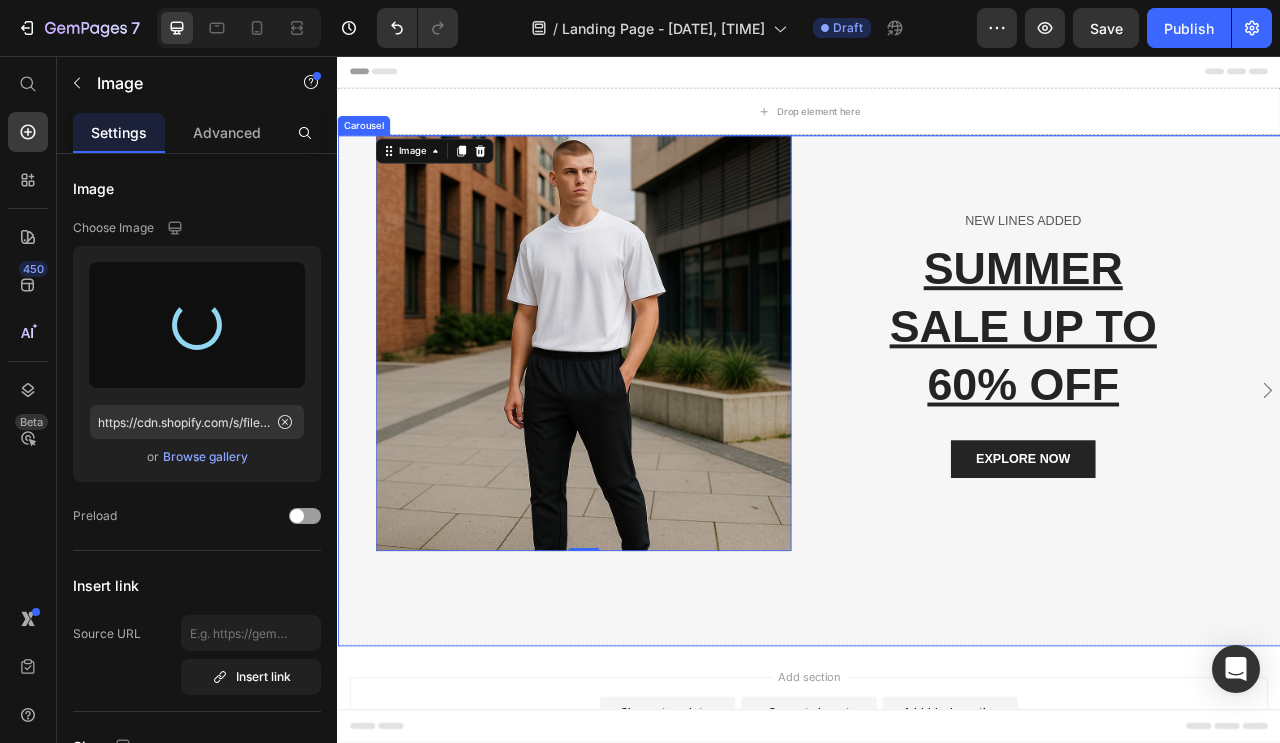 type on "https://cdn.shopify.com/s/files/1/0930/5535/3216/files/gempages_574977851208500336-e4f43a81-6c9b-44ed-9edf-3517db57c963.jpg" 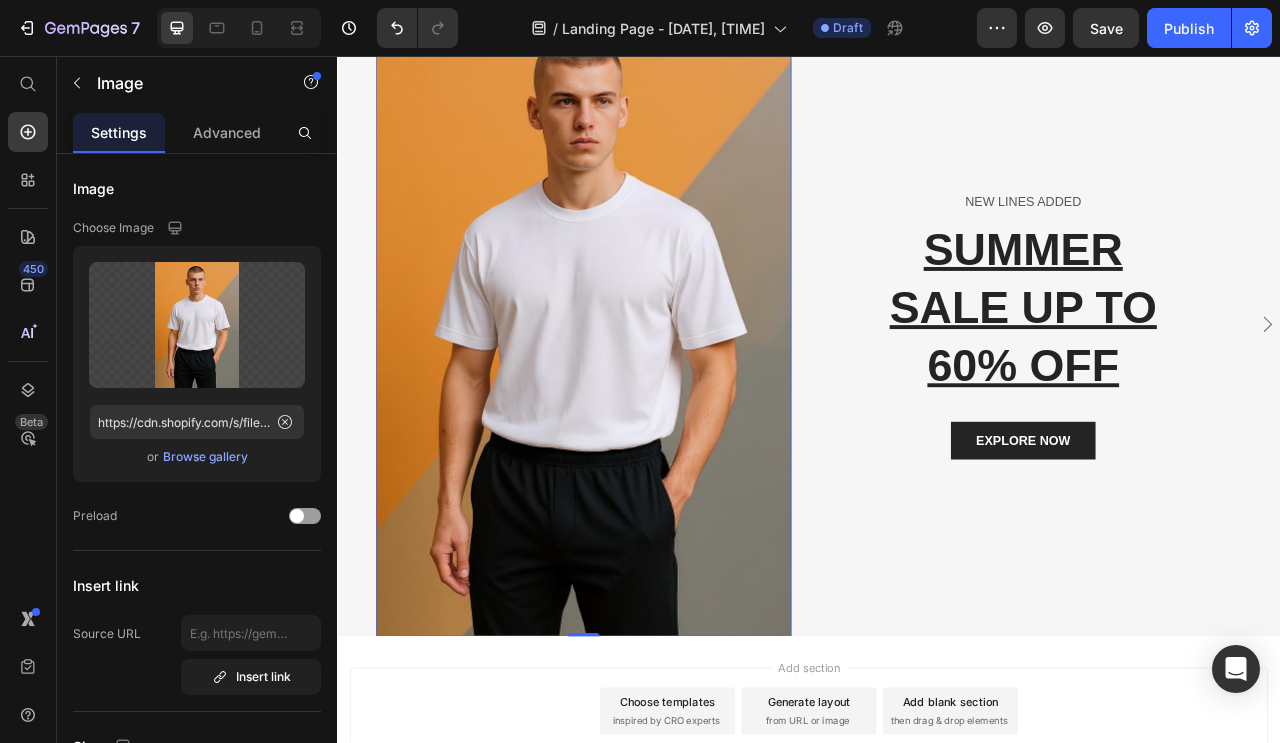 scroll, scrollTop: 200, scrollLeft: 0, axis: vertical 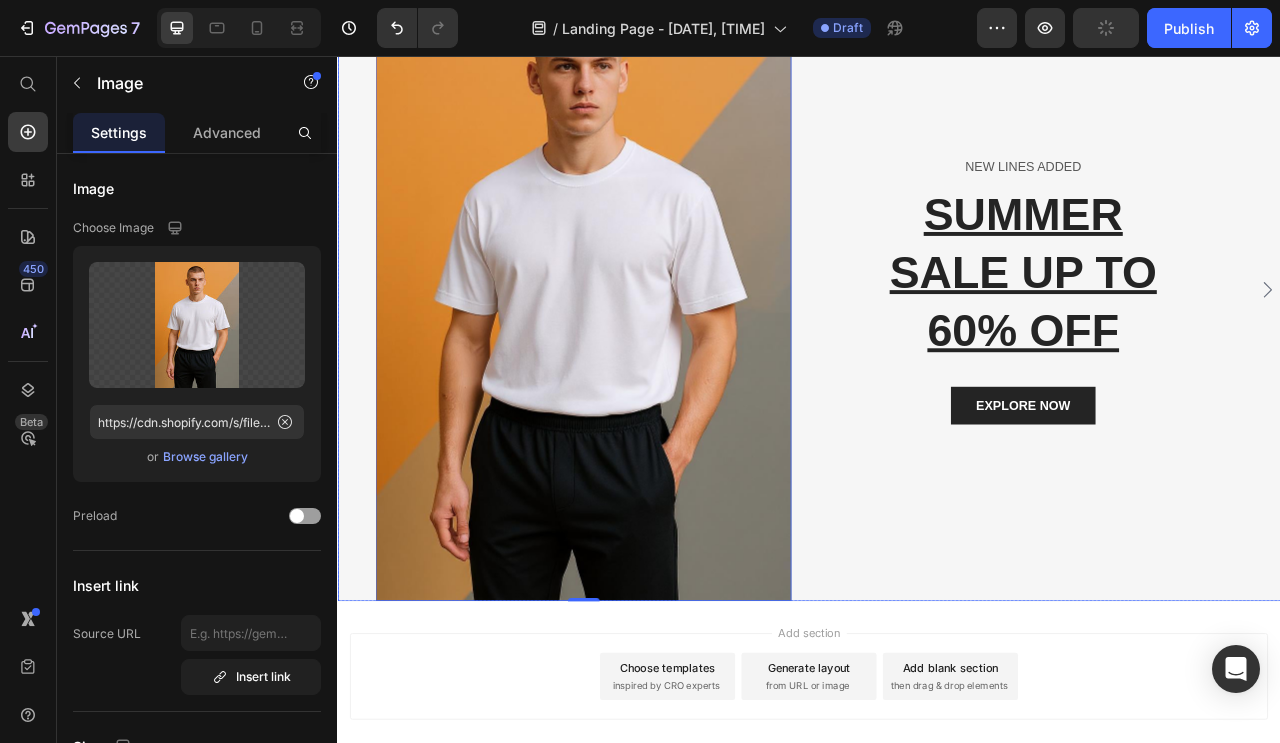 click 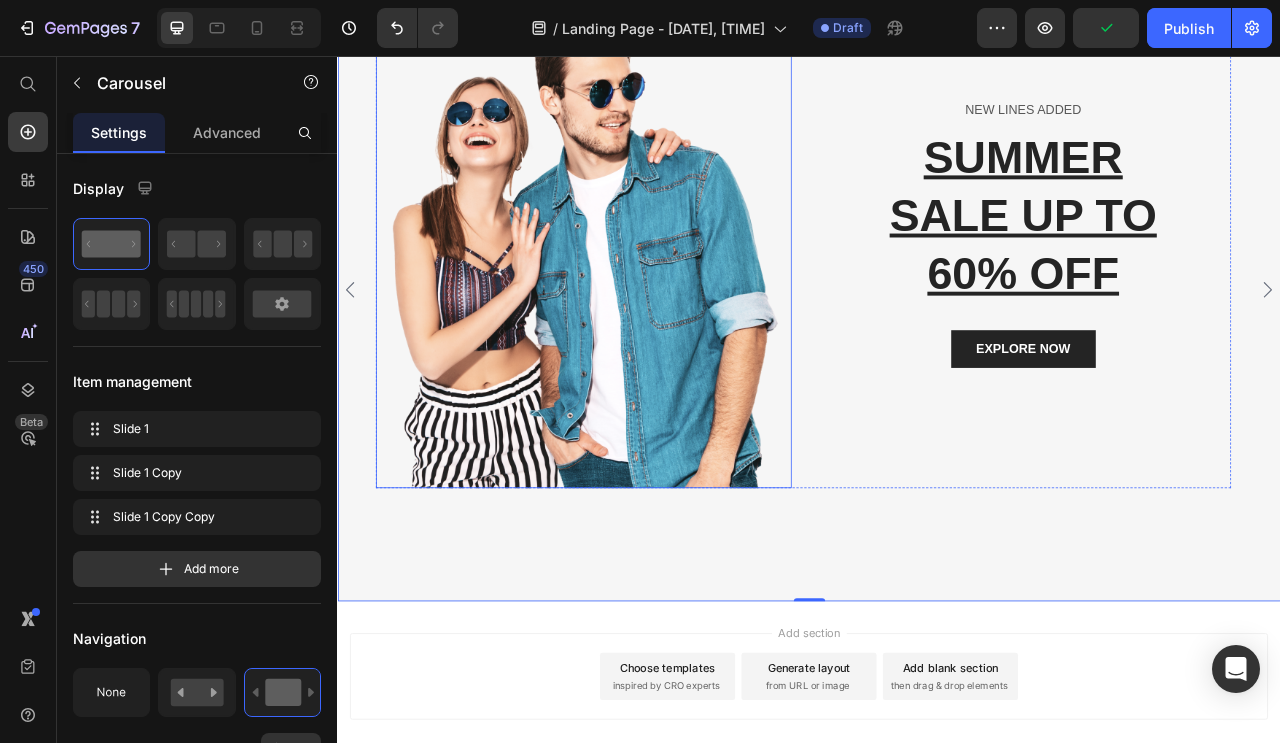 click at bounding box center [649, 282] 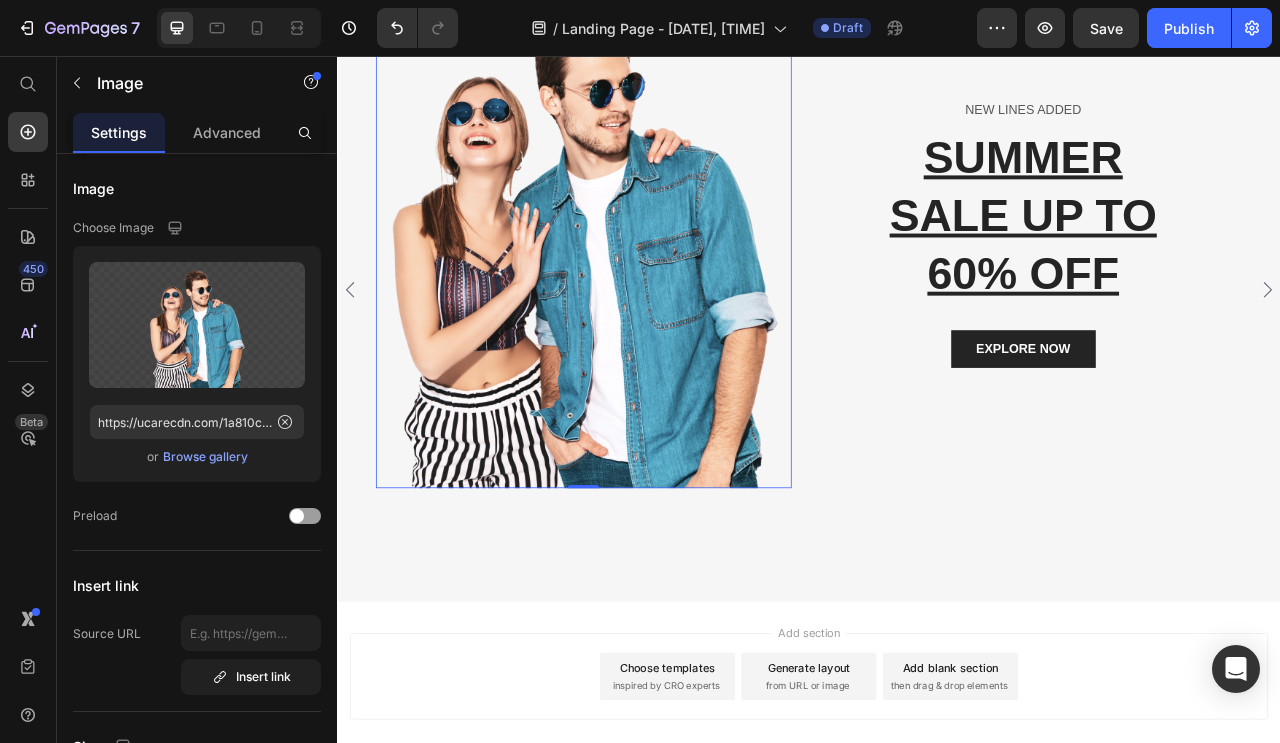 click at bounding box center [197, 325] 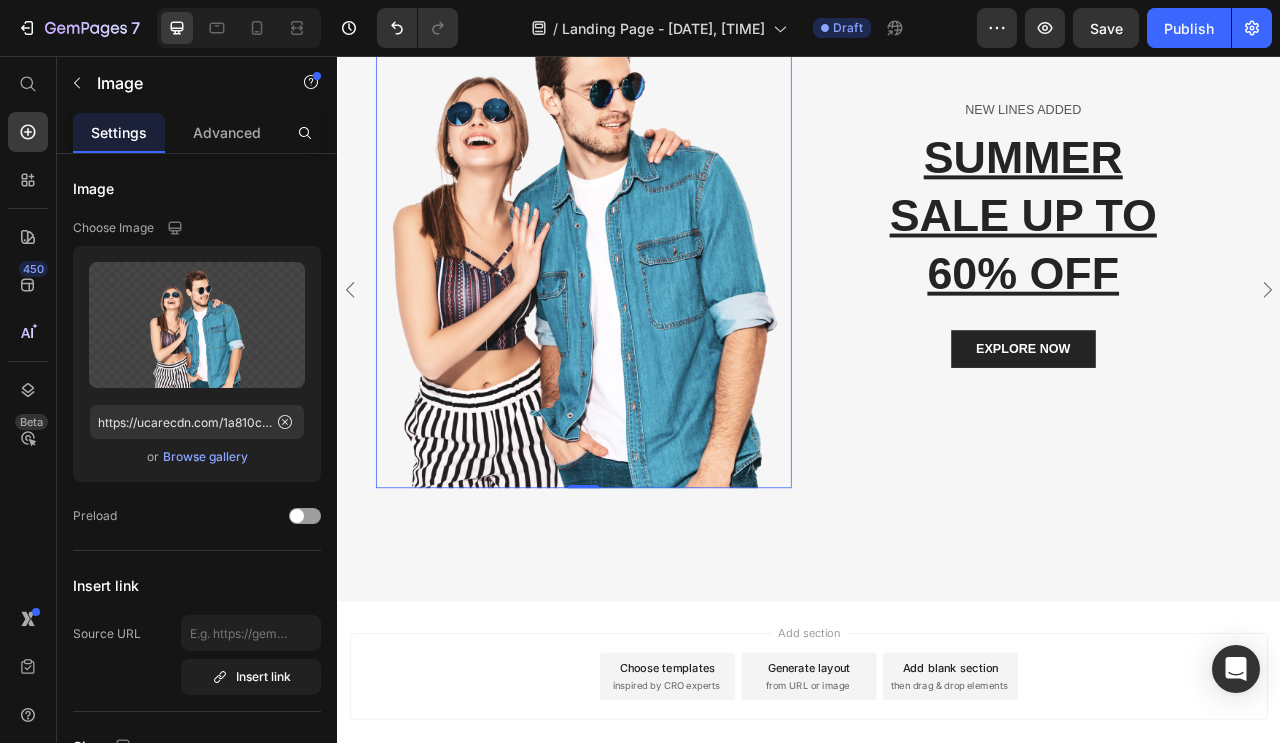 click at bounding box center [197, 325] 